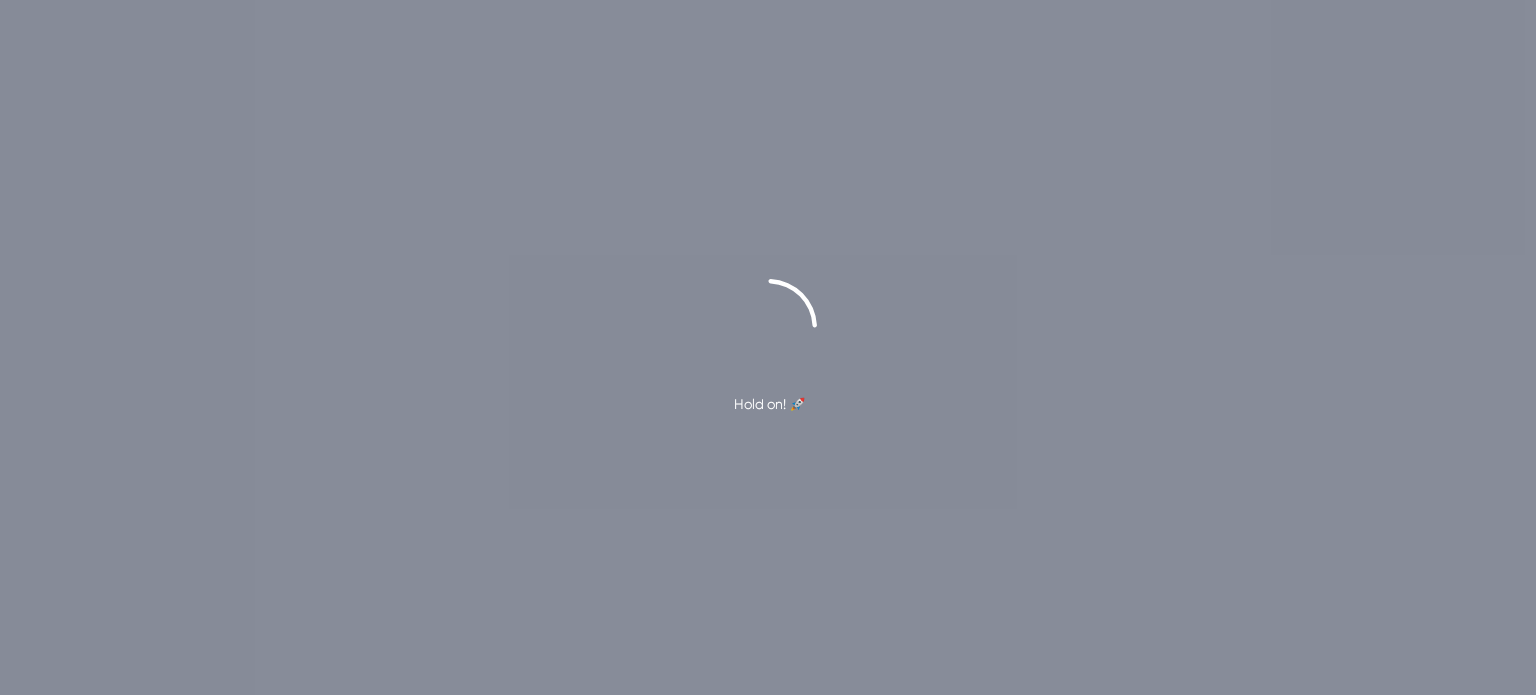 scroll, scrollTop: 0, scrollLeft: 0, axis: both 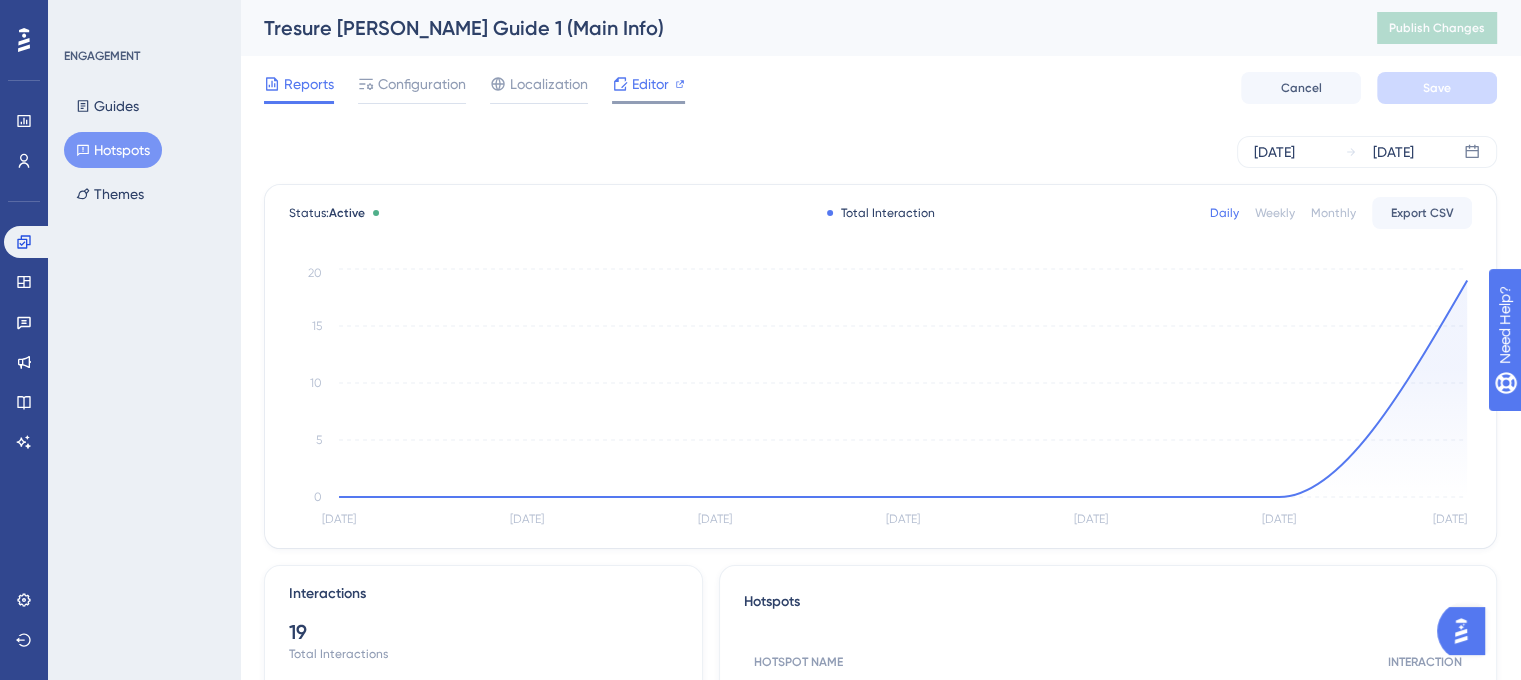click on "Editor" at bounding box center (650, 84) 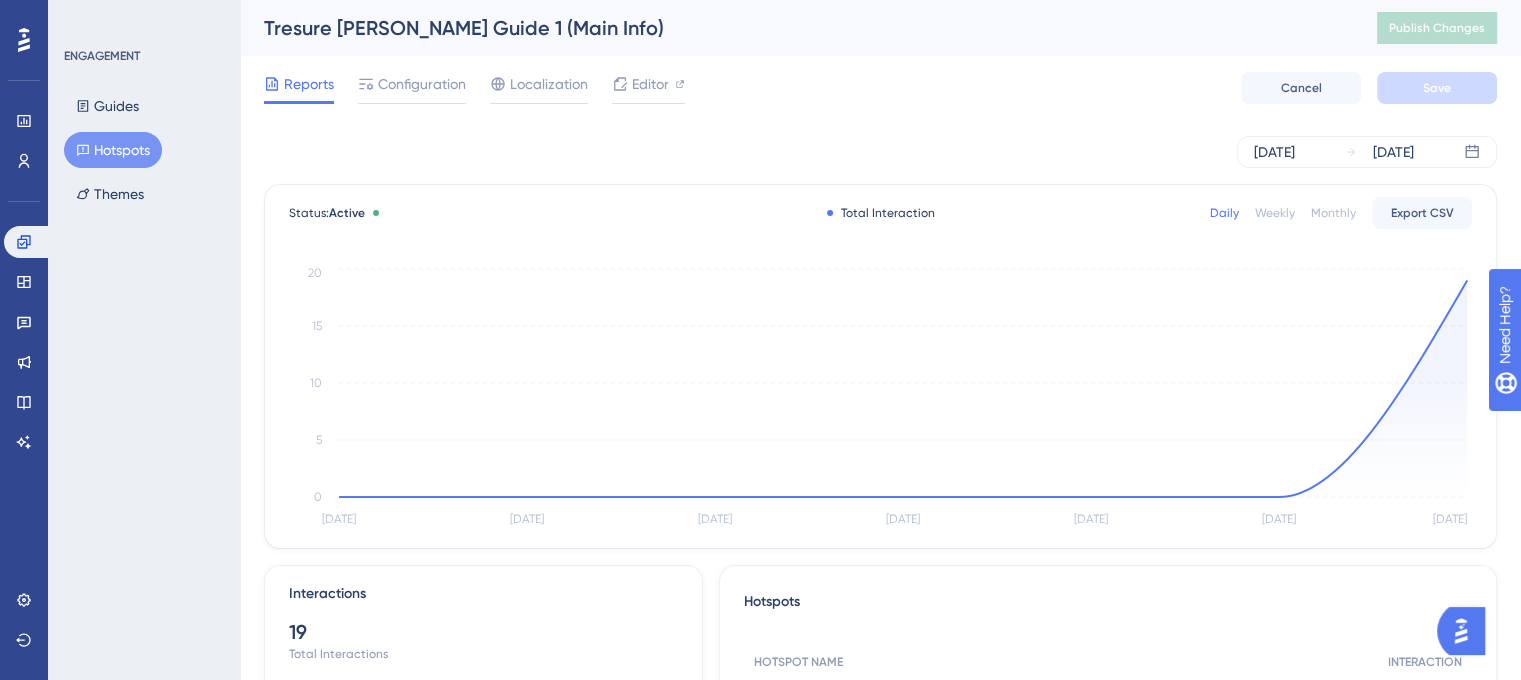 click on "Hotspots" at bounding box center (113, 150) 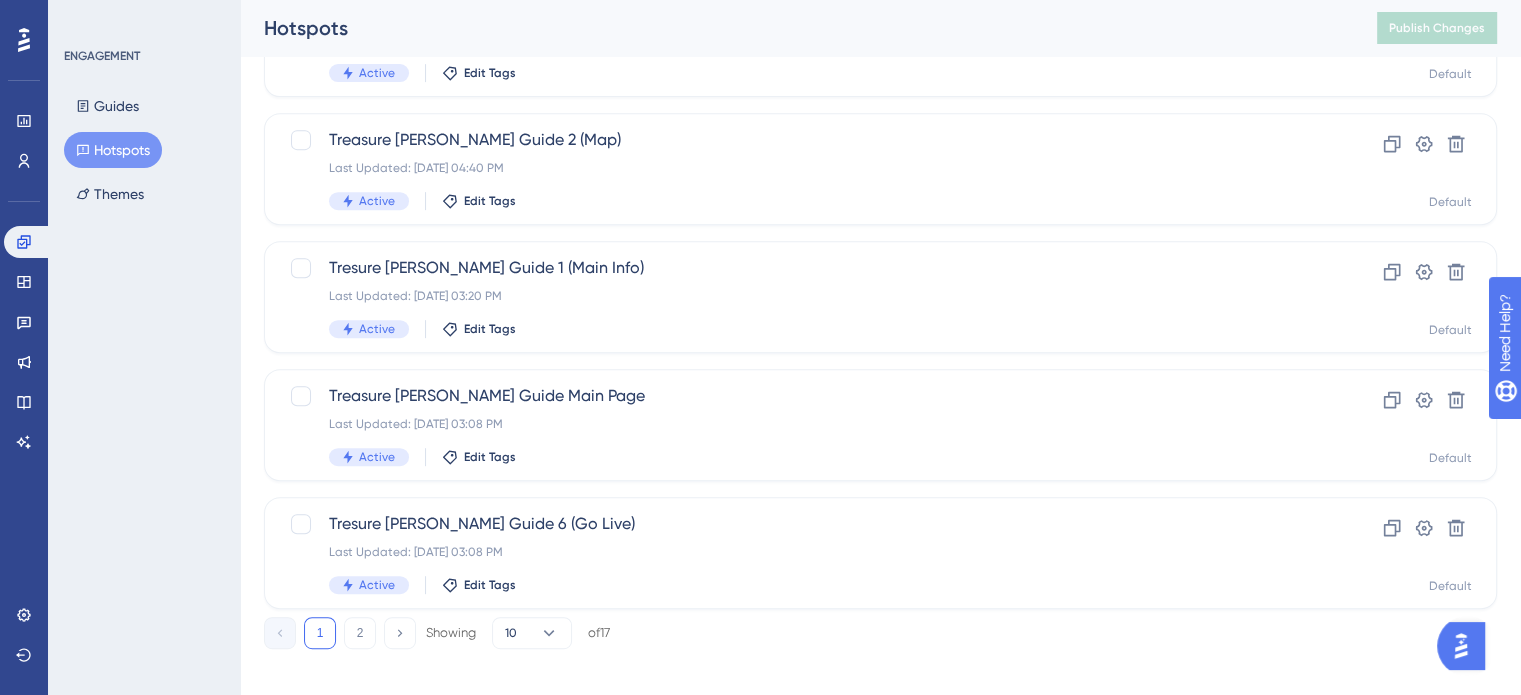 scroll, scrollTop: 856, scrollLeft: 0, axis: vertical 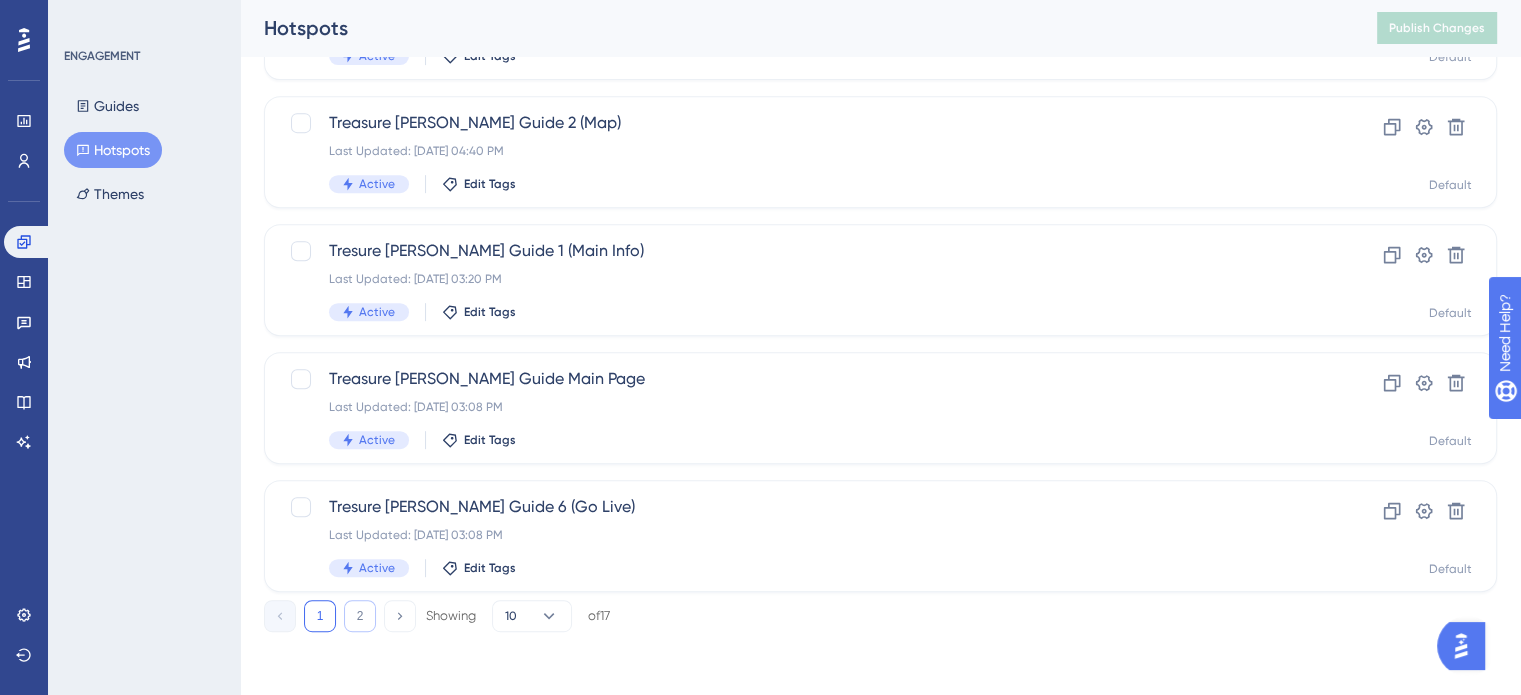 click on "2" at bounding box center (360, 616) 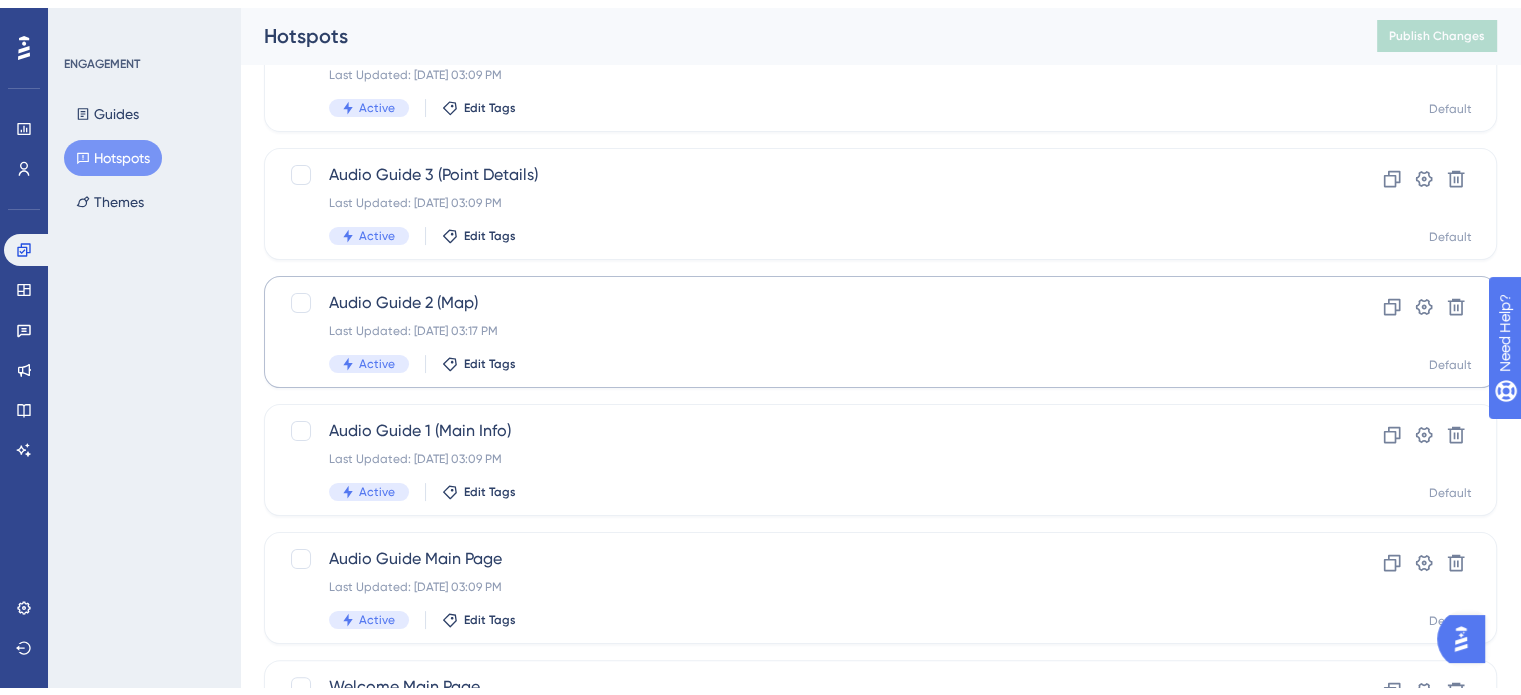 scroll, scrollTop: 472, scrollLeft: 0, axis: vertical 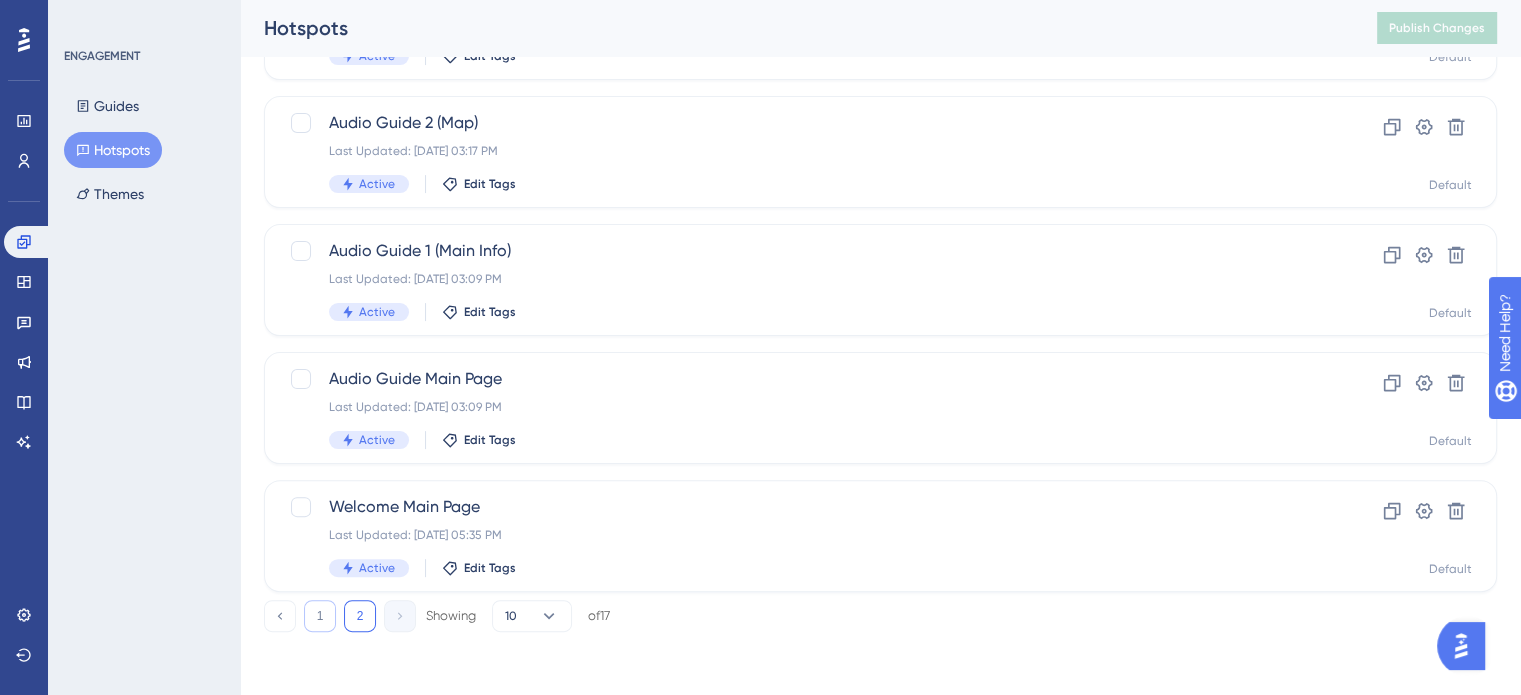 click on "1" at bounding box center (320, 616) 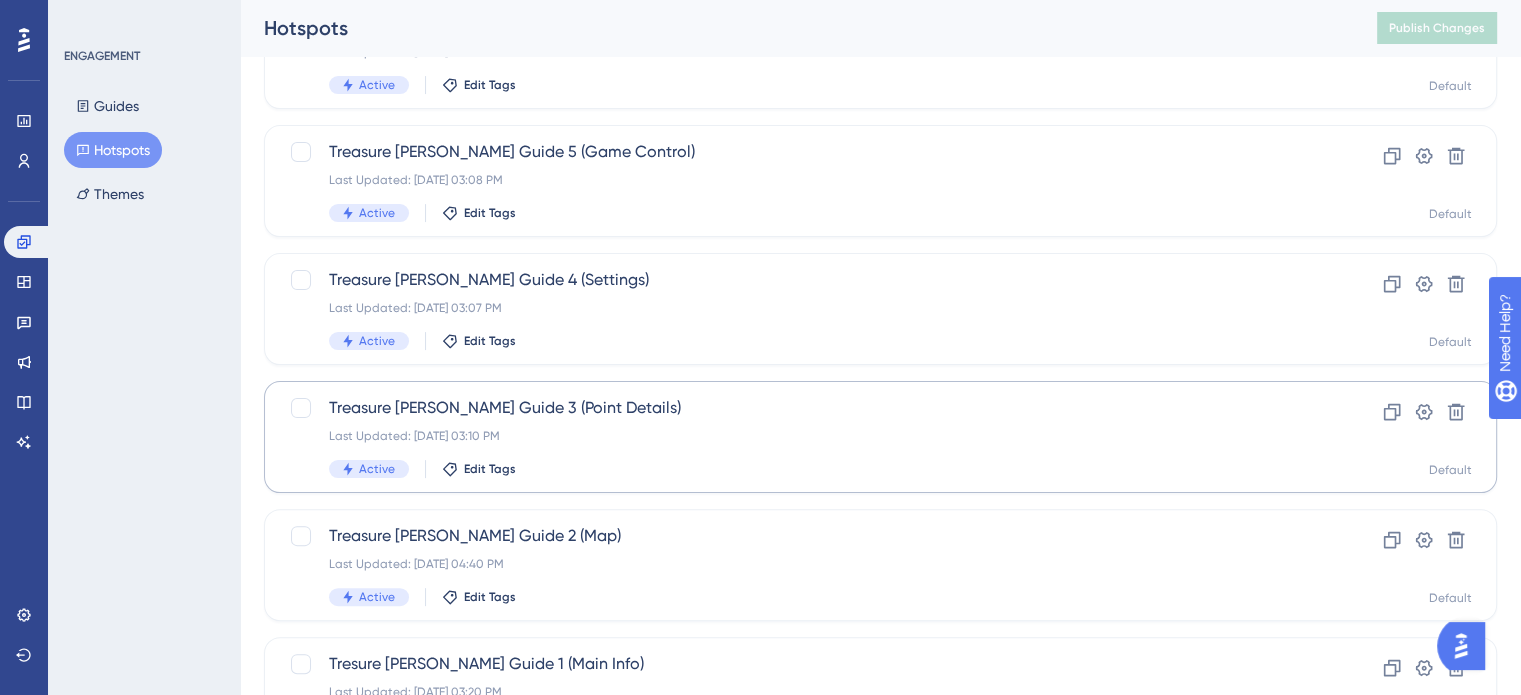 scroll, scrollTop: 856, scrollLeft: 0, axis: vertical 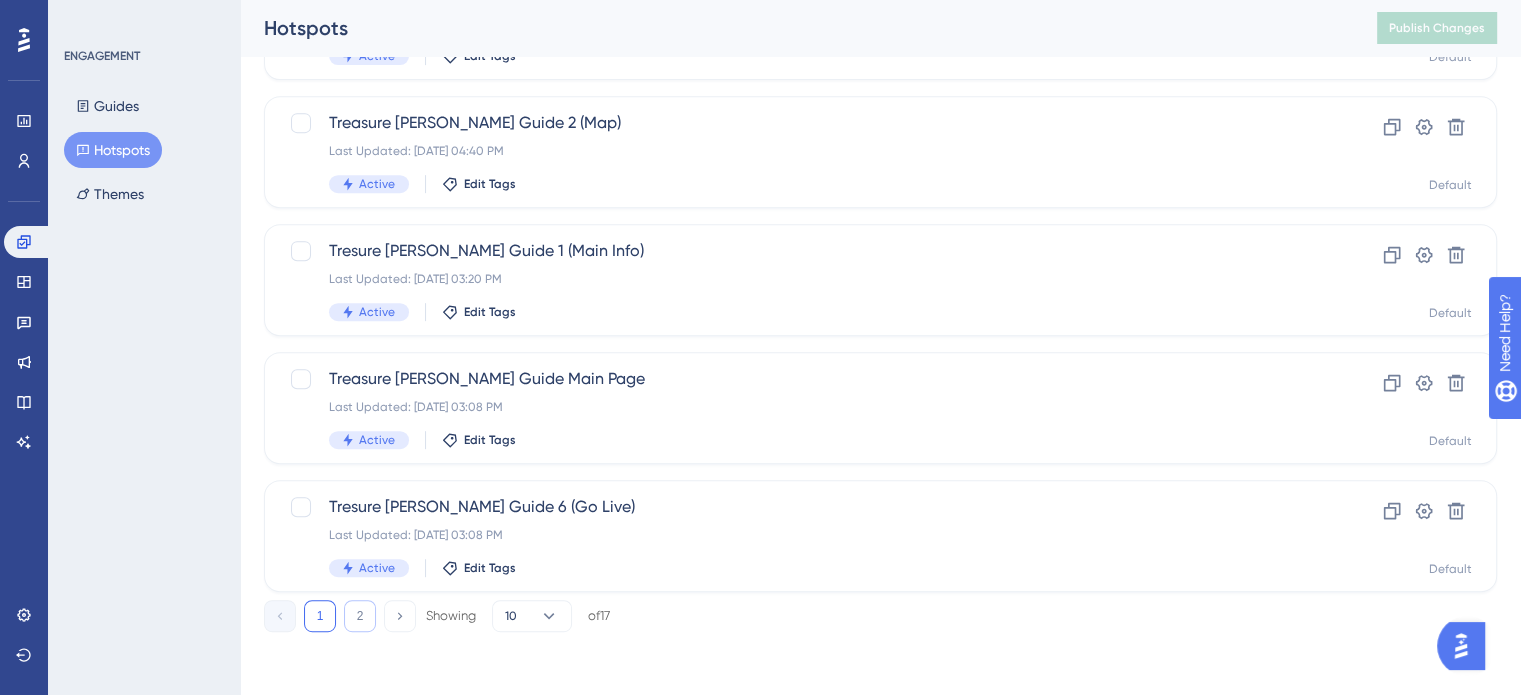 click on "2" at bounding box center [360, 616] 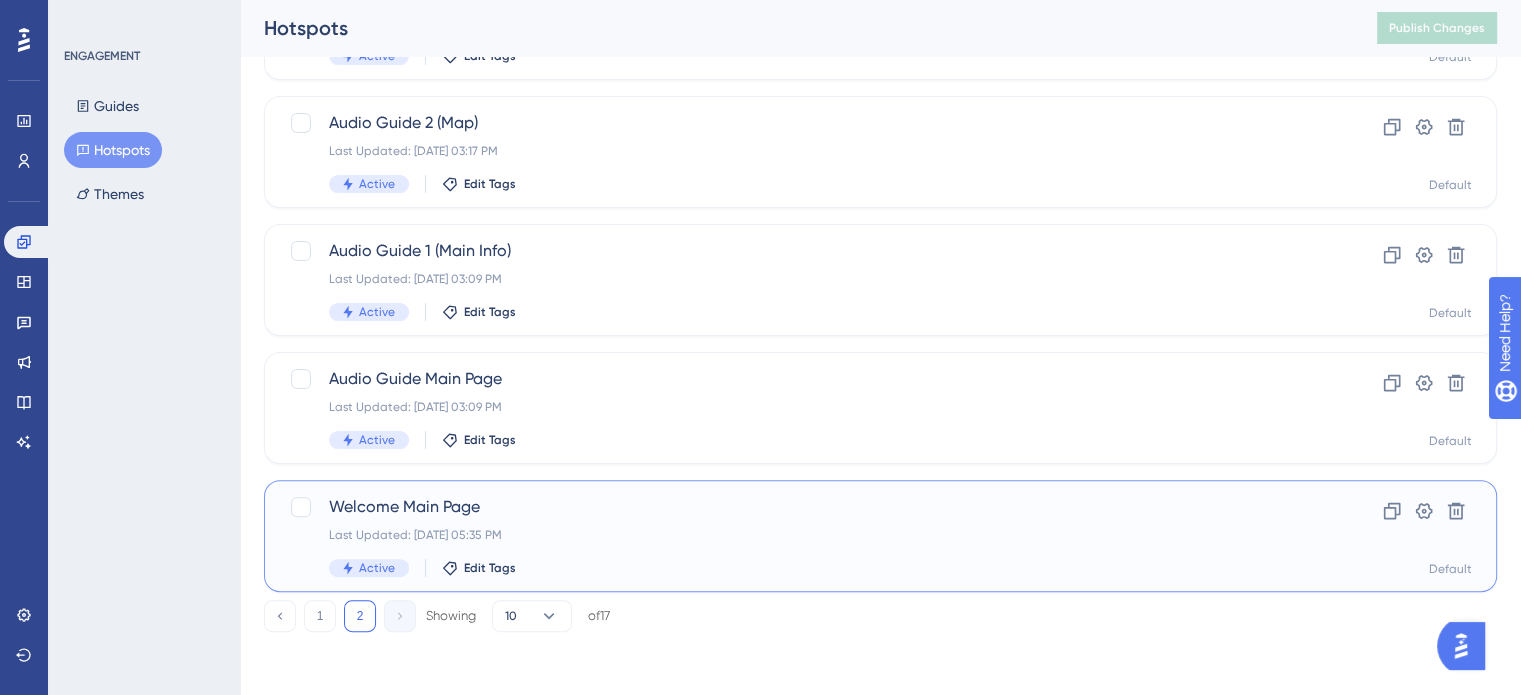 click on "Welcome Main Page" at bounding box center [800, 507] 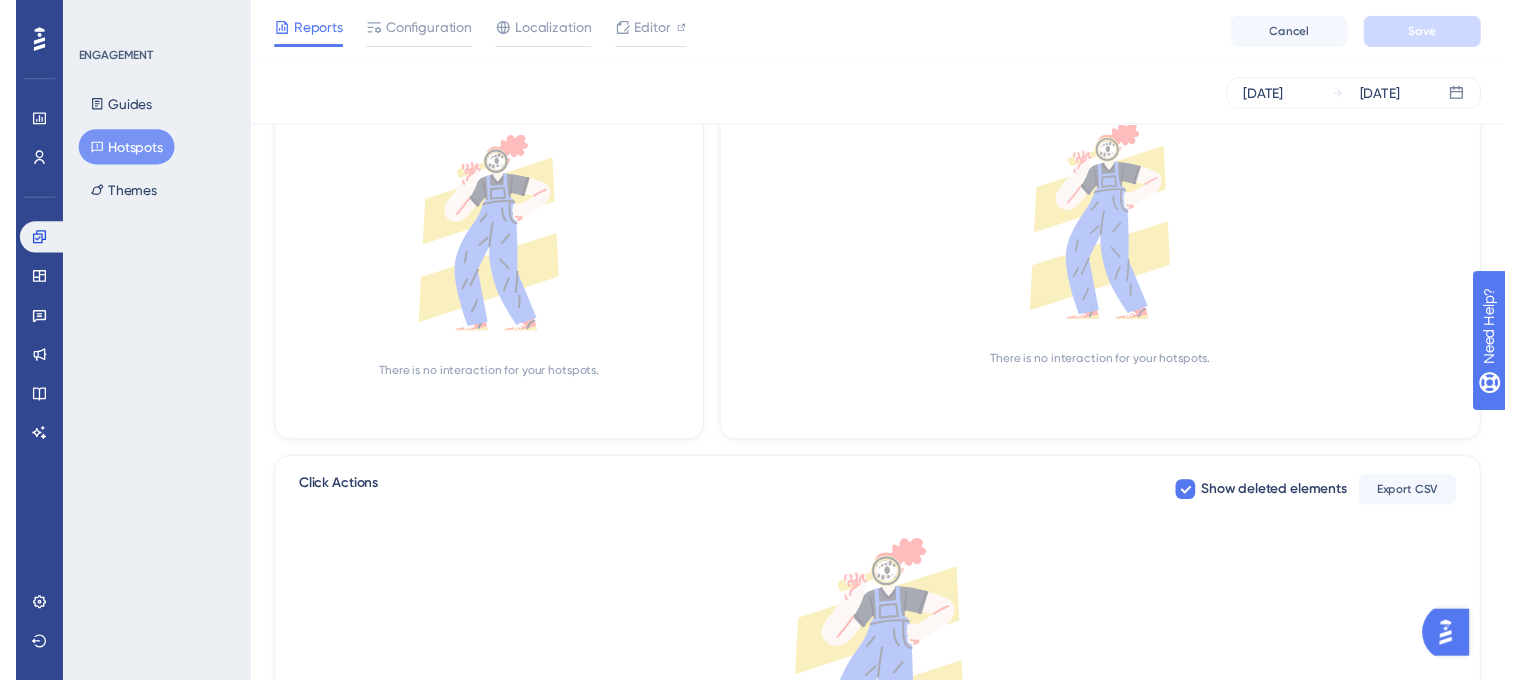 scroll, scrollTop: 0, scrollLeft: 0, axis: both 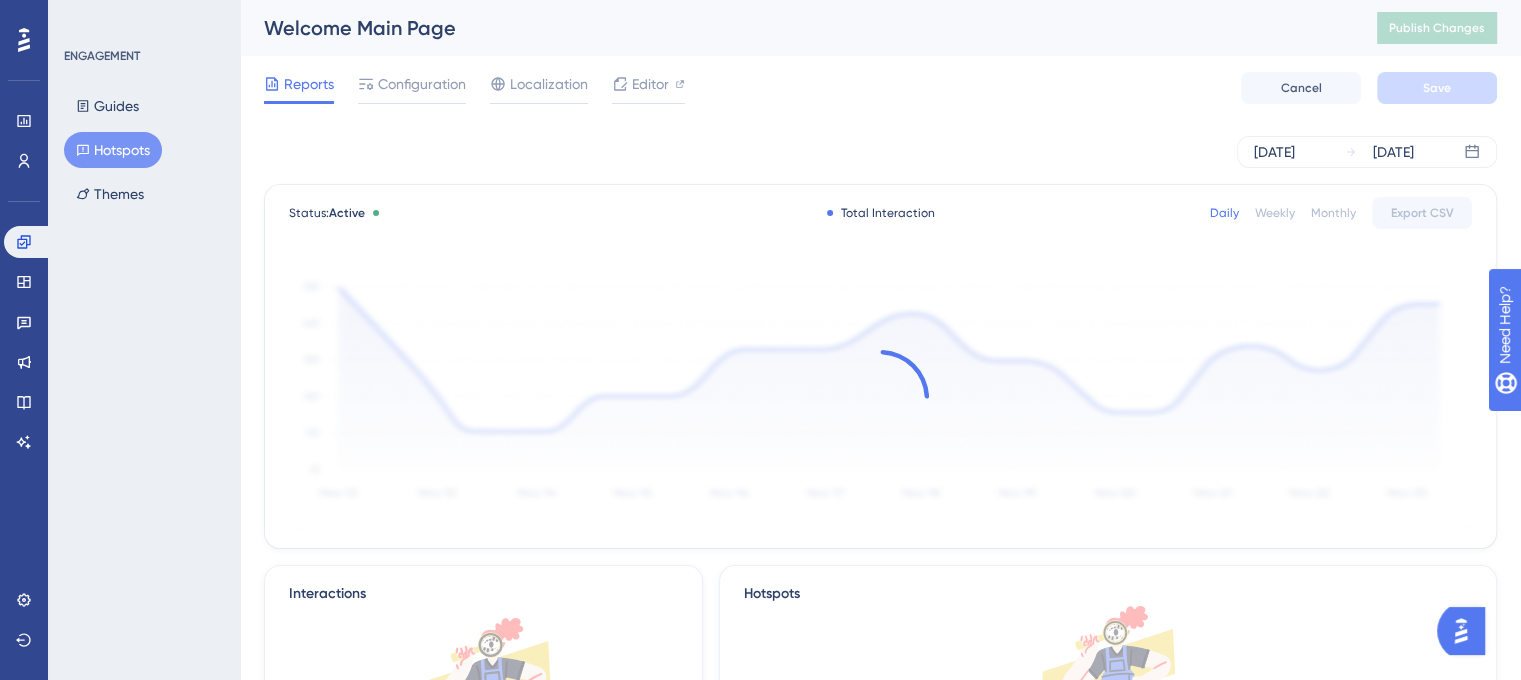 click on "Reports Configuration Localization Editor Cancel Save" at bounding box center (880, 88) 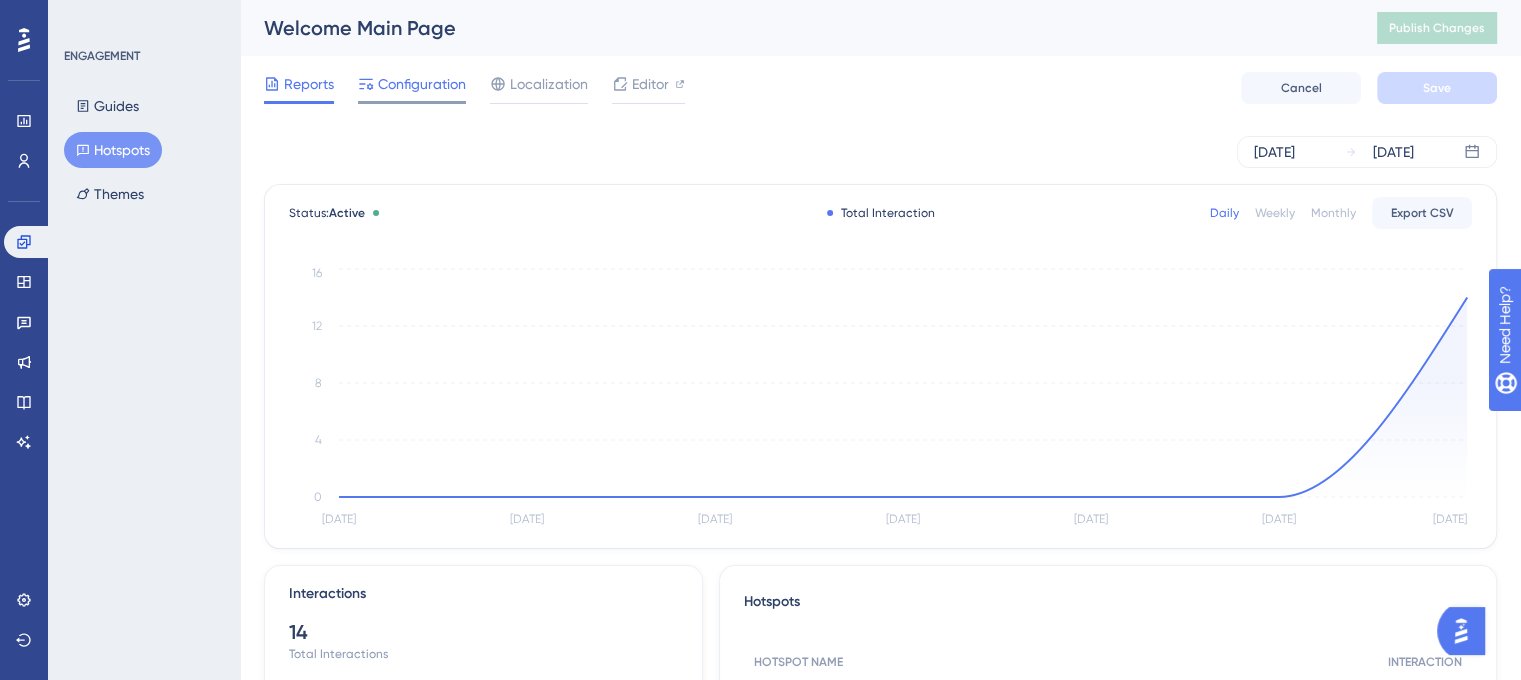 click on "Configuration" at bounding box center [422, 84] 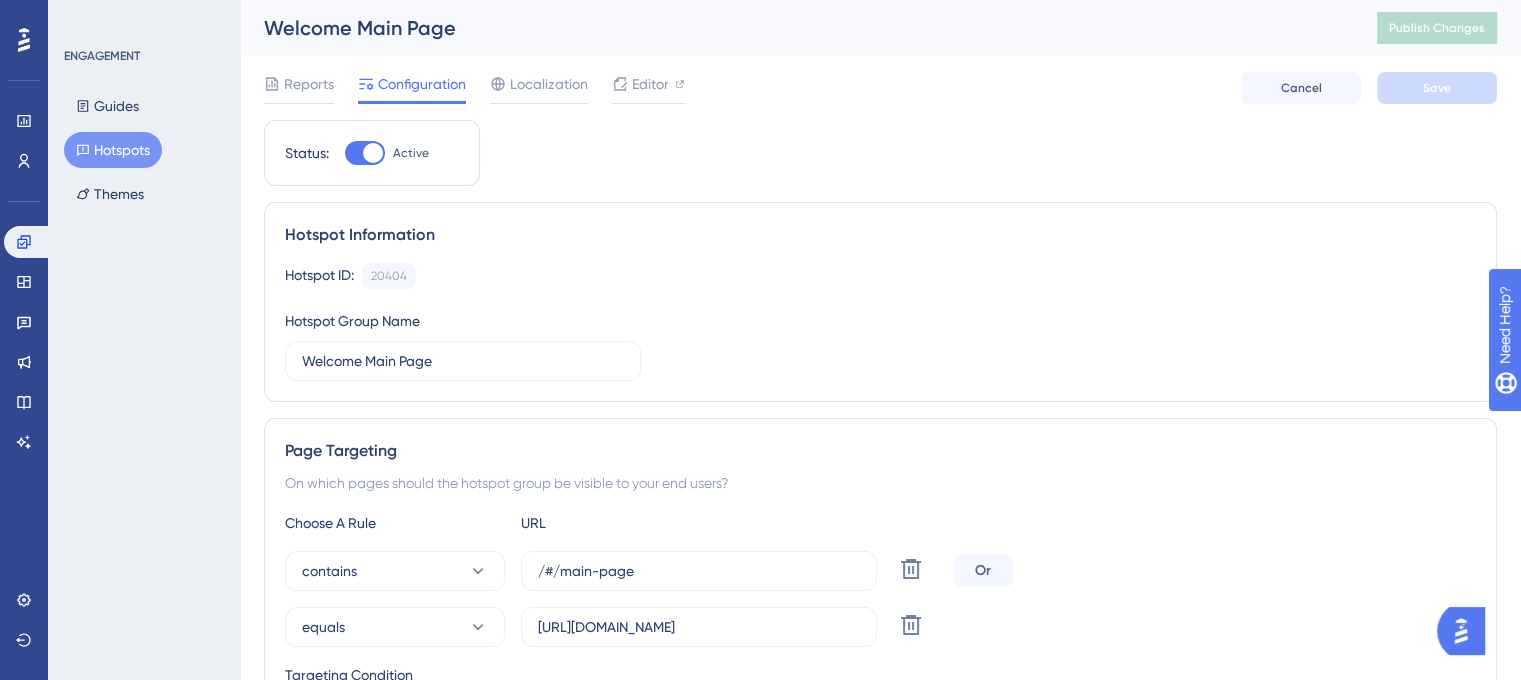 click at bounding box center (365, 153) 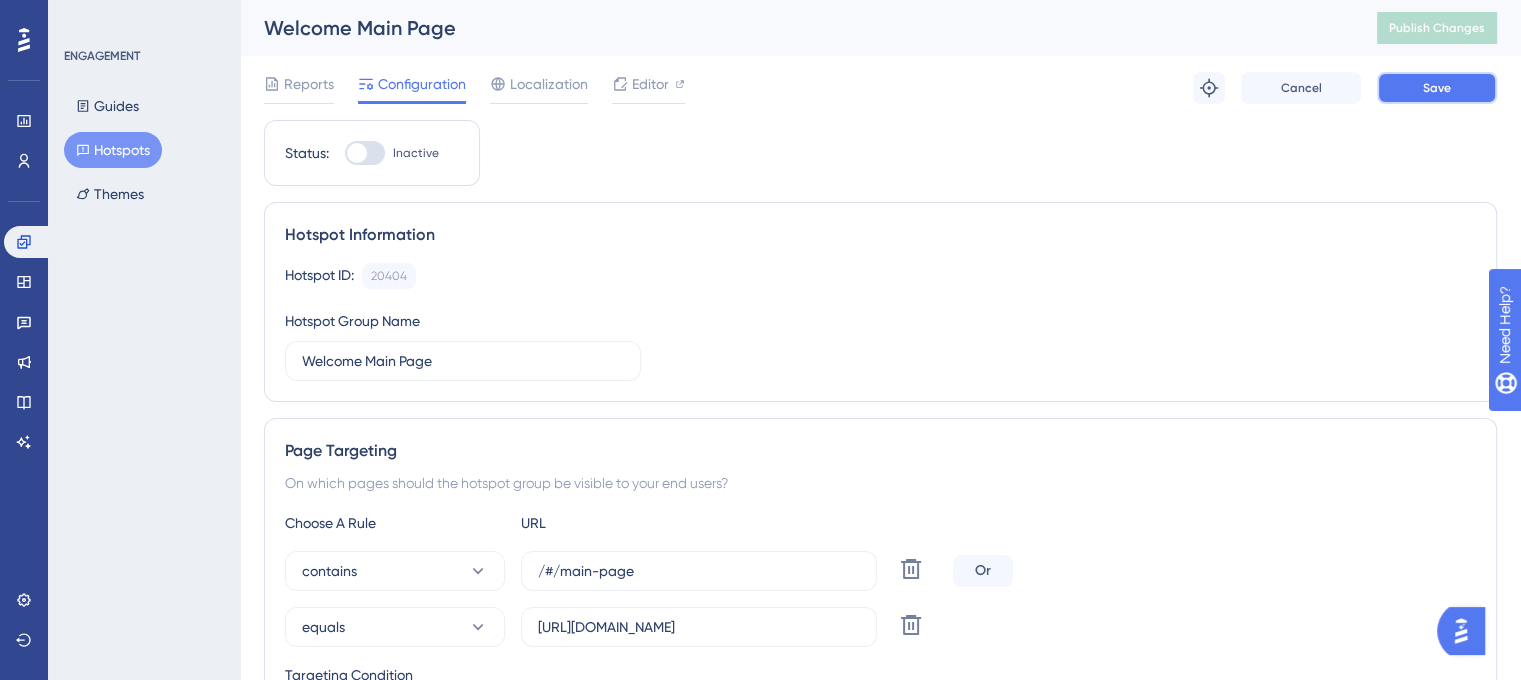 click on "Save" at bounding box center [1437, 88] 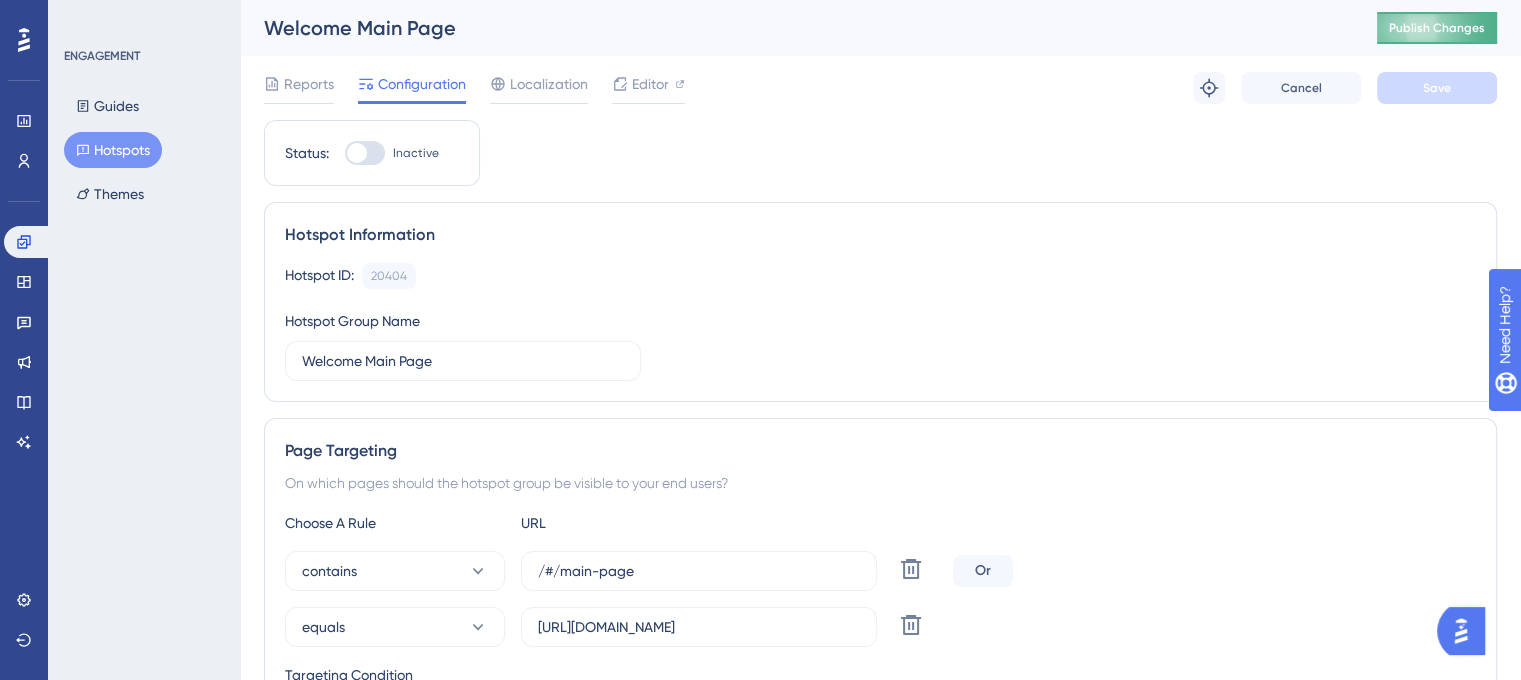 drag, startPoint x: 1454, startPoint y: 46, endPoint x: 1454, endPoint y: 35, distance: 11 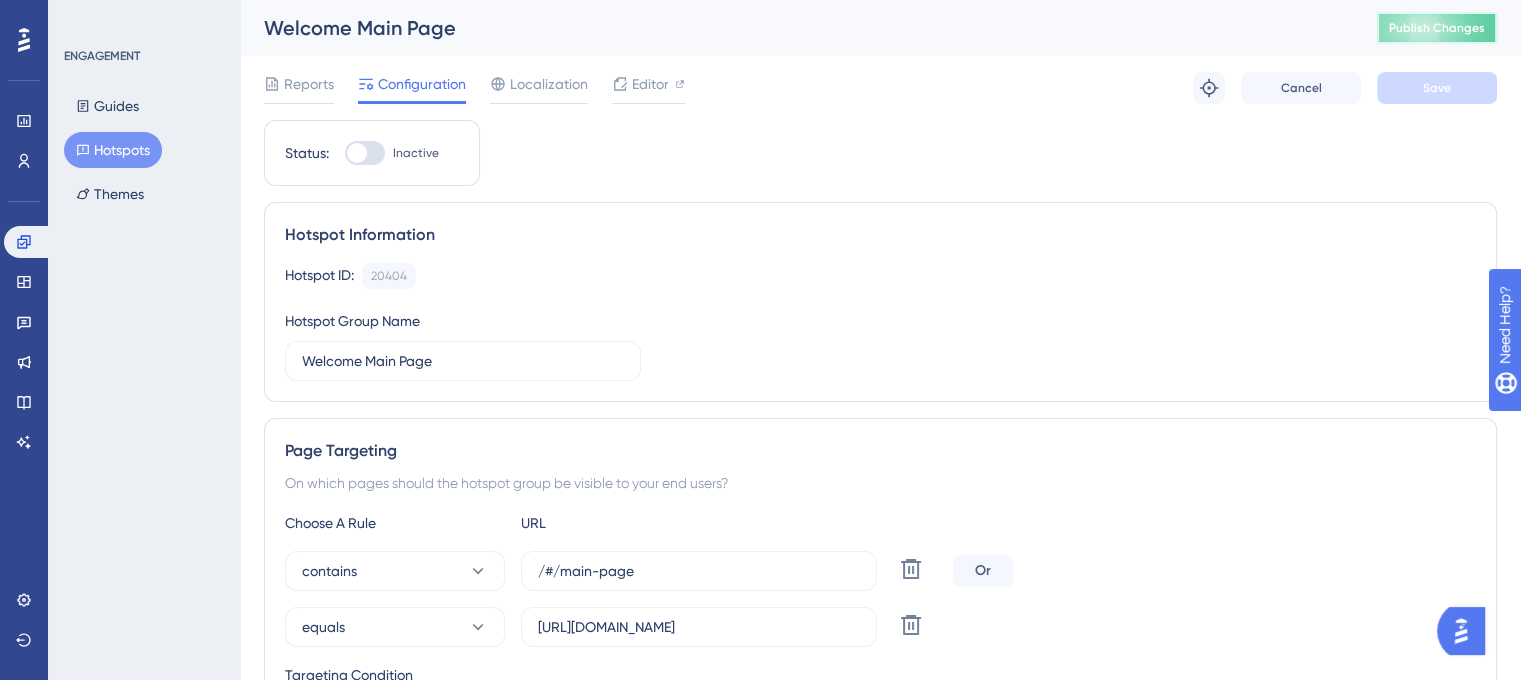 click on "Publish Changes" at bounding box center [1437, 28] 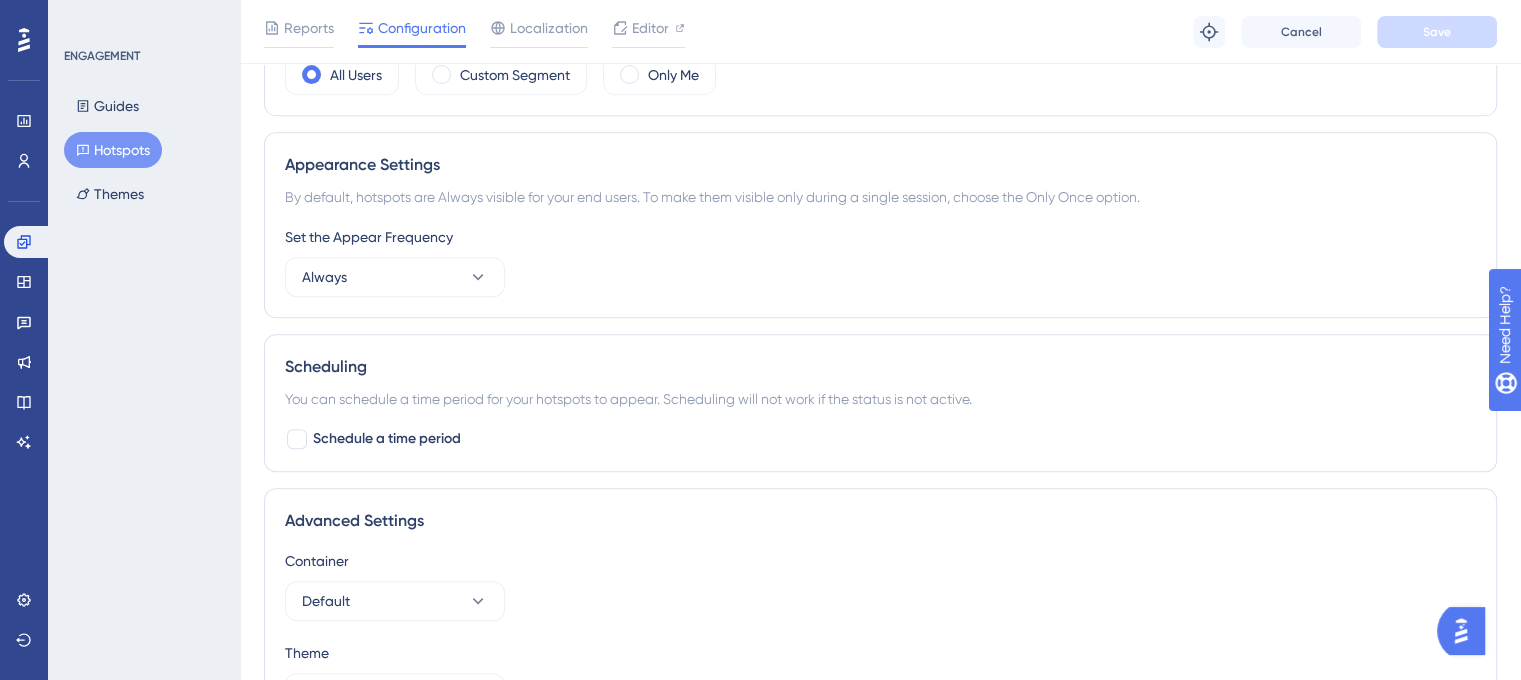 scroll, scrollTop: 988, scrollLeft: 0, axis: vertical 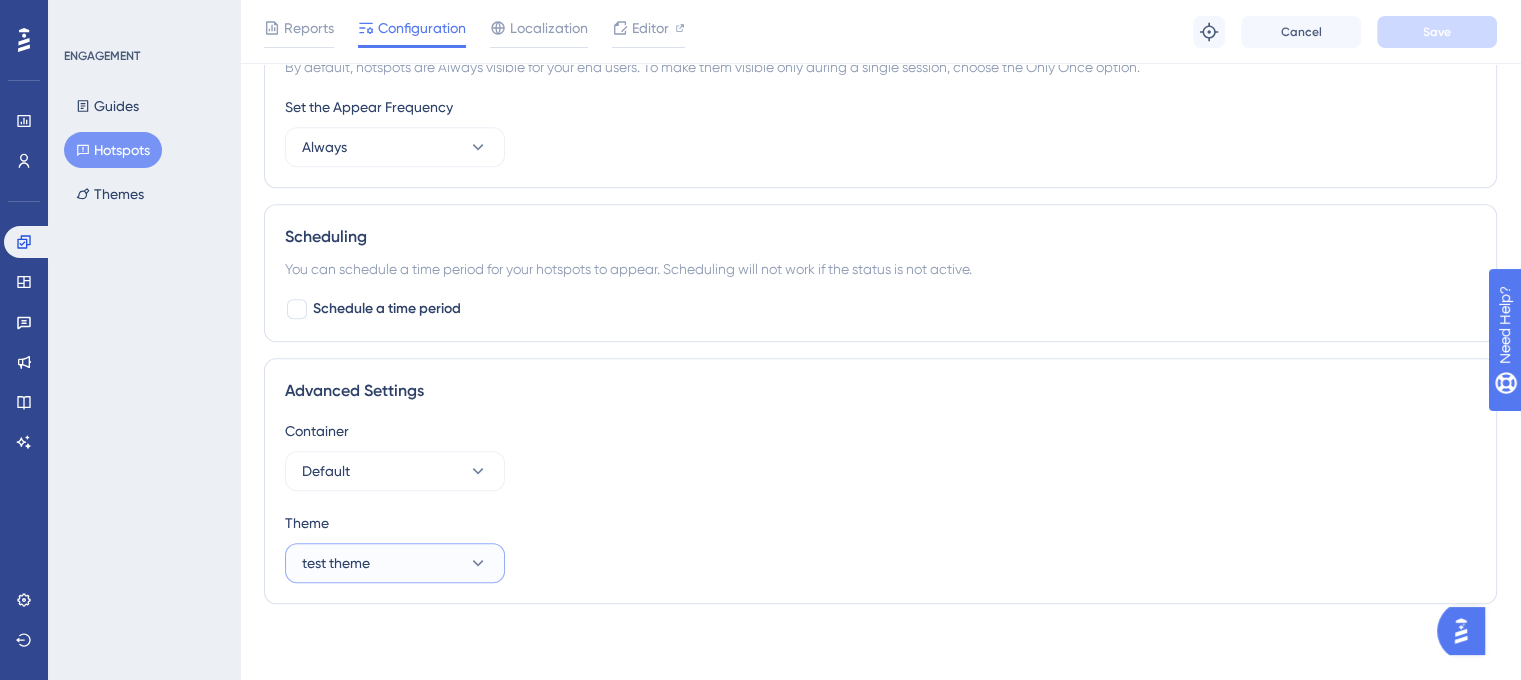 click on "test theme" at bounding box center (395, 563) 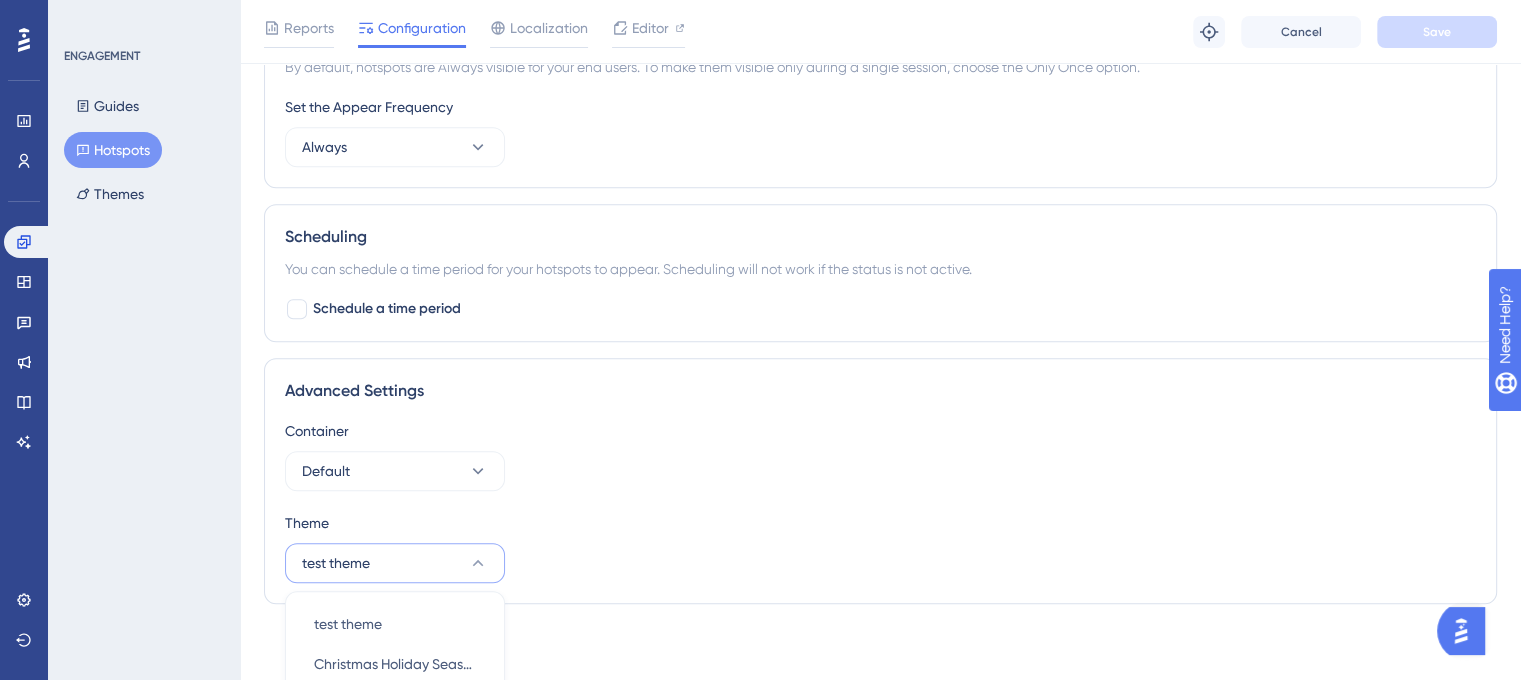 scroll, scrollTop: 1121, scrollLeft: 0, axis: vertical 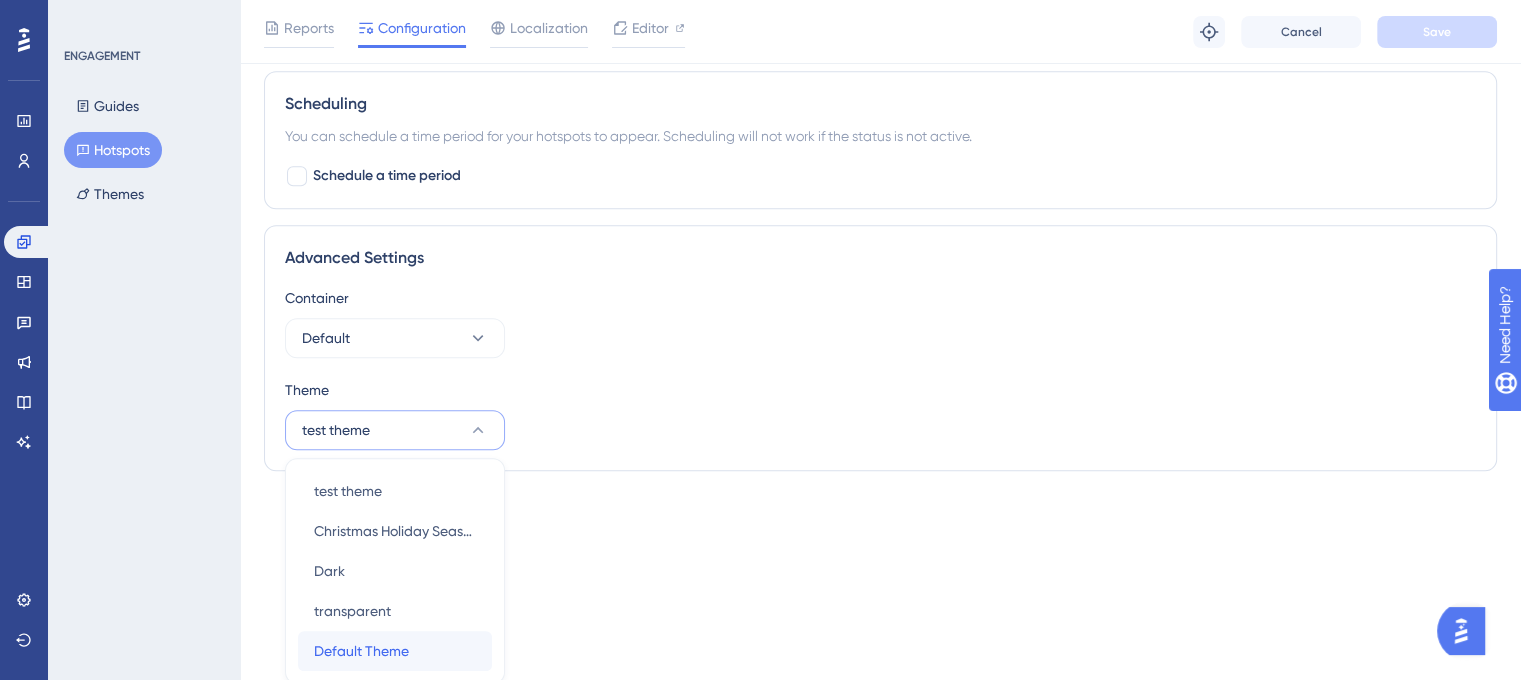 click on "Default Theme" at bounding box center (361, 651) 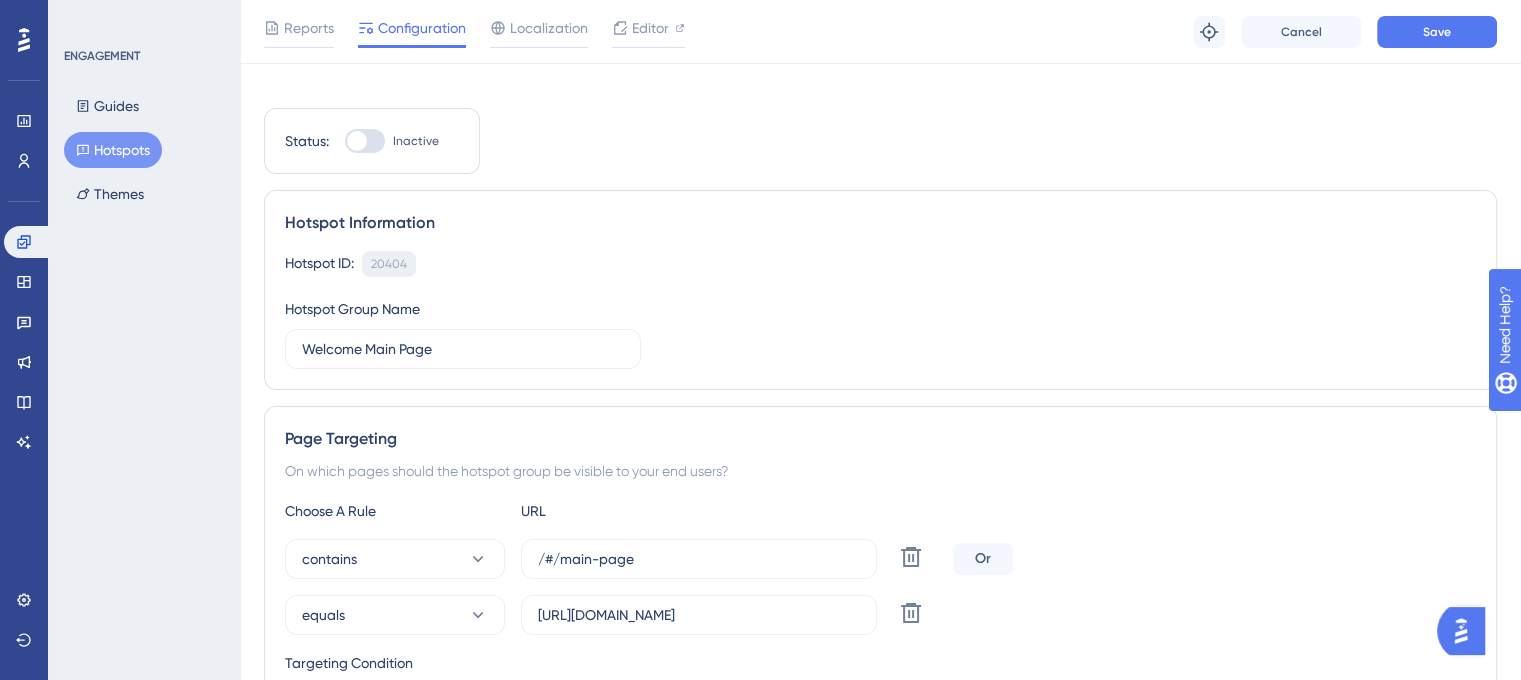 scroll, scrollTop: 0, scrollLeft: 0, axis: both 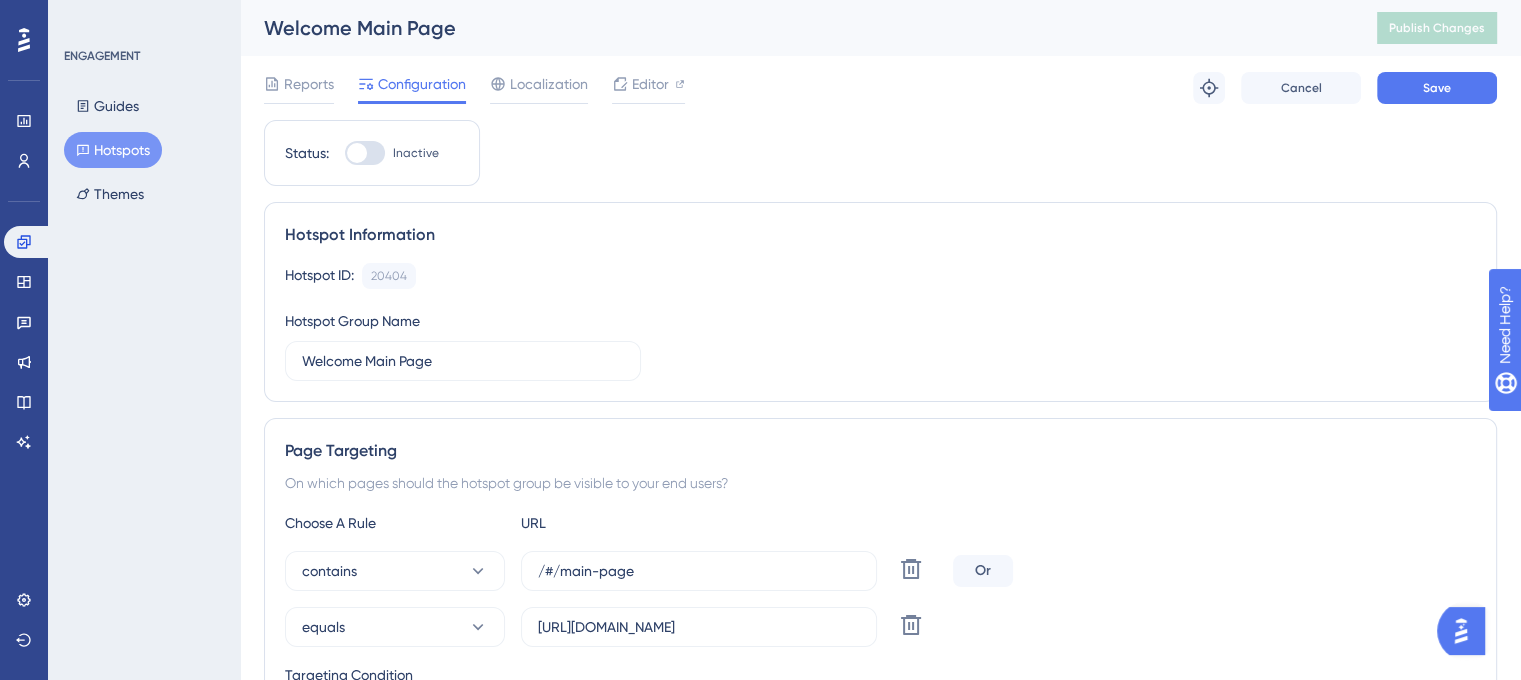 click at bounding box center [365, 153] 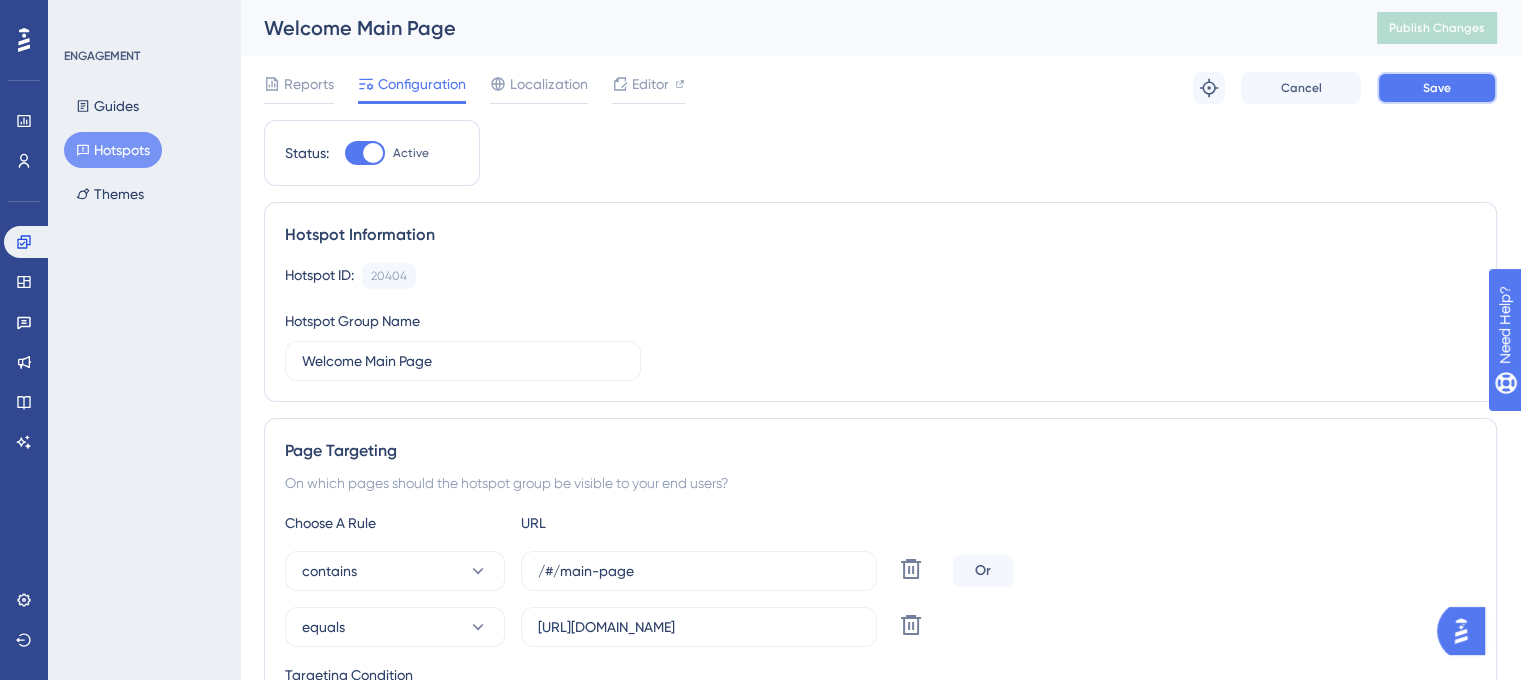 click on "Save" at bounding box center (1437, 88) 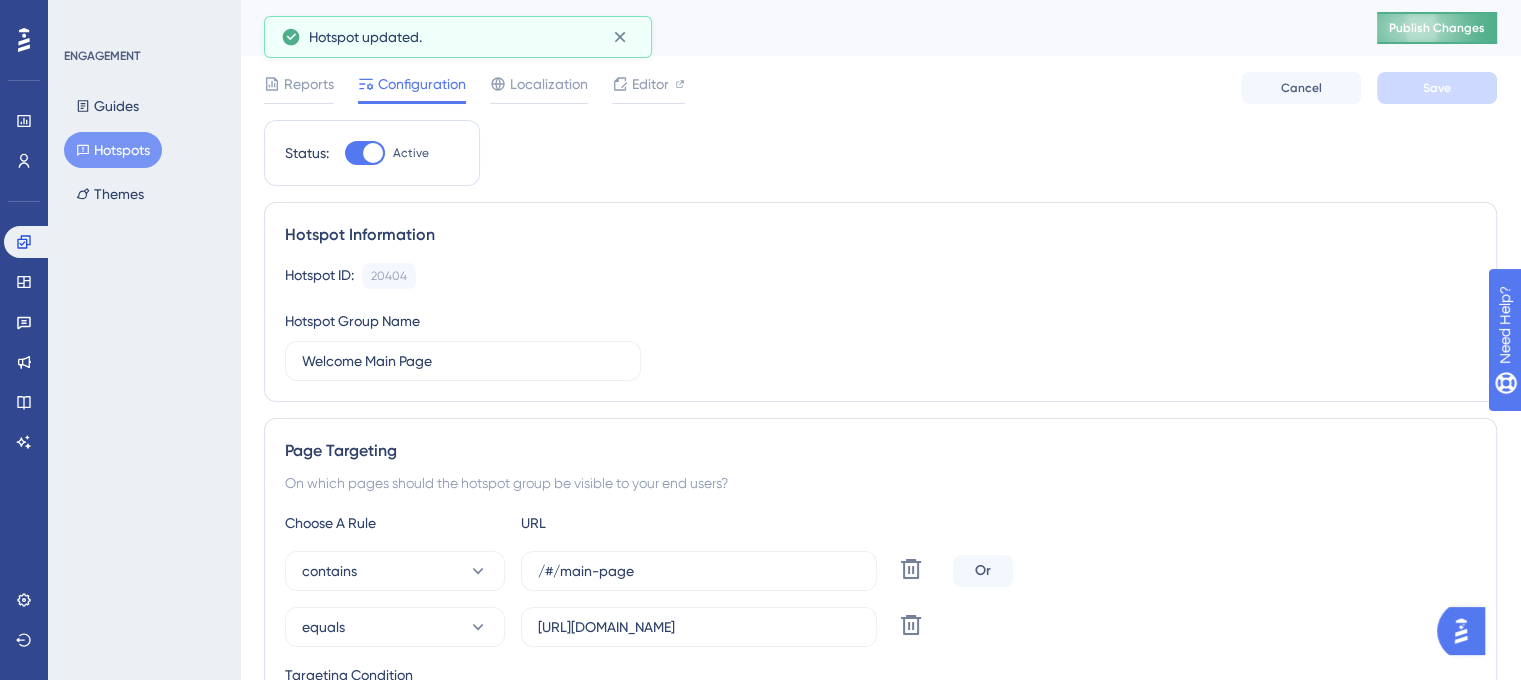 click on "Publish Changes" at bounding box center [1437, 28] 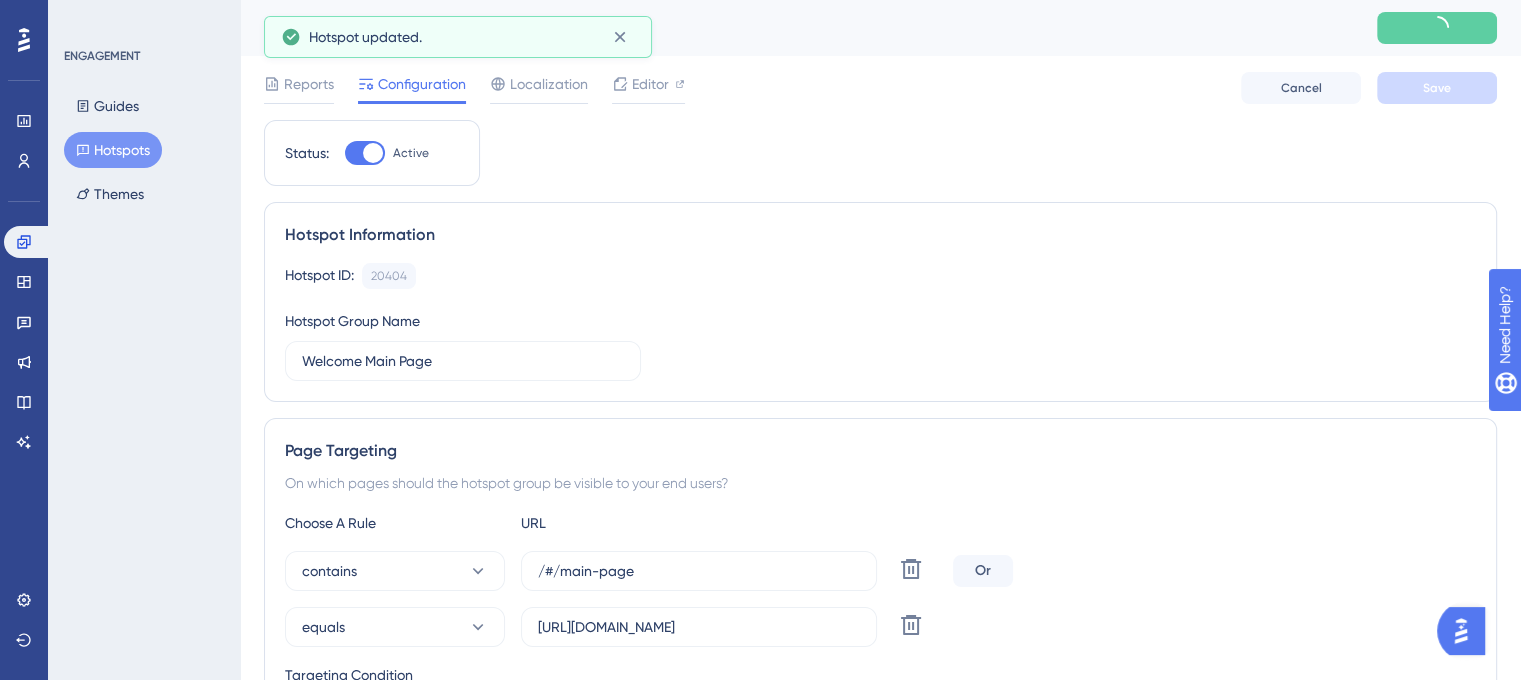 click on "Hotspots" at bounding box center (113, 150) 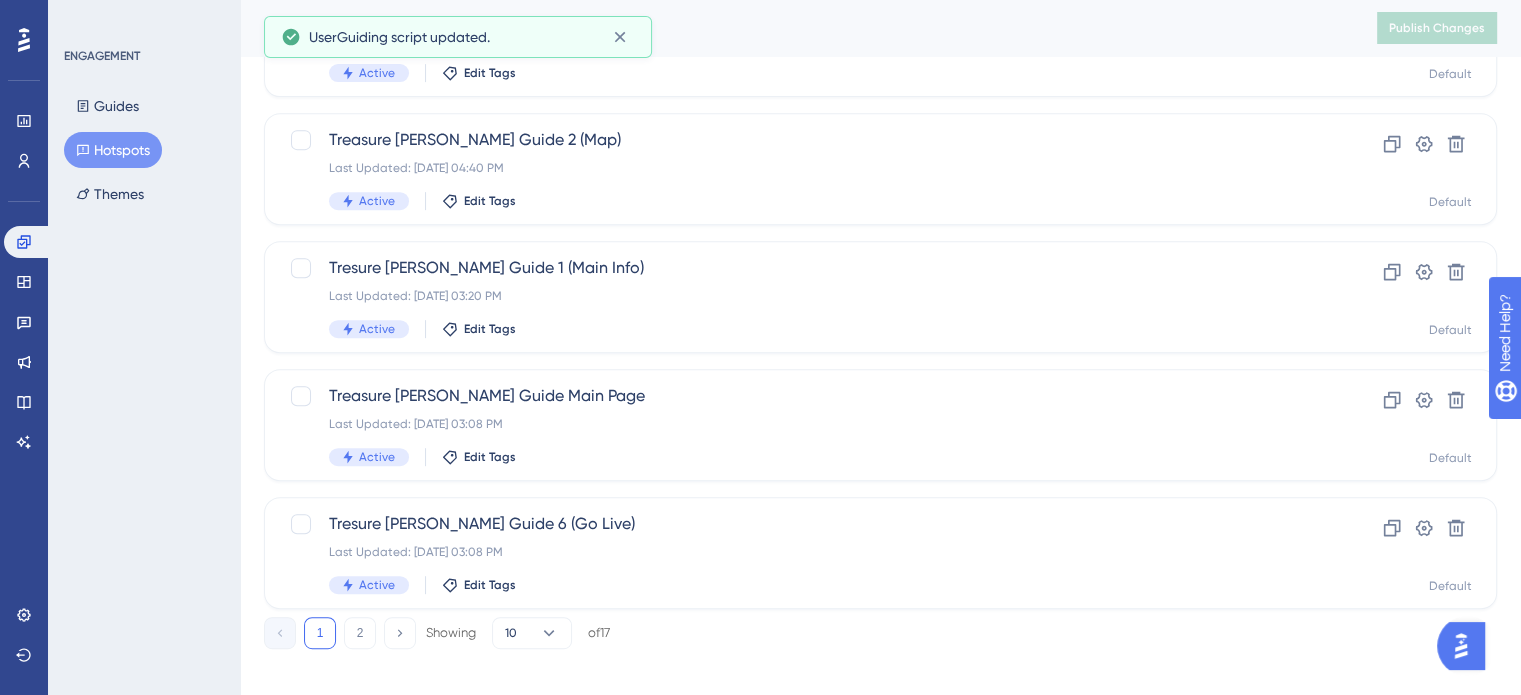 scroll, scrollTop: 856, scrollLeft: 0, axis: vertical 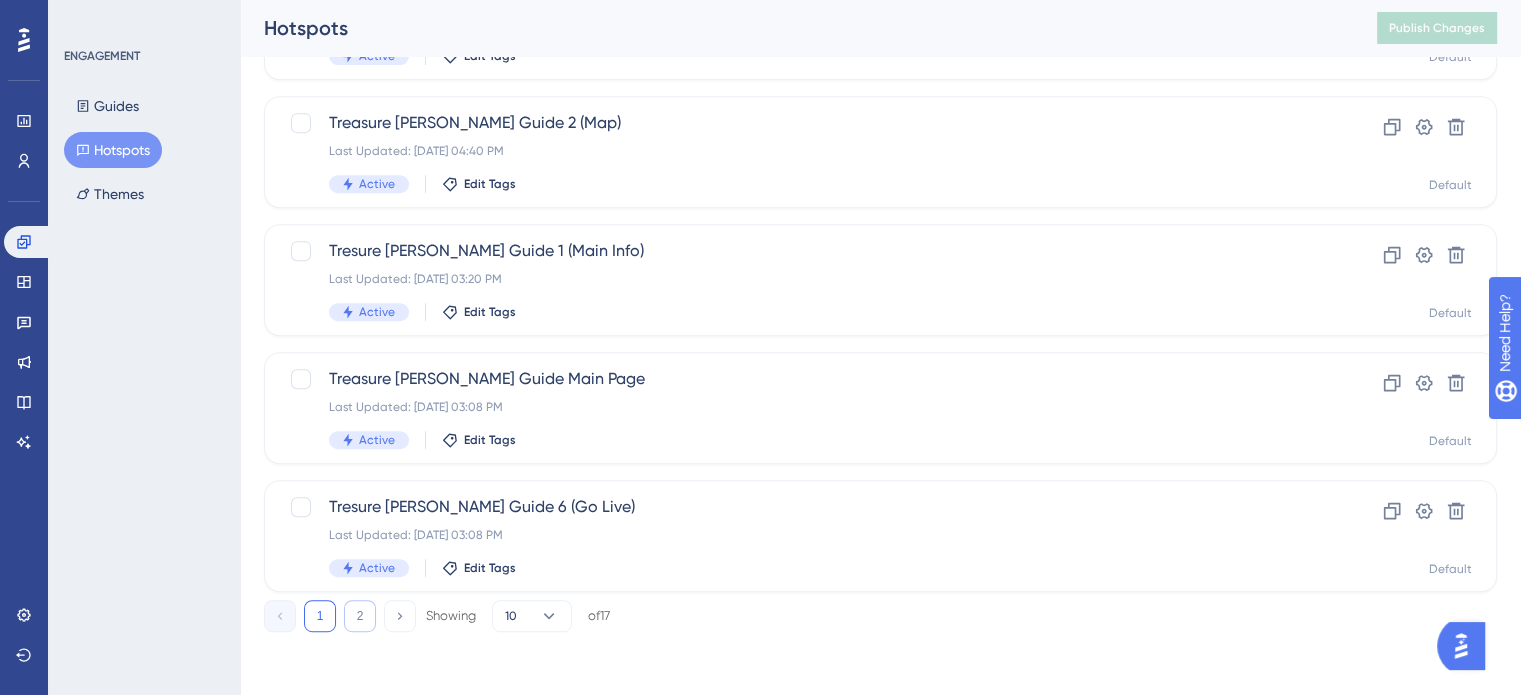 click on "2" at bounding box center (360, 616) 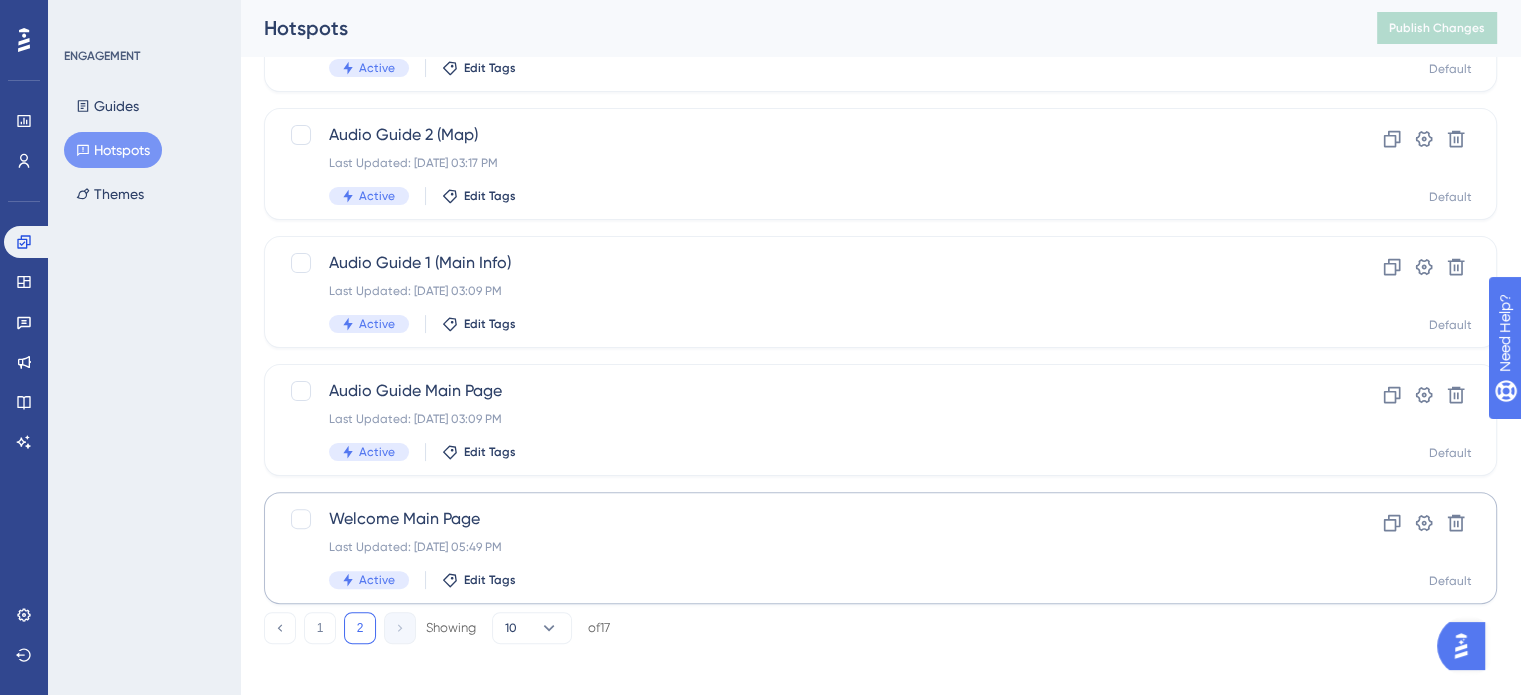 scroll, scrollTop: 472, scrollLeft: 0, axis: vertical 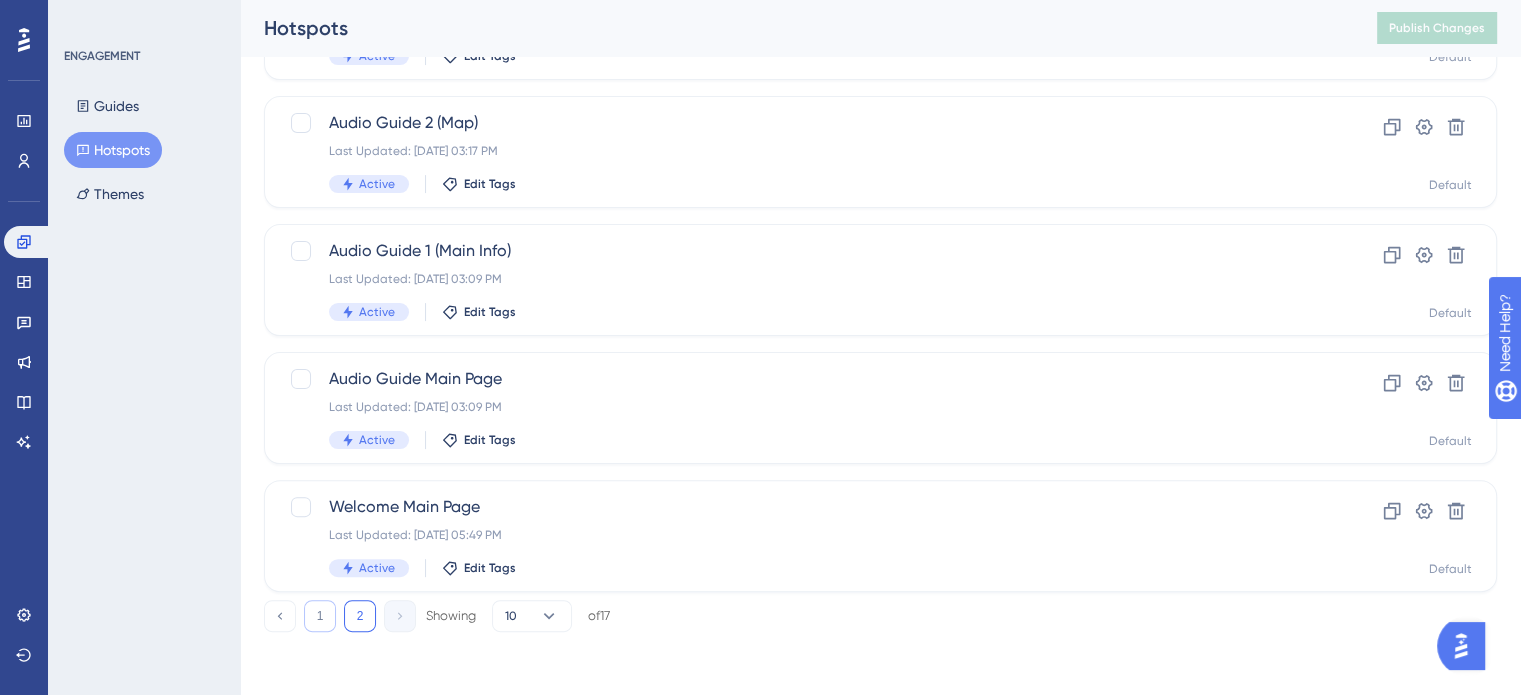 click on "1" at bounding box center (320, 616) 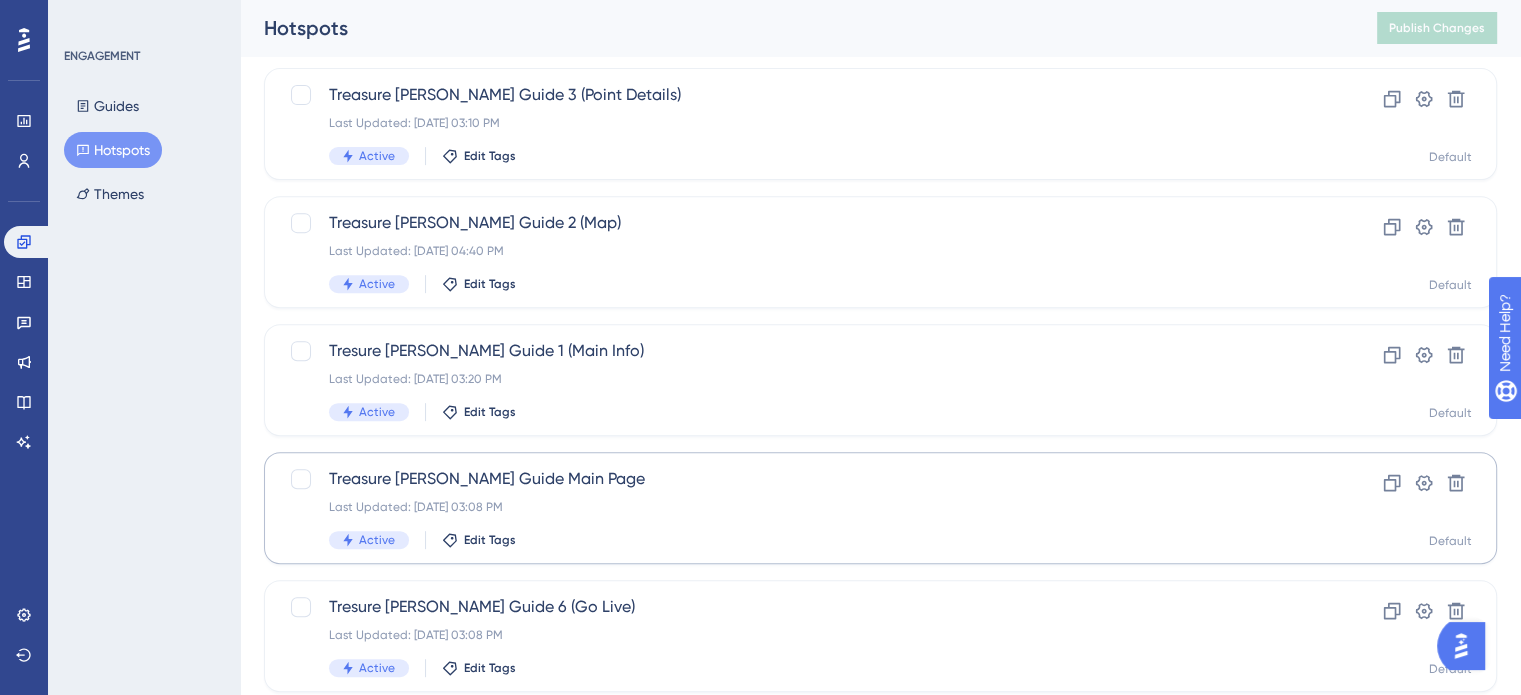 scroll, scrollTop: 755, scrollLeft: 0, axis: vertical 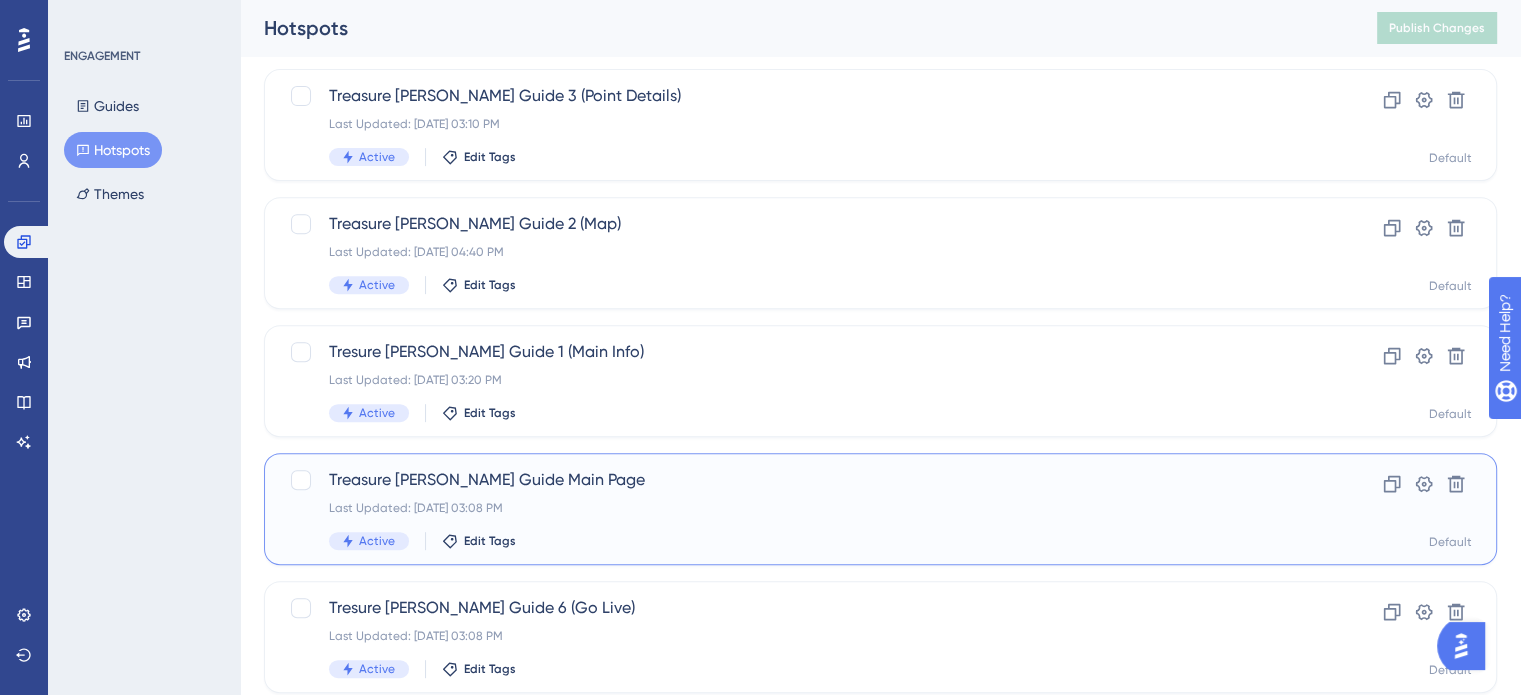 click on "Treasure Hunt Guide Main Page Last Updated: Jul 30 2025, 03:08 PM Active Edit Tags Clone Settings Delete Default" at bounding box center (880, 509) 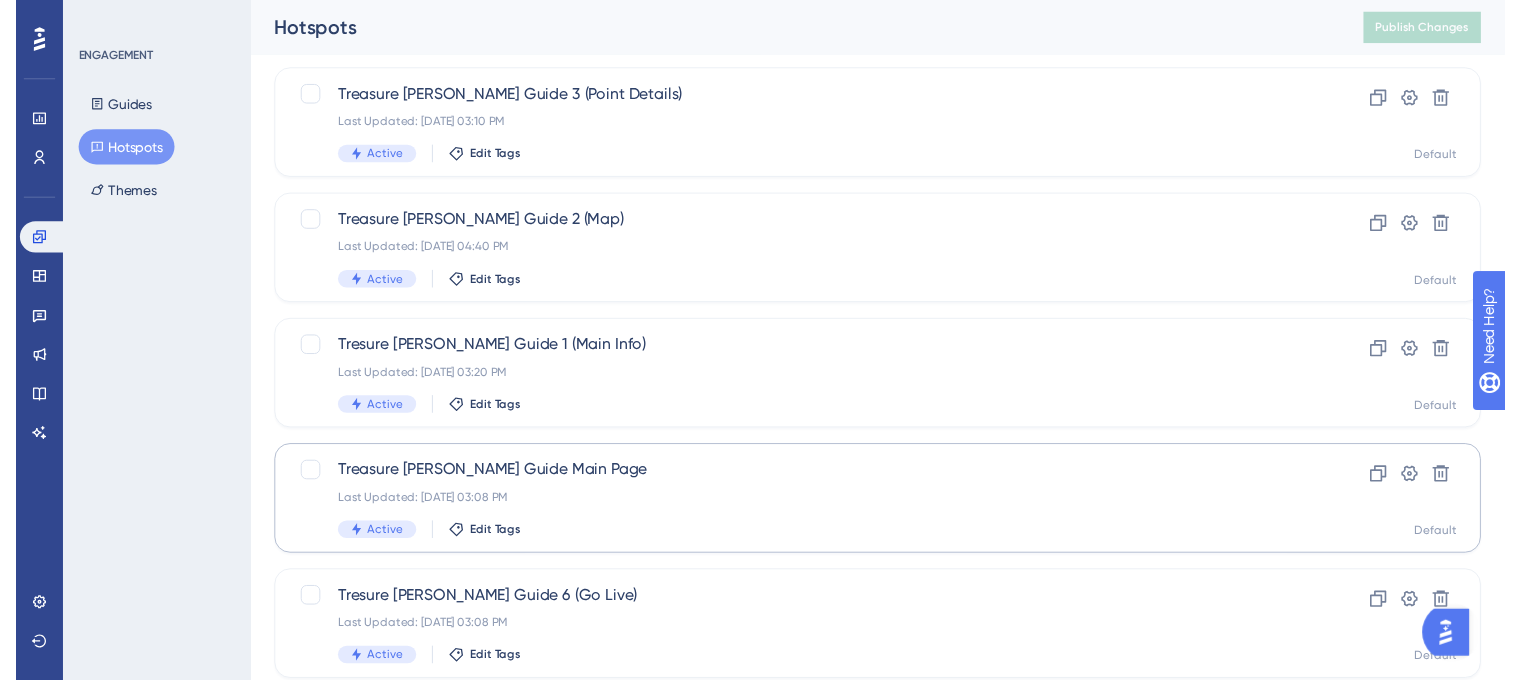 scroll, scrollTop: 0, scrollLeft: 0, axis: both 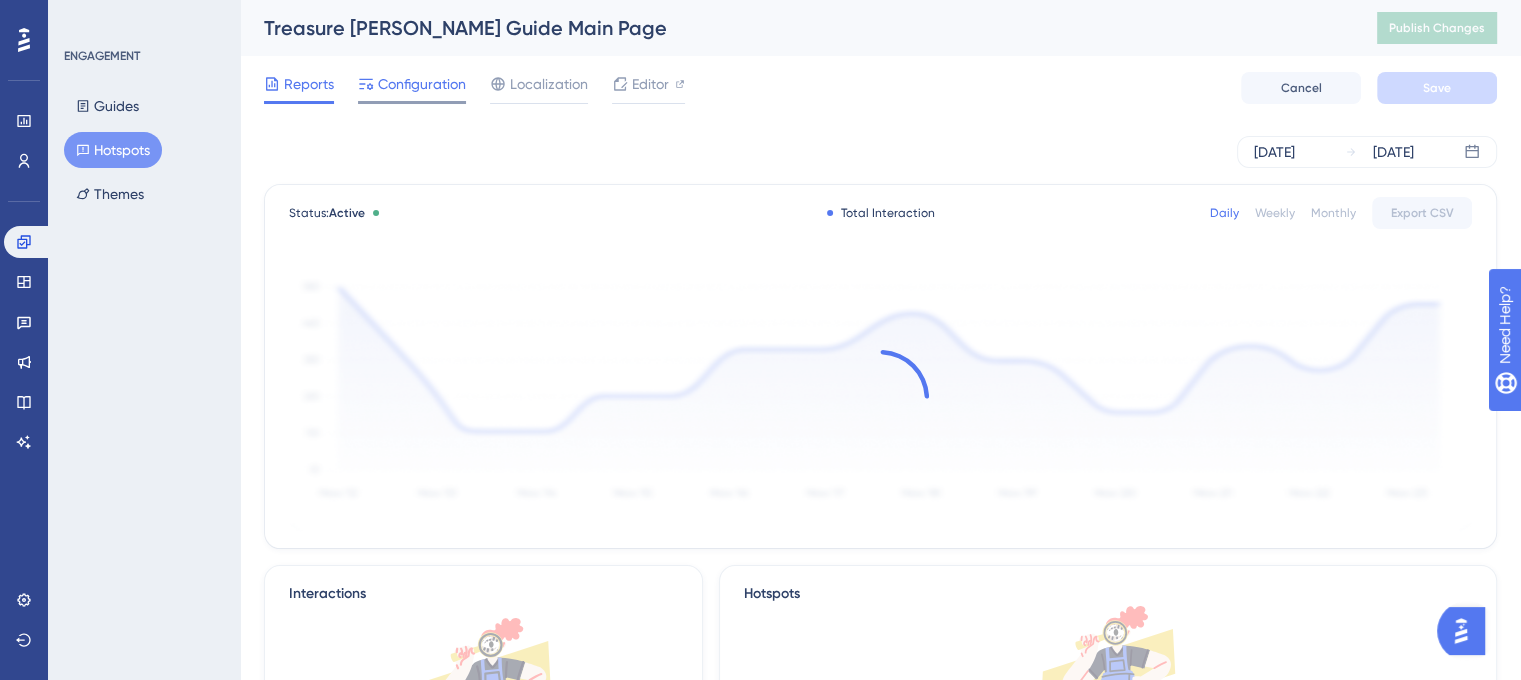click on "Configuration" at bounding box center [422, 84] 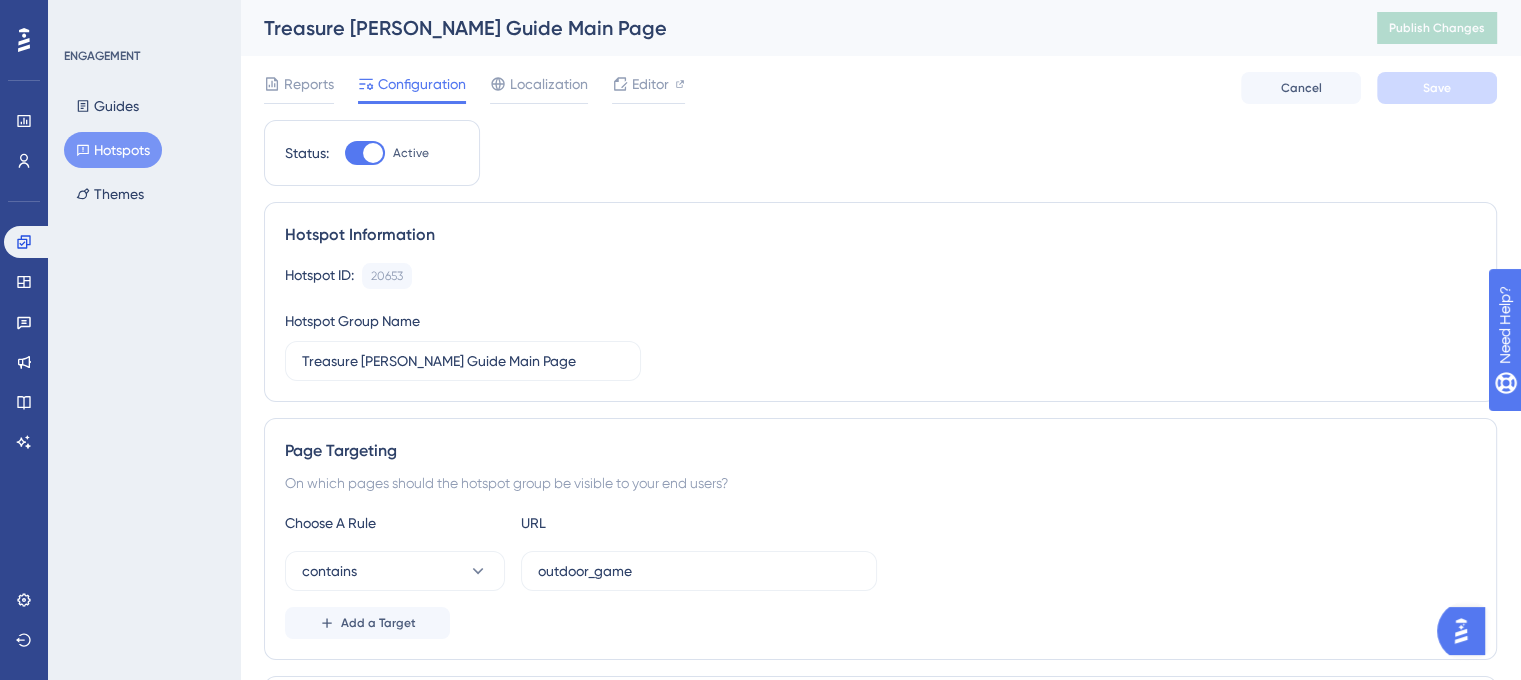 scroll, scrollTop: 7, scrollLeft: 0, axis: vertical 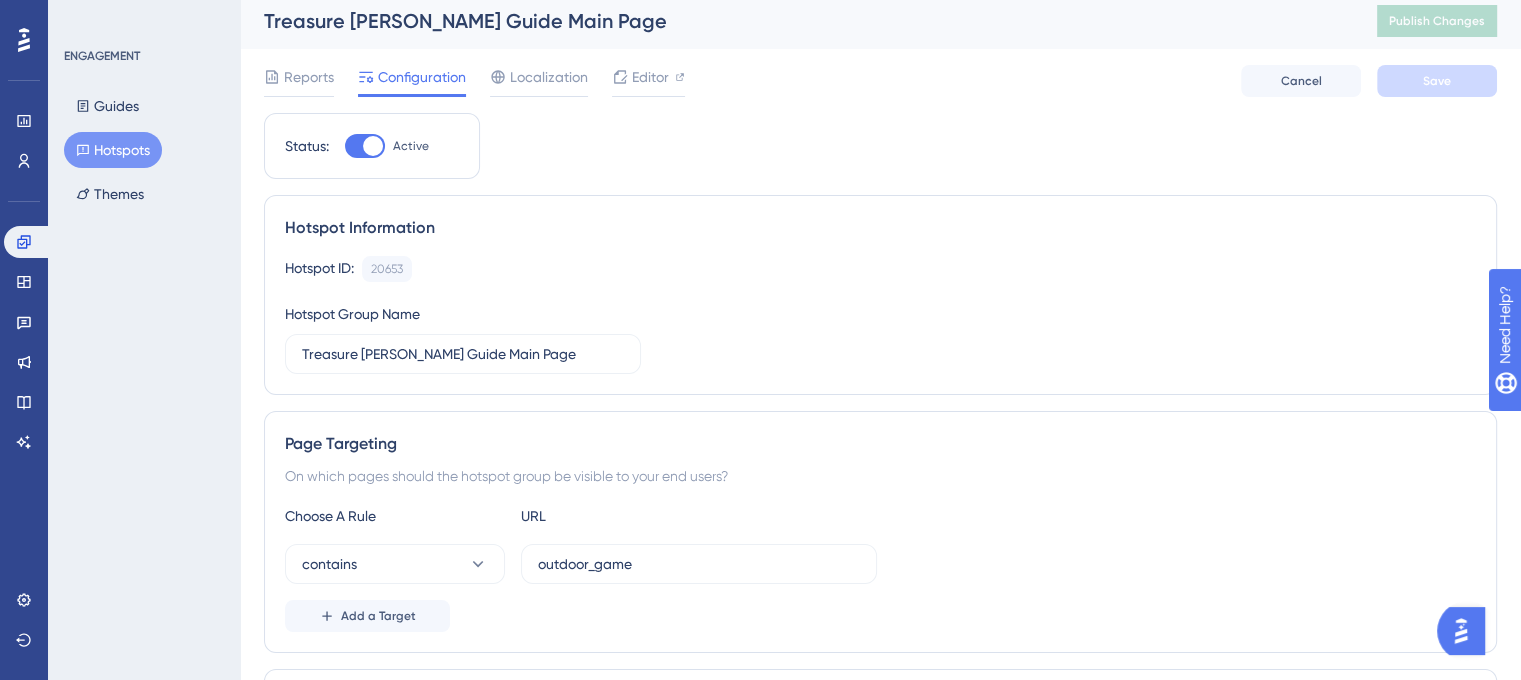 click at bounding box center [365, 146] 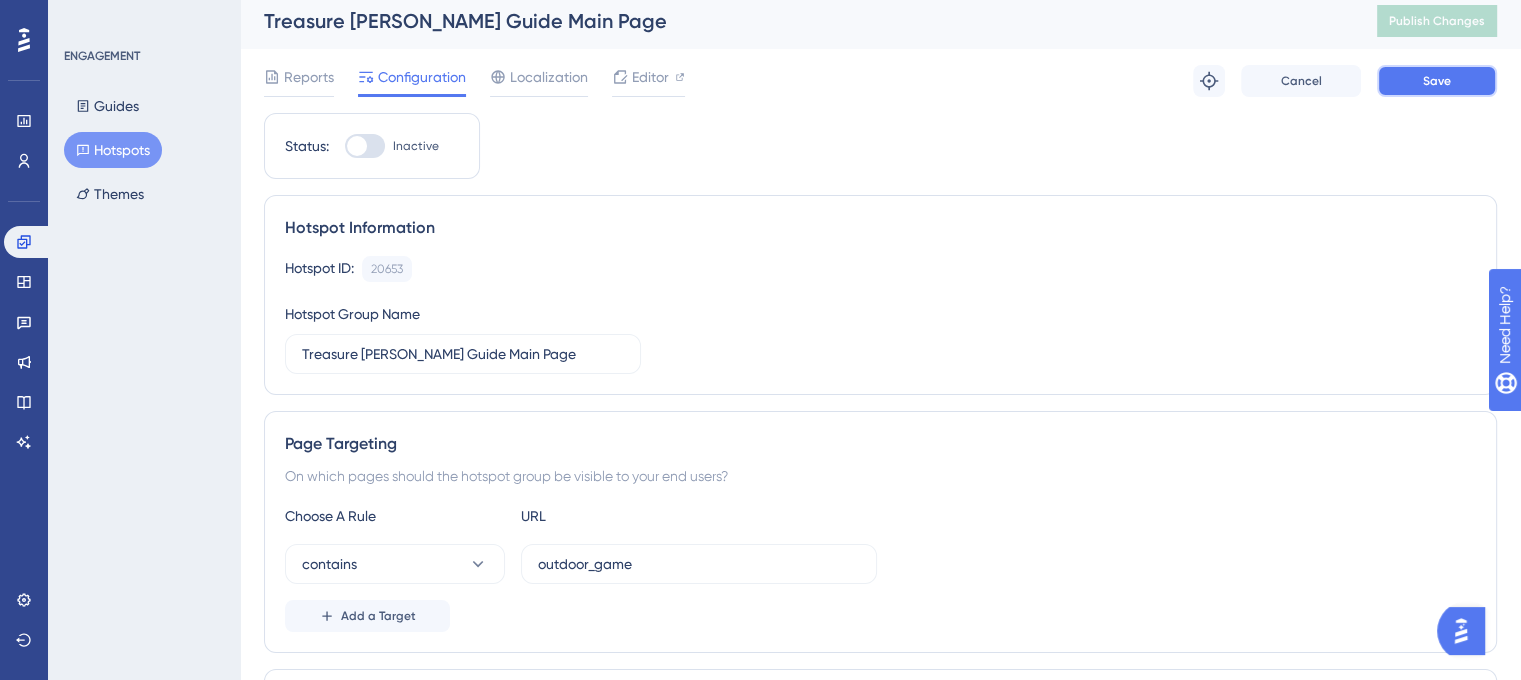 click on "Save" at bounding box center (1437, 81) 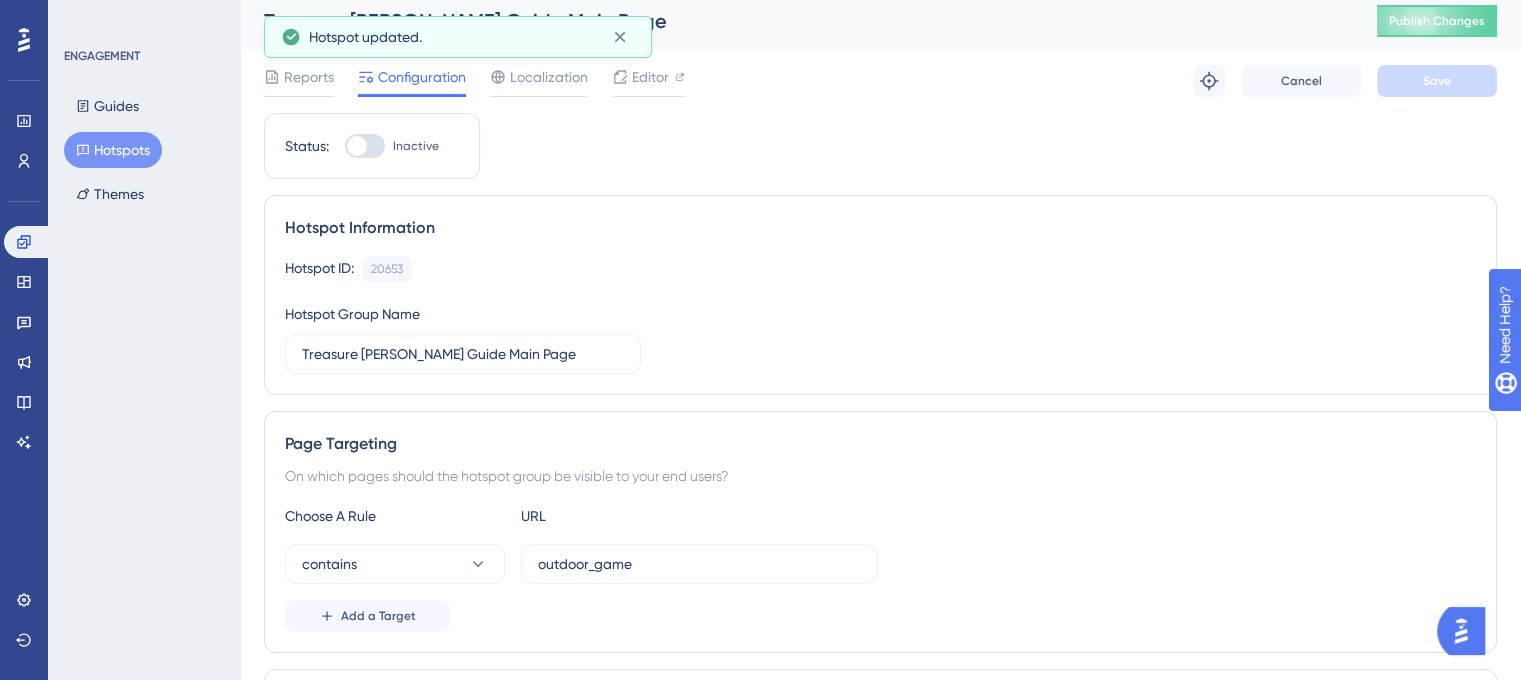 click on "Treasure Hunt Guide Main Page Publish Changes" at bounding box center (880, 21) 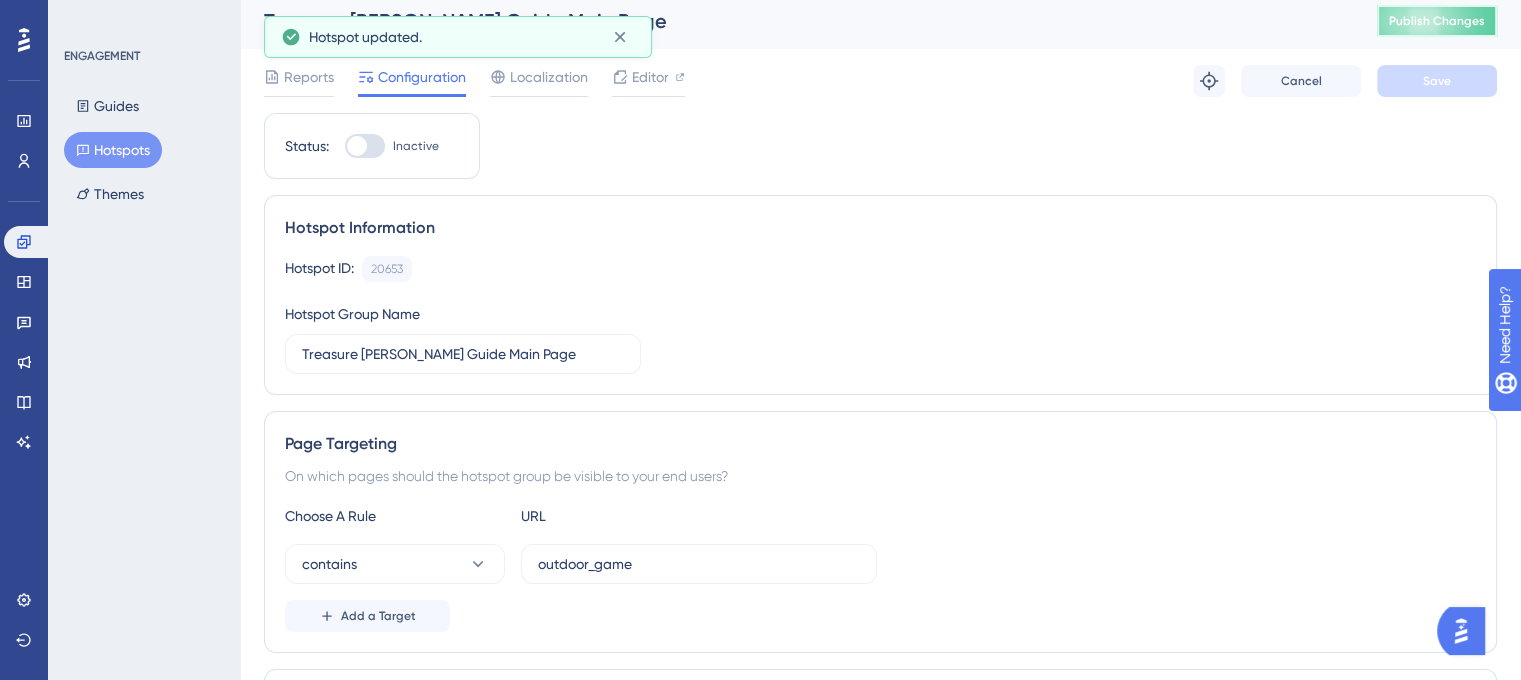 click on "Publish Changes" at bounding box center (1437, 21) 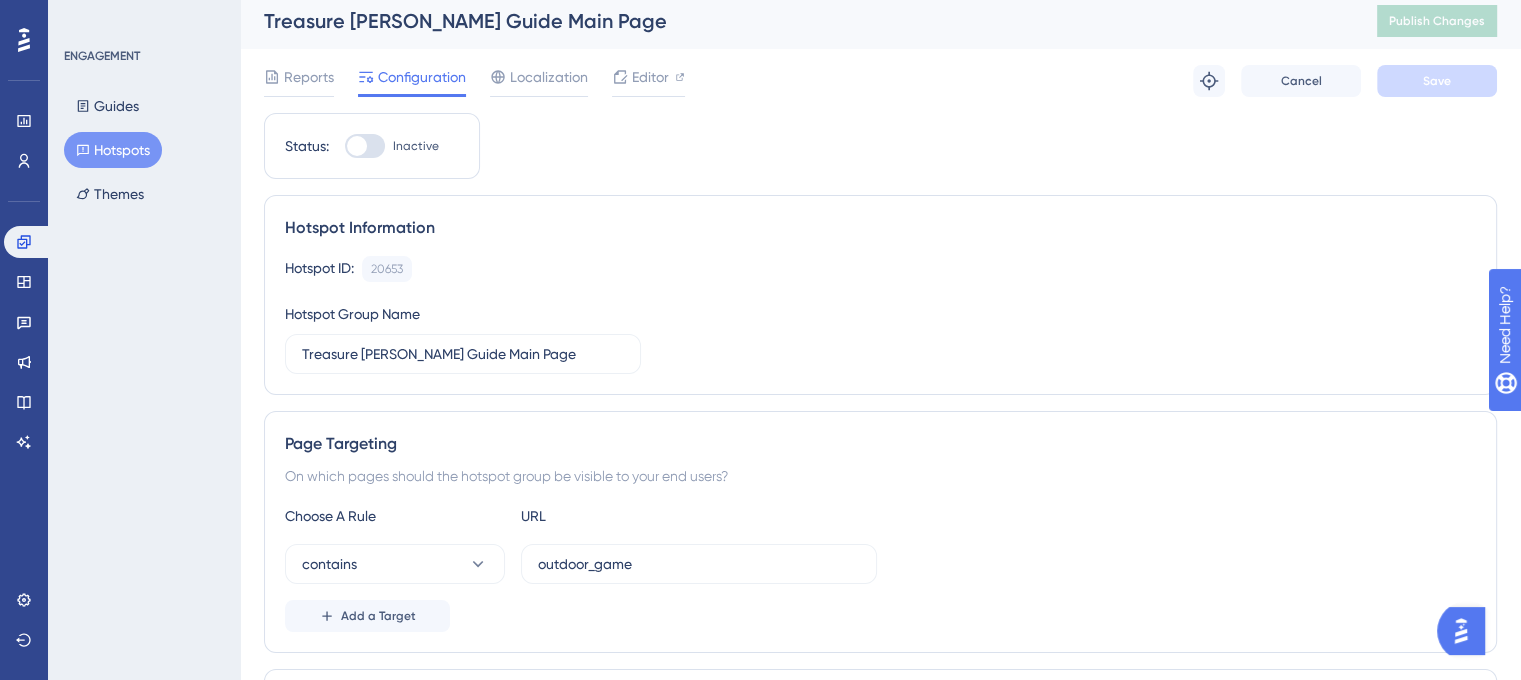 click on "Hotspots" at bounding box center (113, 150) 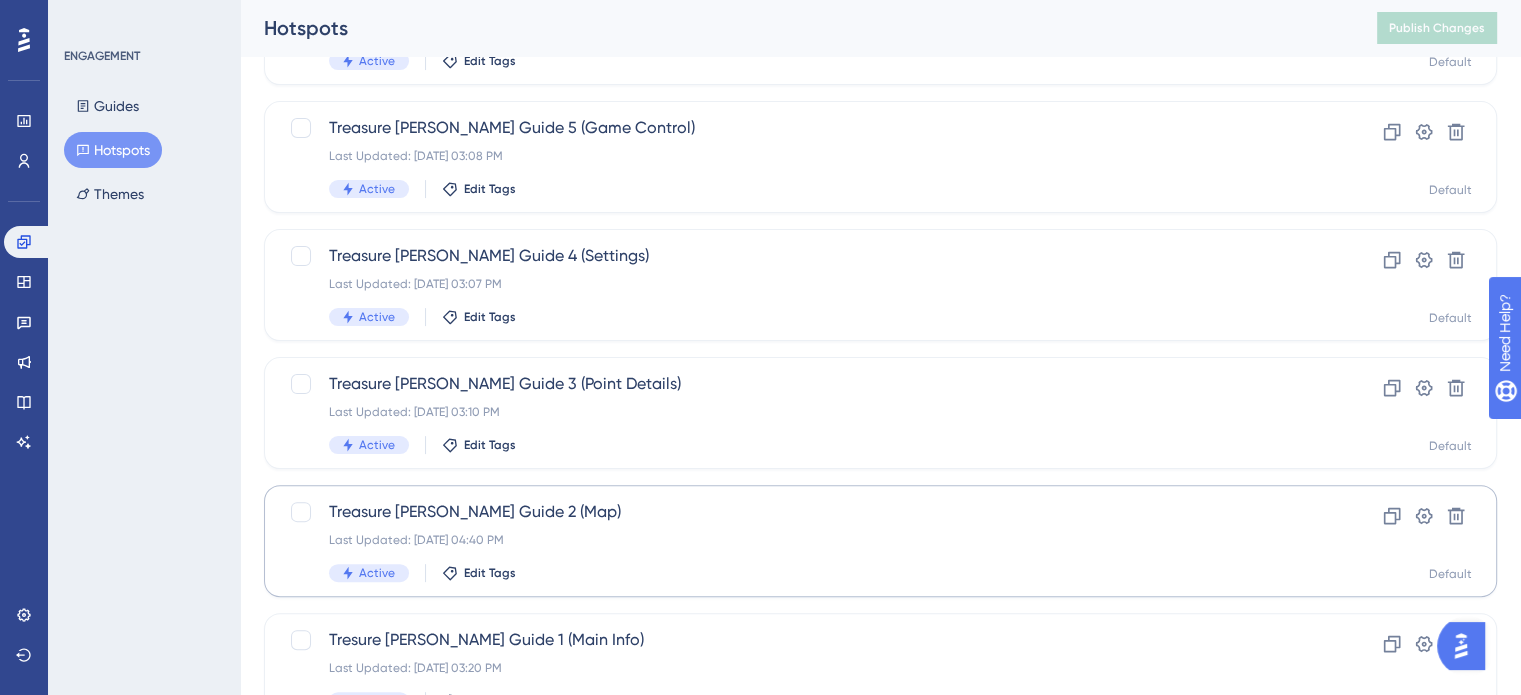 scroll, scrollTop: 856, scrollLeft: 0, axis: vertical 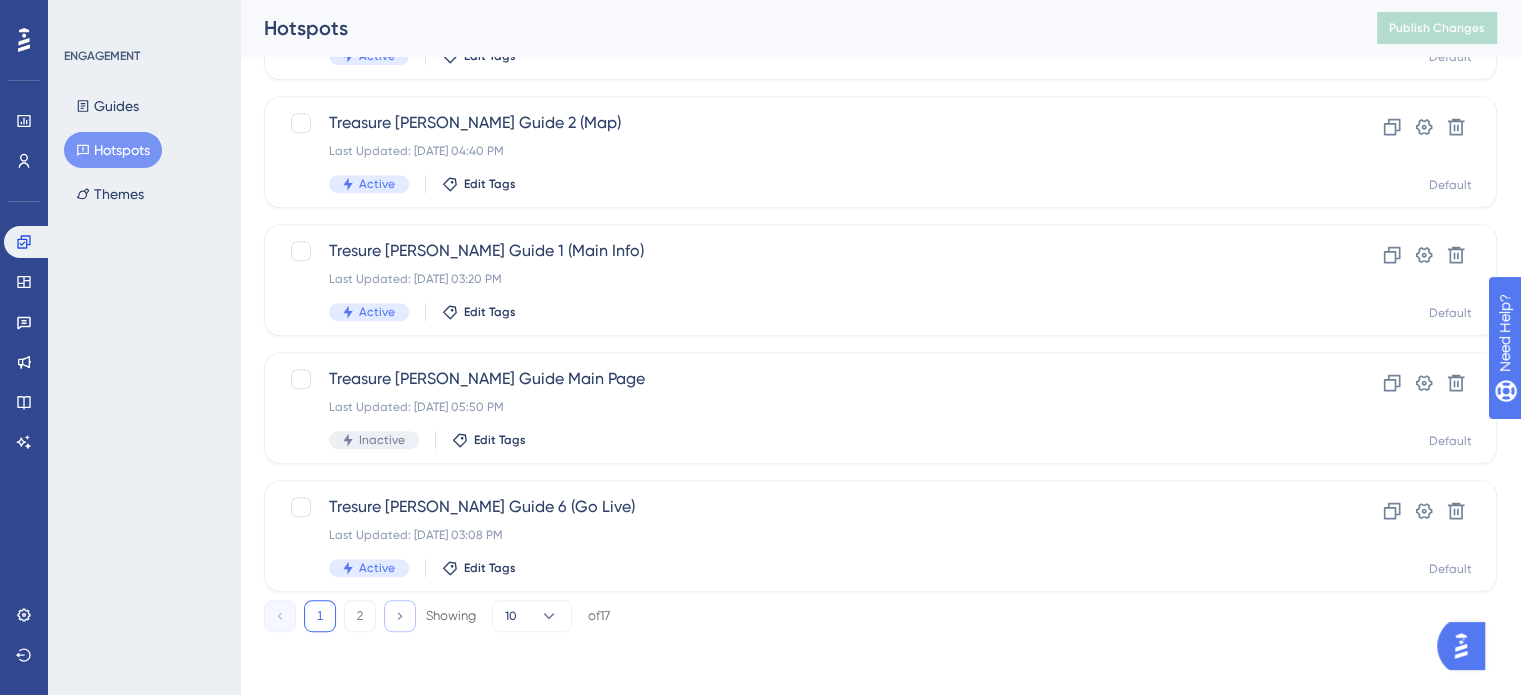 click at bounding box center (400, 616) 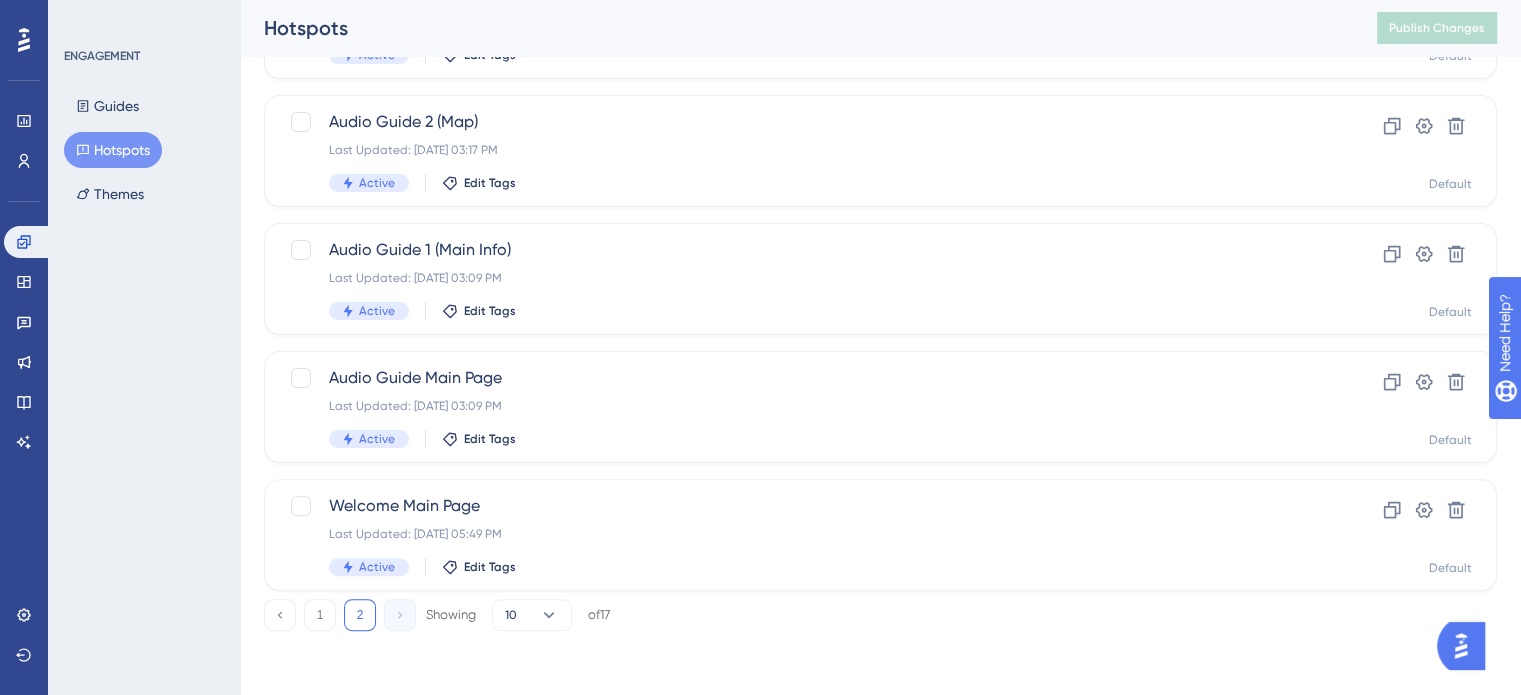 scroll, scrollTop: 472, scrollLeft: 0, axis: vertical 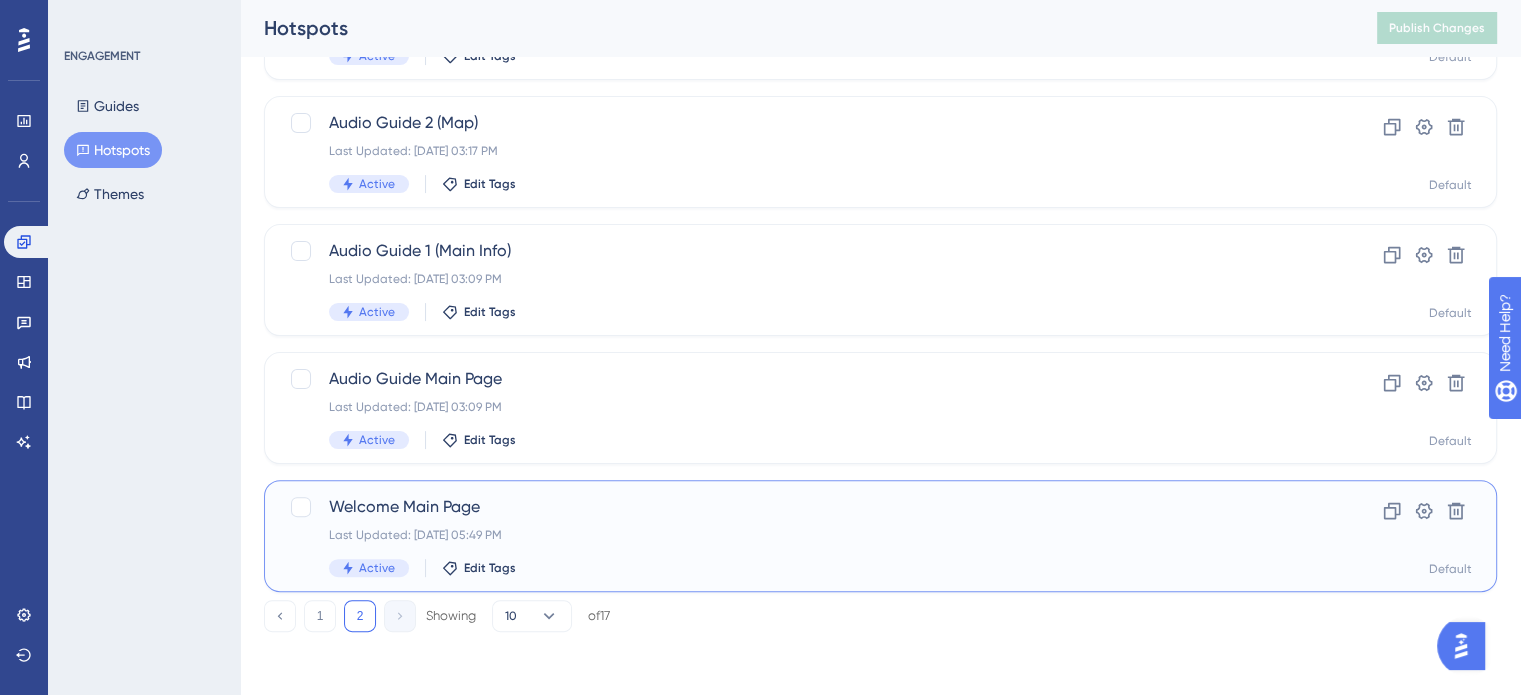 click on "Welcome Main Page" at bounding box center (800, 507) 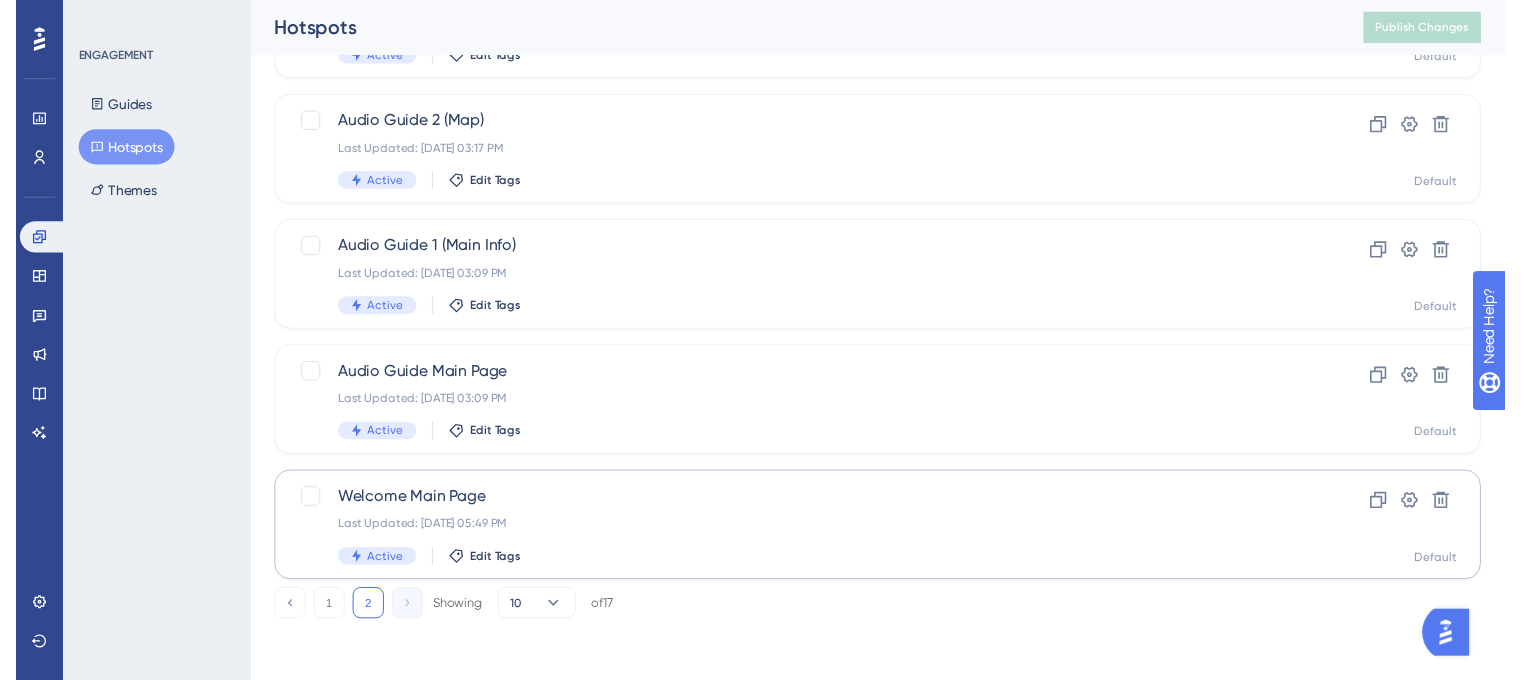 scroll, scrollTop: 0, scrollLeft: 0, axis: both 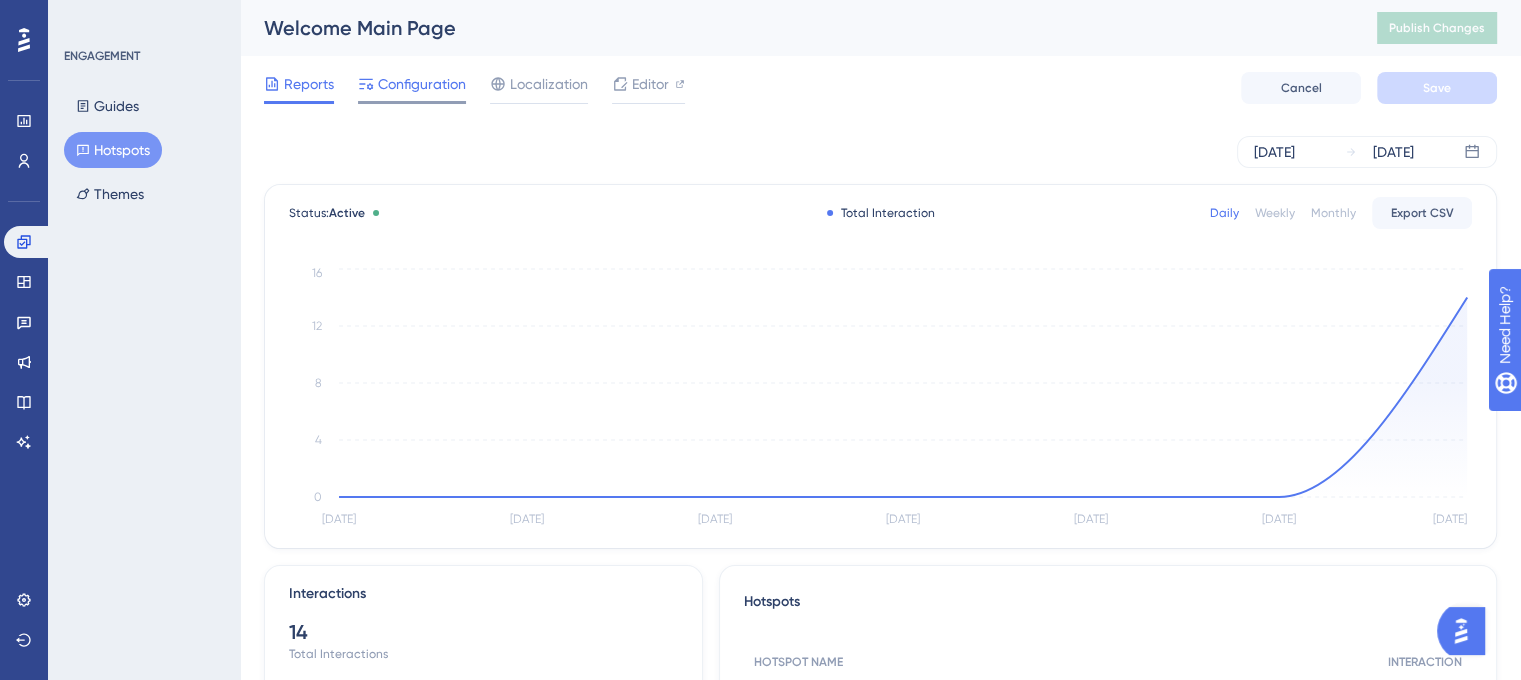 click on "Configuration" at bounding box center (422, 84) 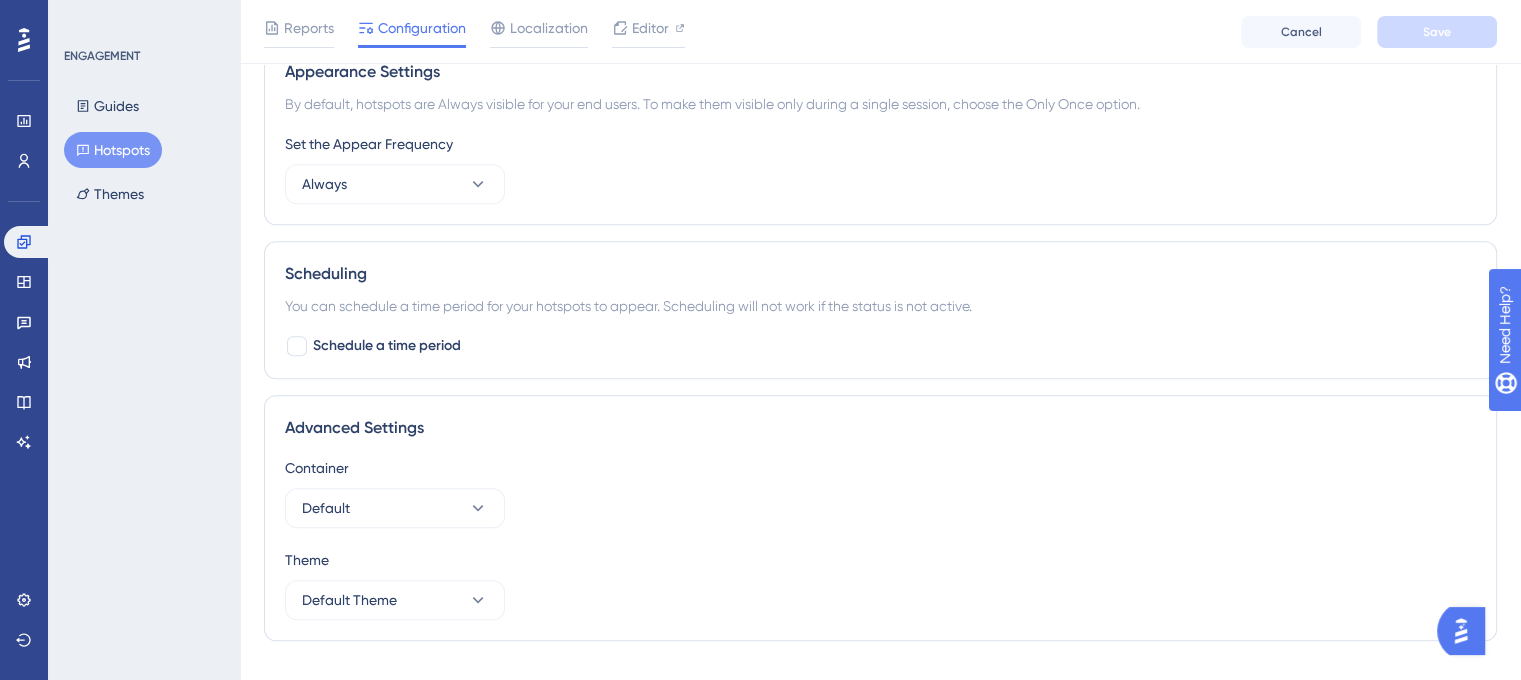 scroll, scrollTop: 988, scrollLeft: 0, axis: vertical 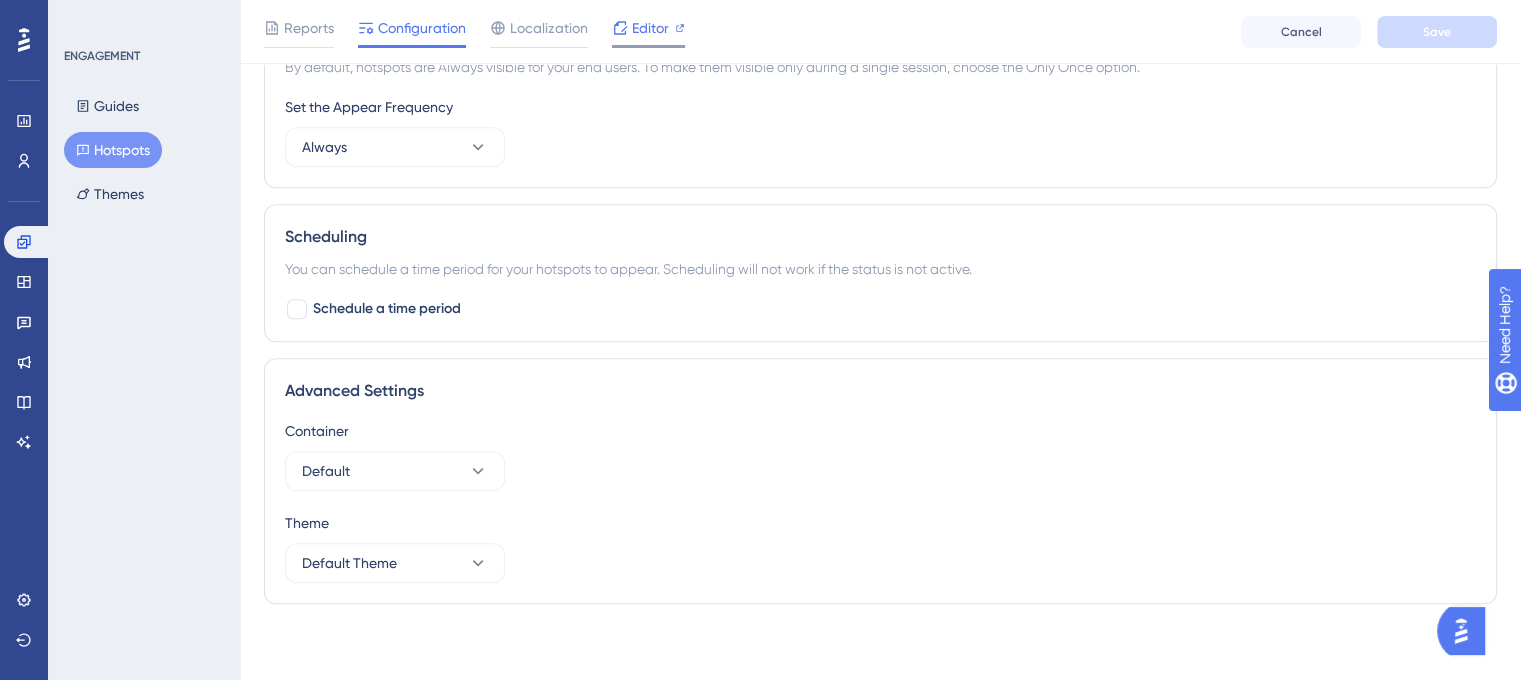 click on "Editor" at bounding box center [650, 28] 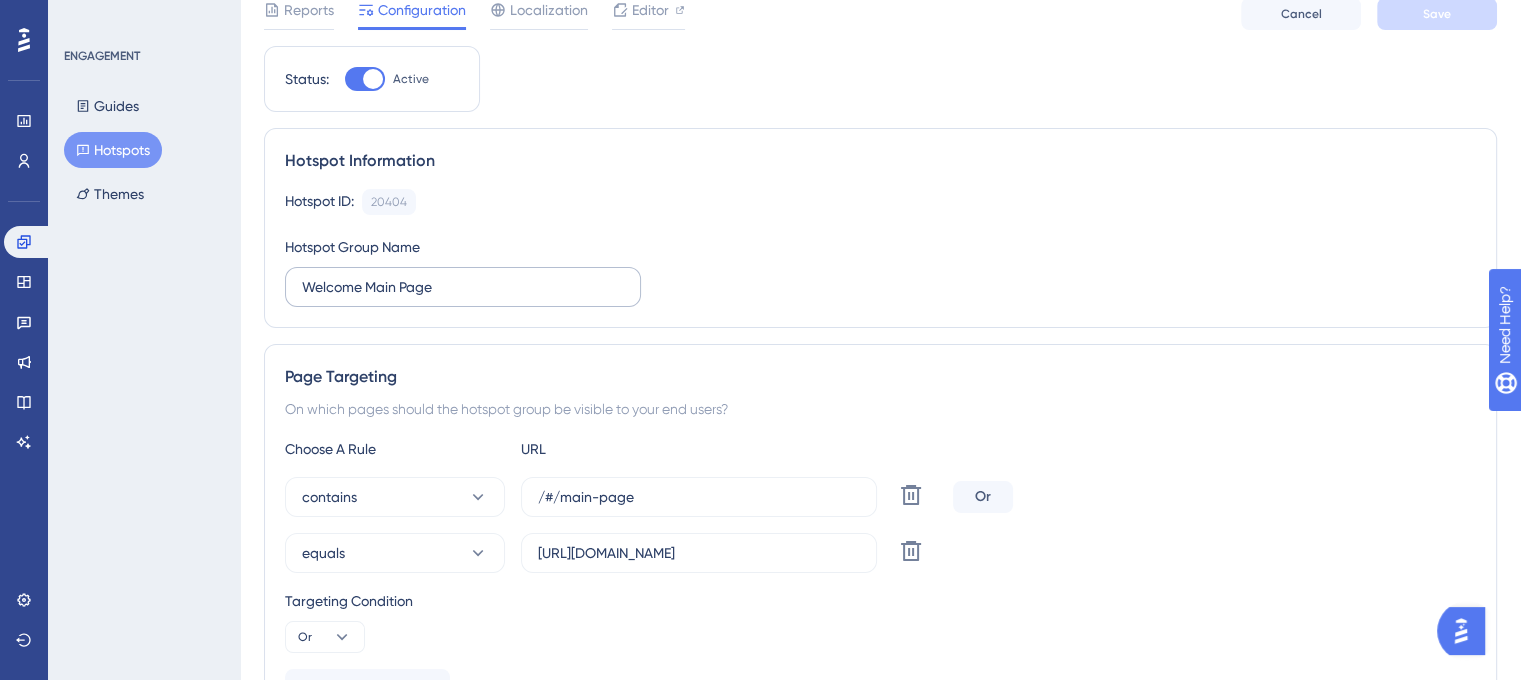 scroll, scrollTop: 0, scrollLeft: 0, axis: both 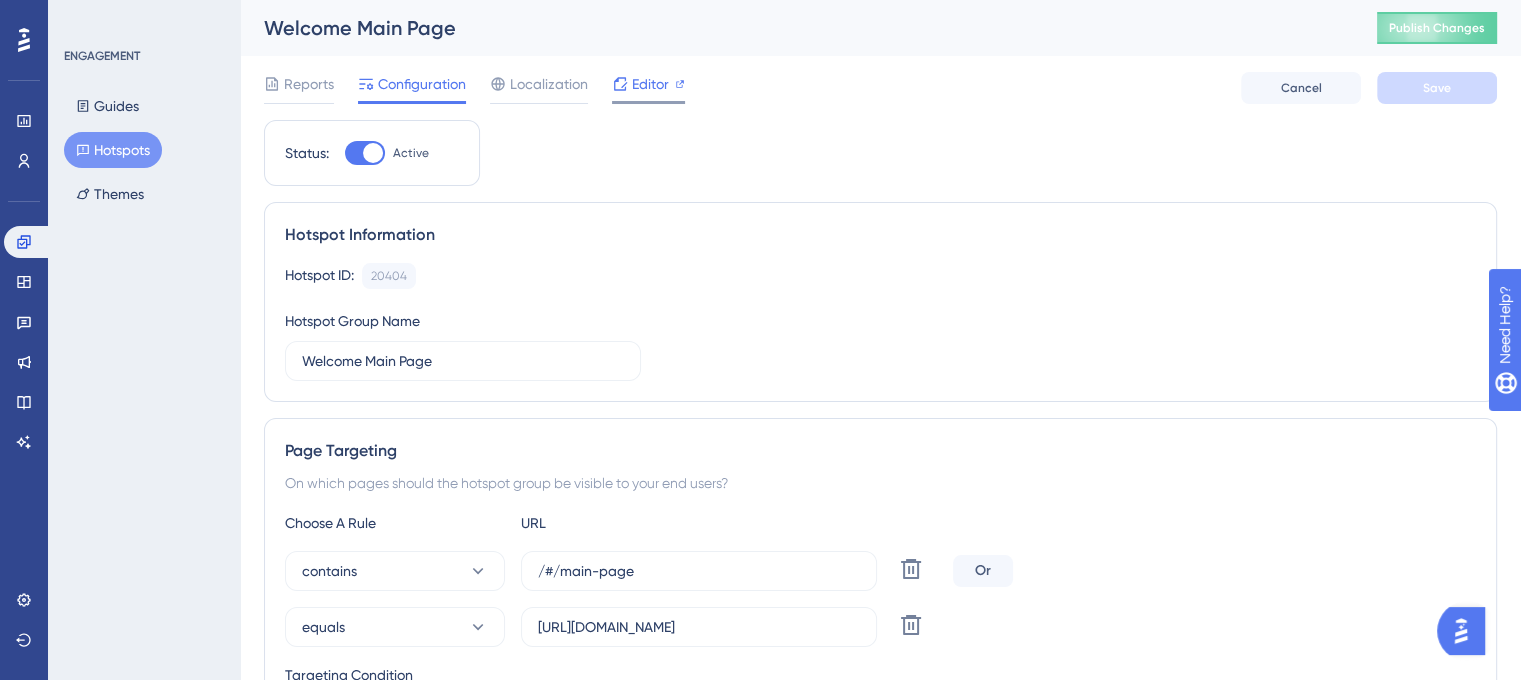 click on "Editor" at bounding box center [650, 84] 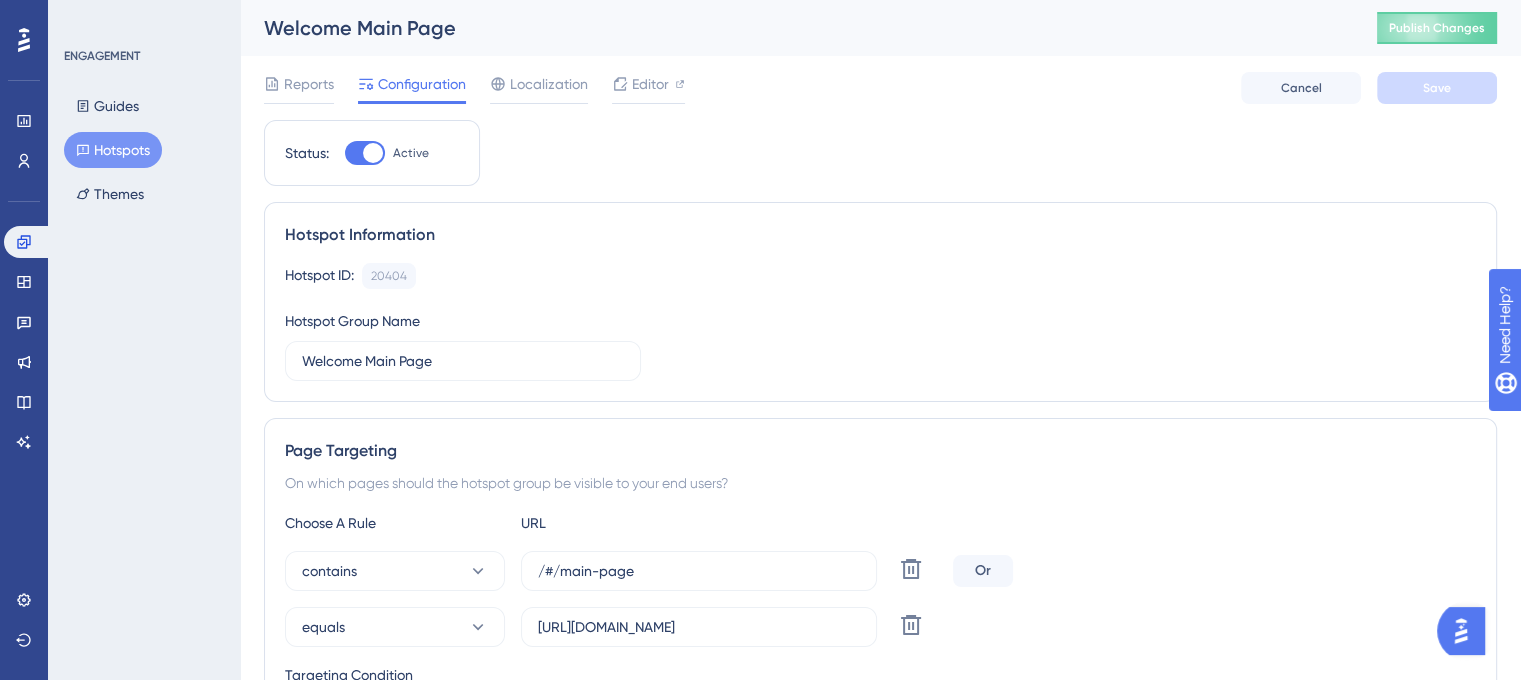 click on "Hotspots" at bounding box center (113, 150) 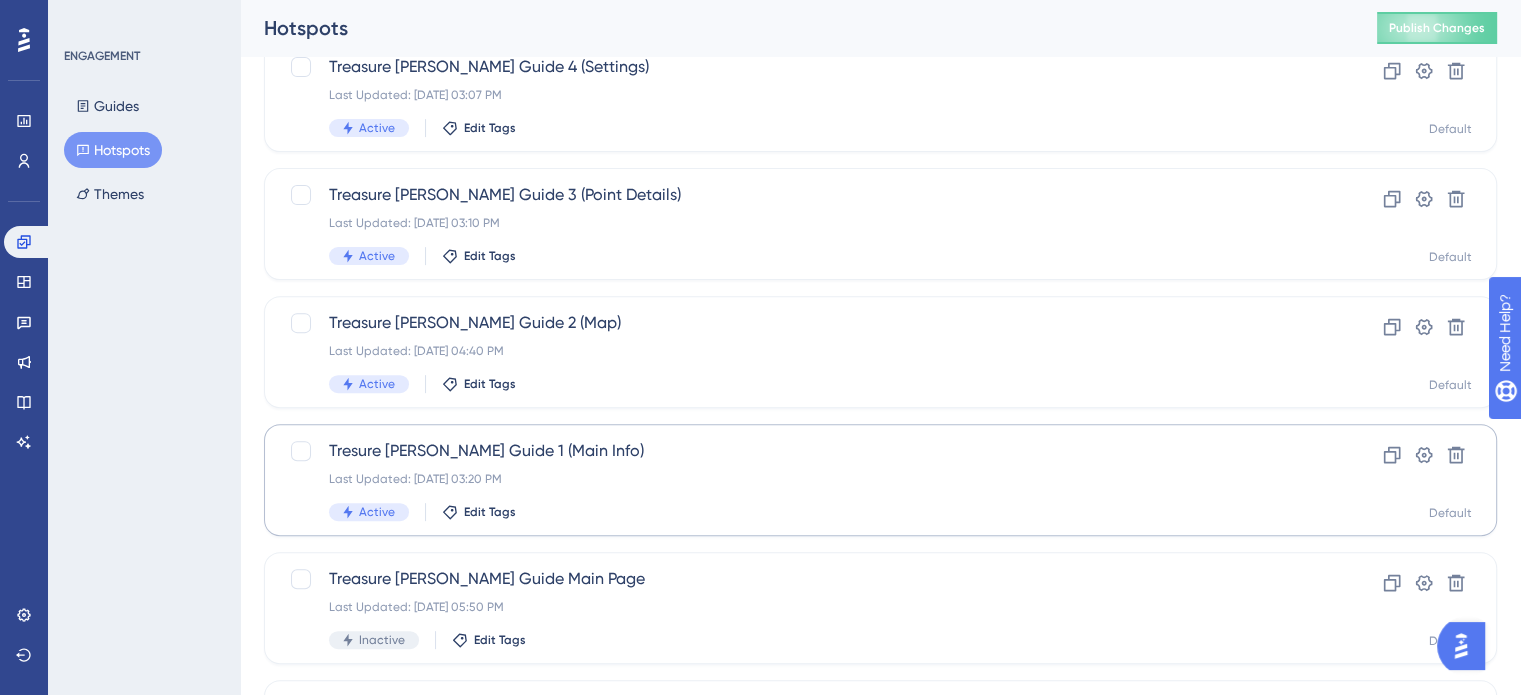 scroll, scrollTop: 856, scrollLeft: 0, axis: vertical 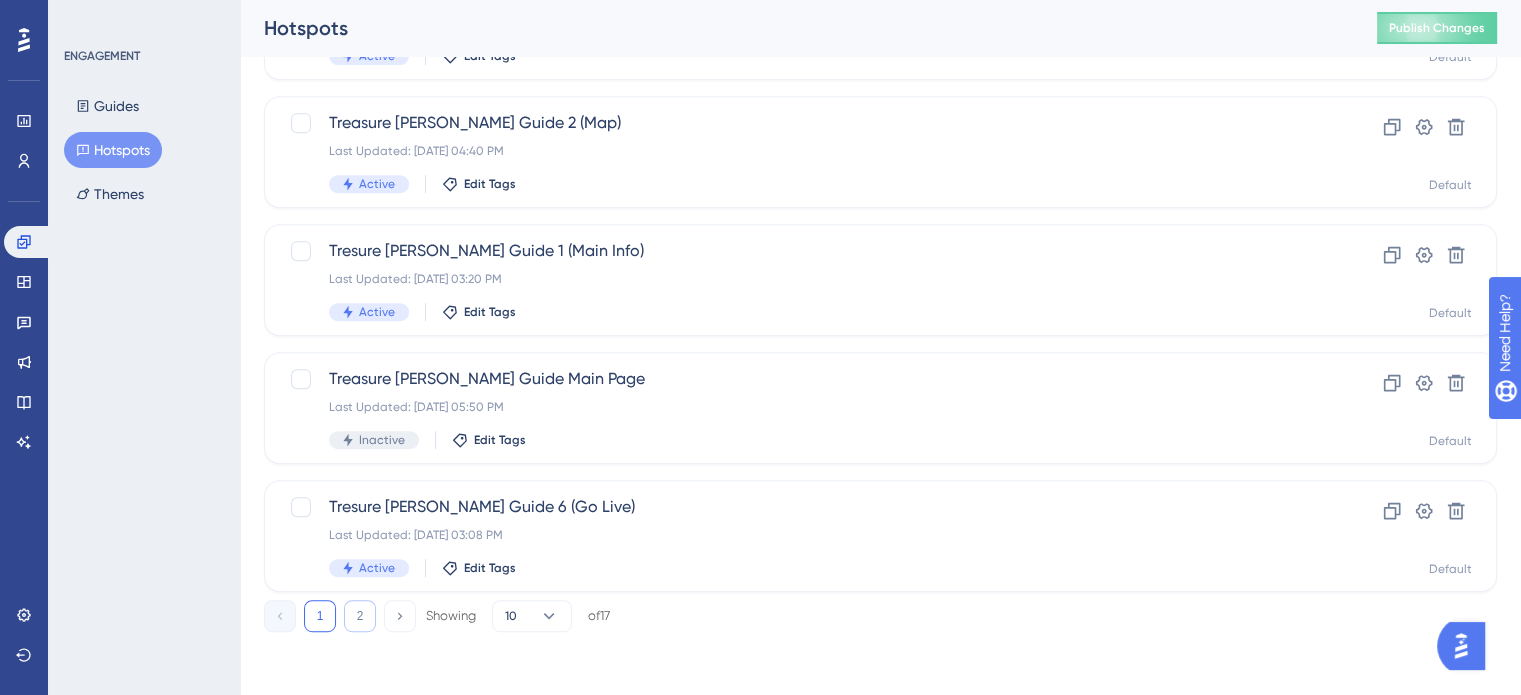 click on "2" at bounding box center [360, 616] 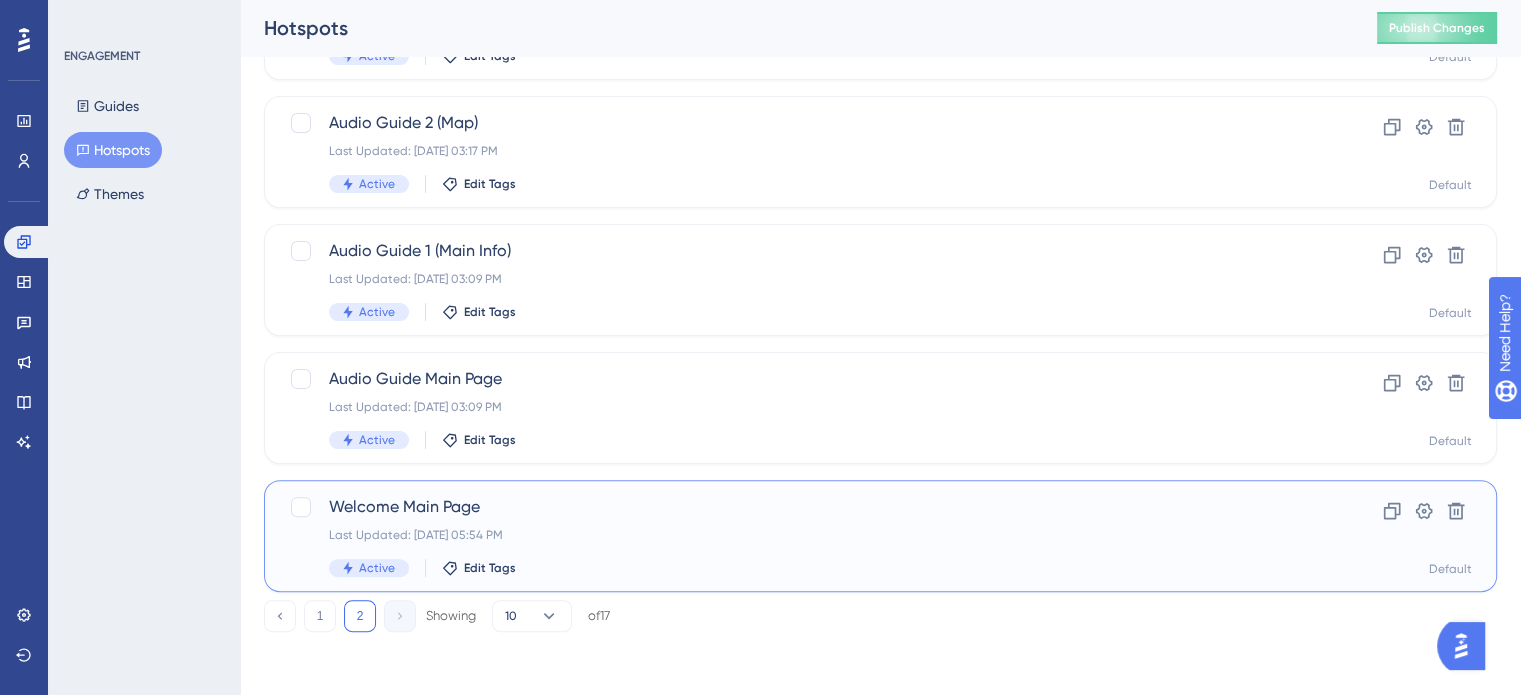 click on "Welcome Main Page" at bounding box center [800, 507] 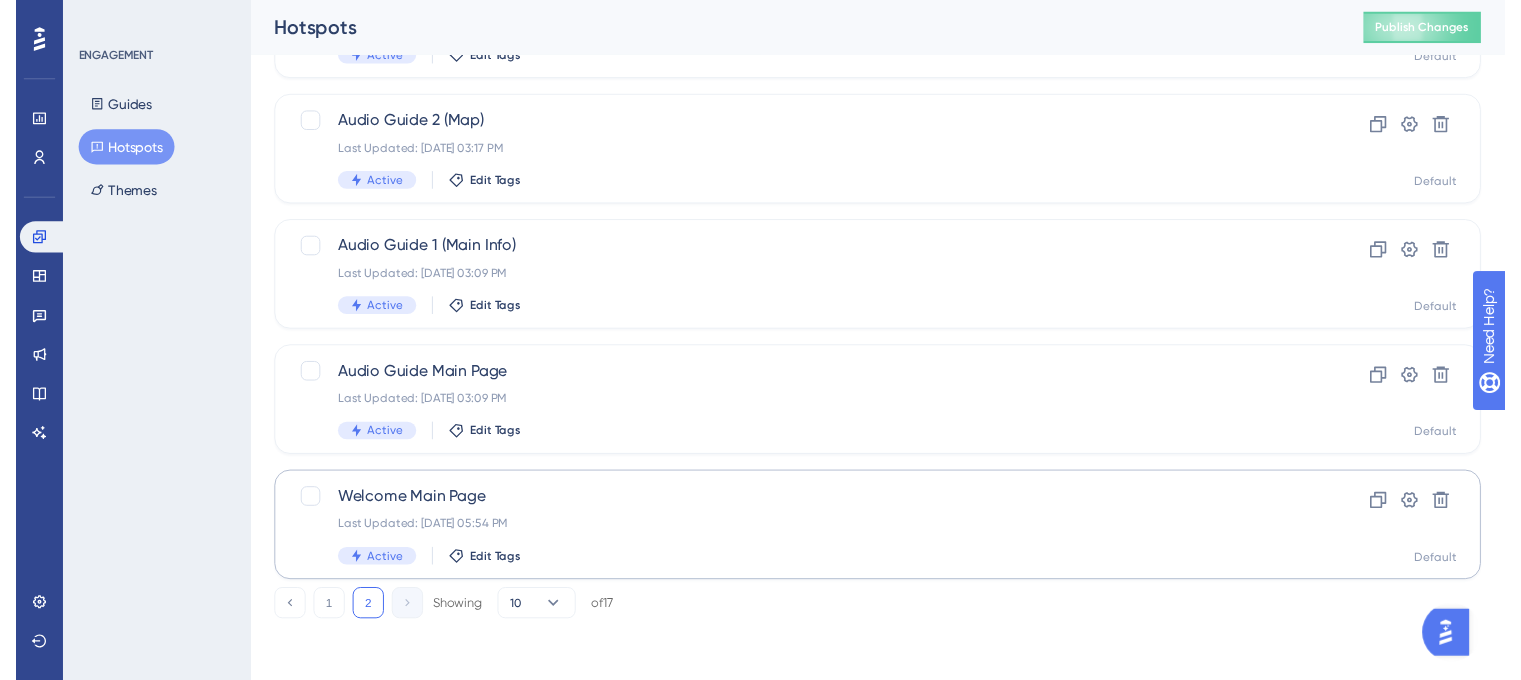 scroll, scrollTop: 0, scrollLeft: 0, axis: both 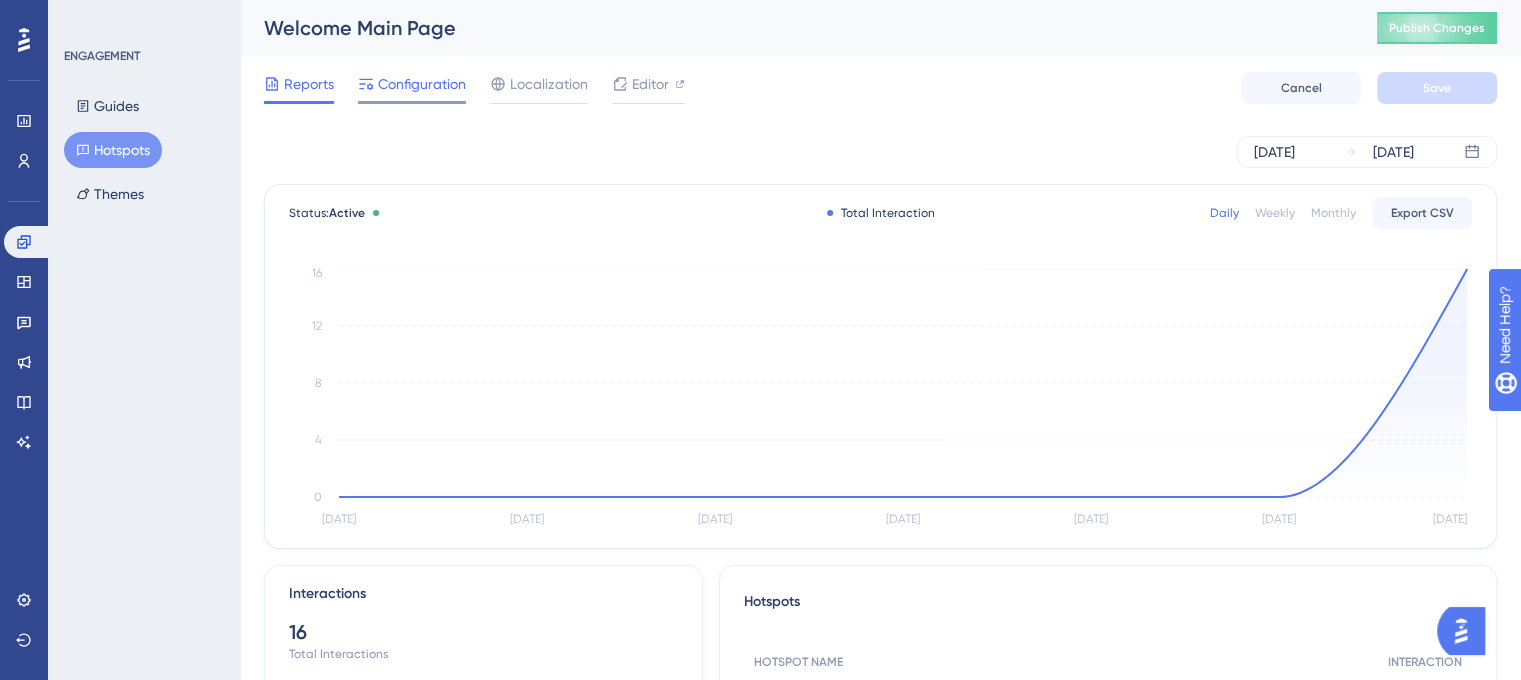 click on "Configuration" at bounding box center [422, 84] 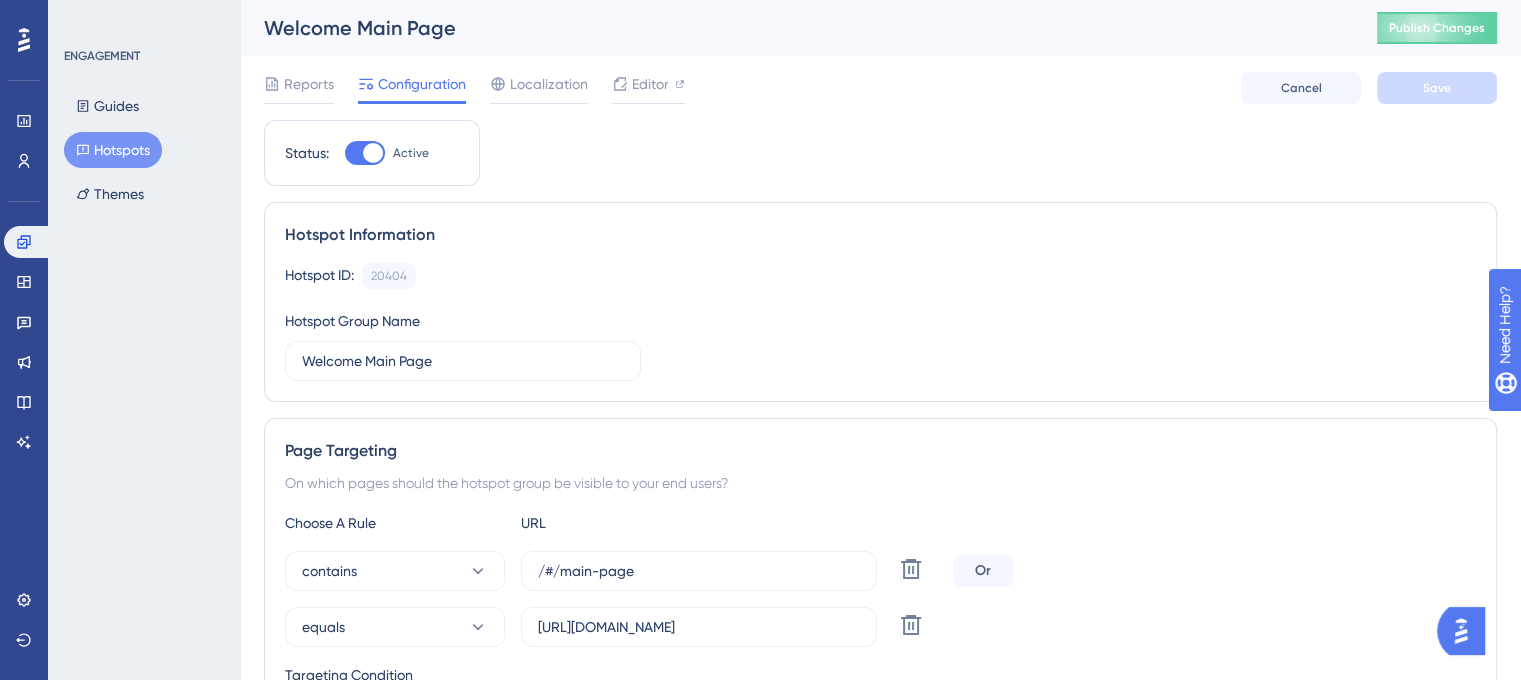 click at bounding box center (365, 153) 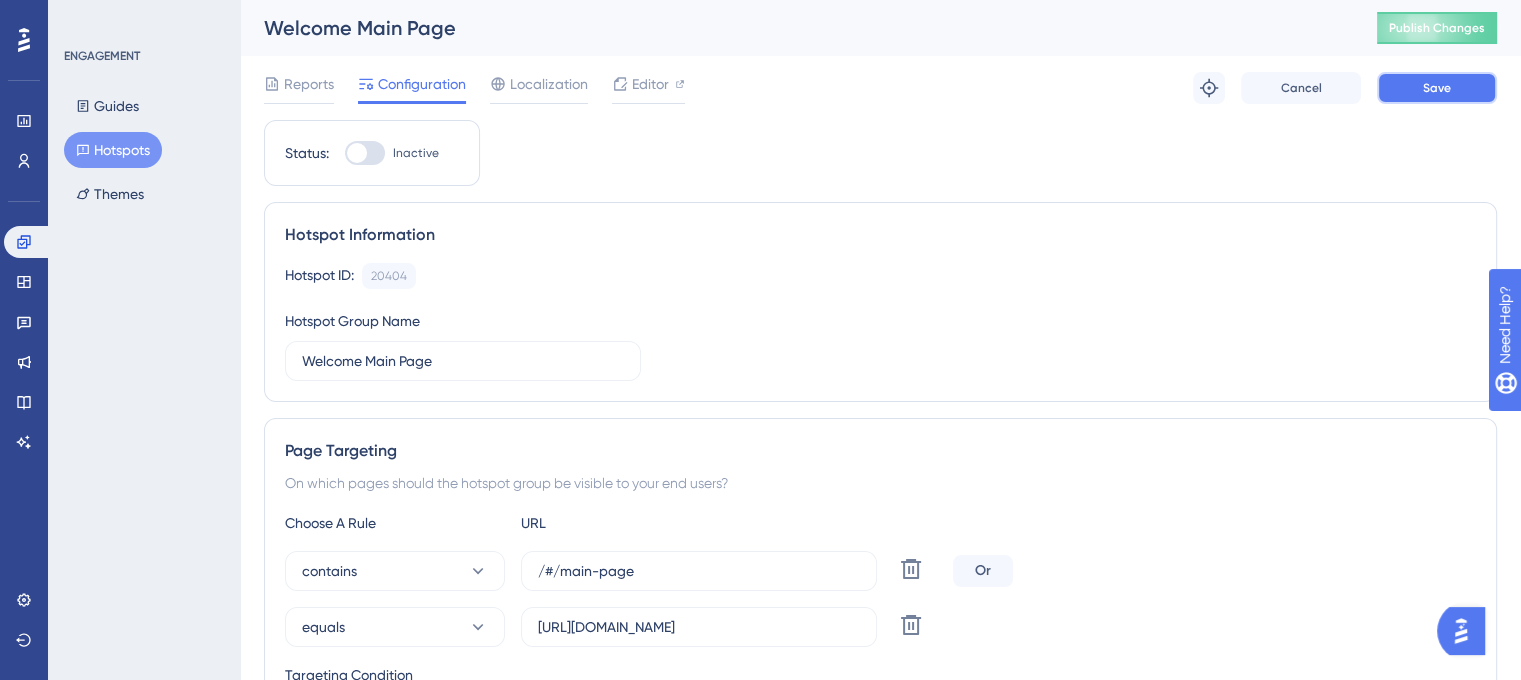 click on "Save" at bounding box center [1437, 88] 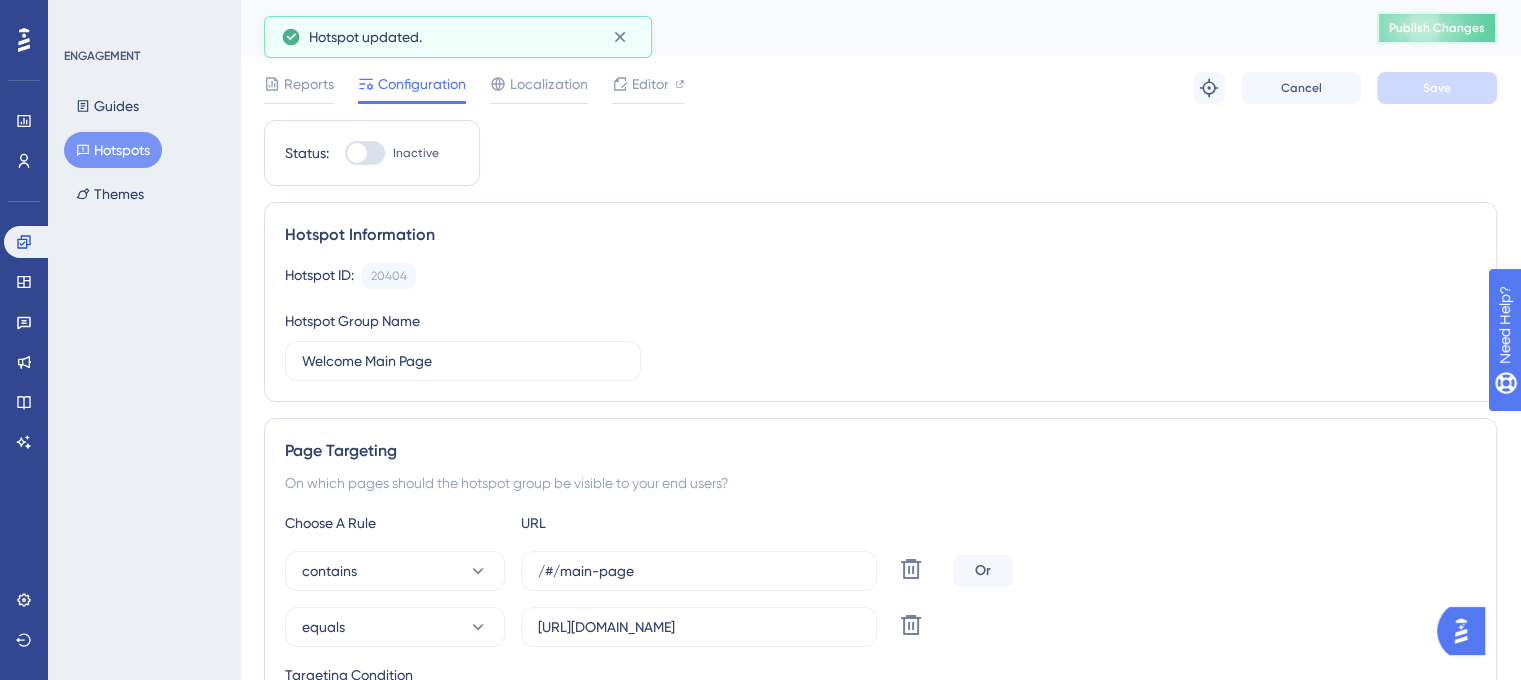 click on "Publish Changes" at bounding box center (1437, 28) 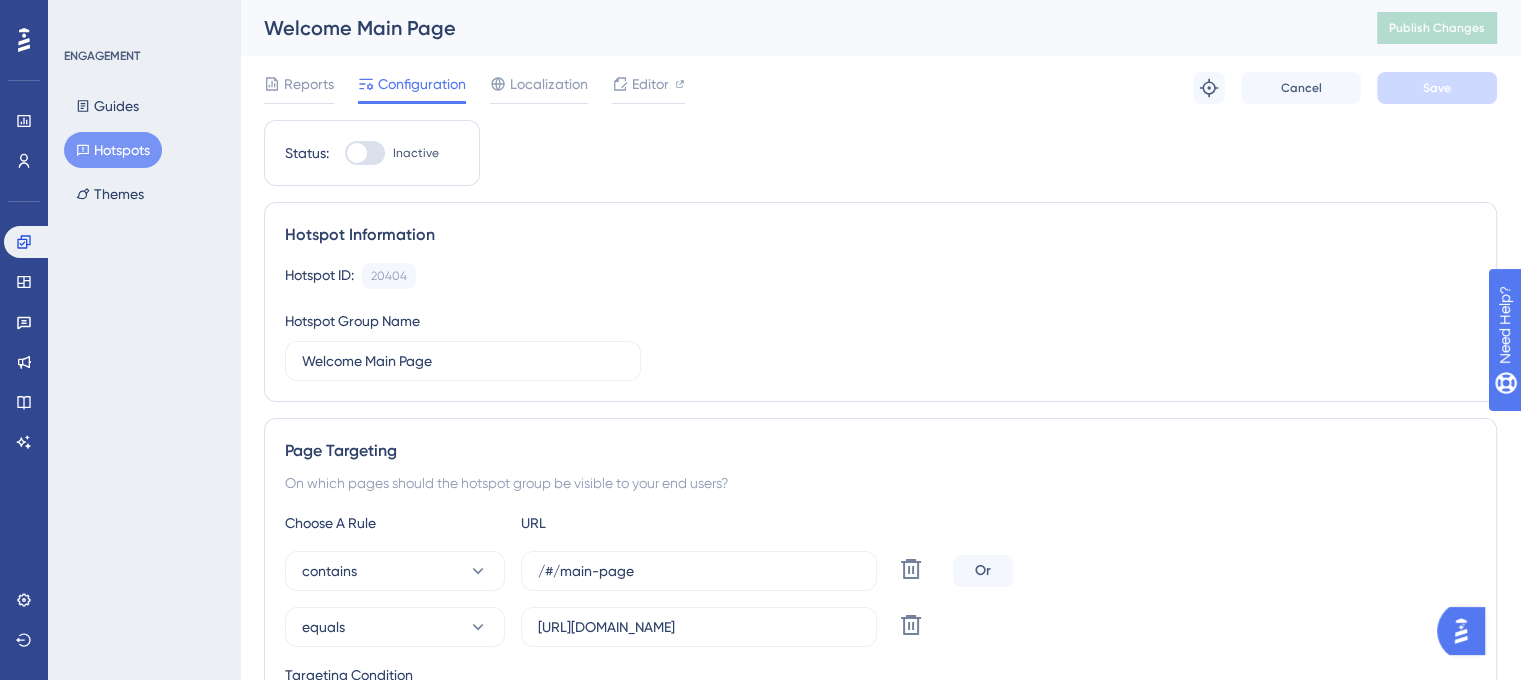 click on "Hotspots" at bounding box center (113, 150) 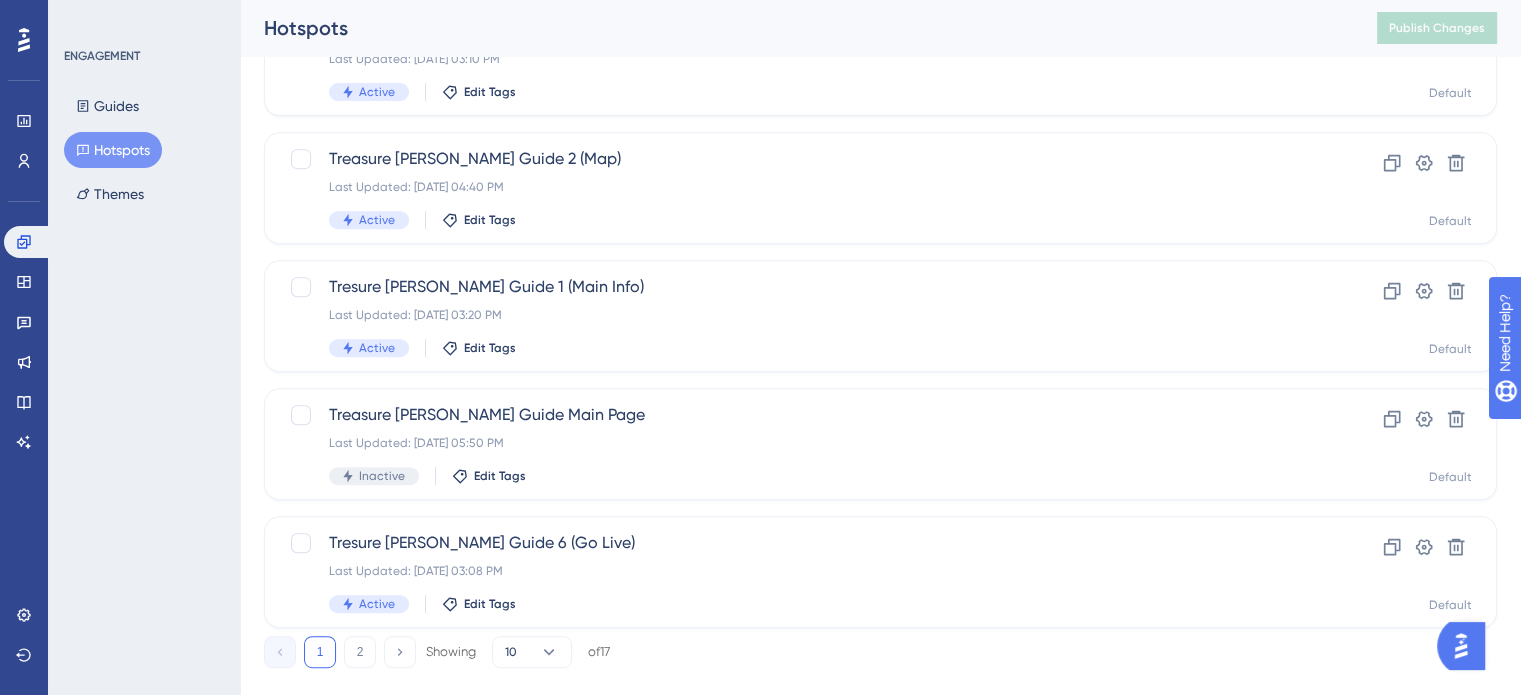 scroll, scrollTop: 856, scrollLeft: 0, axis: vertical 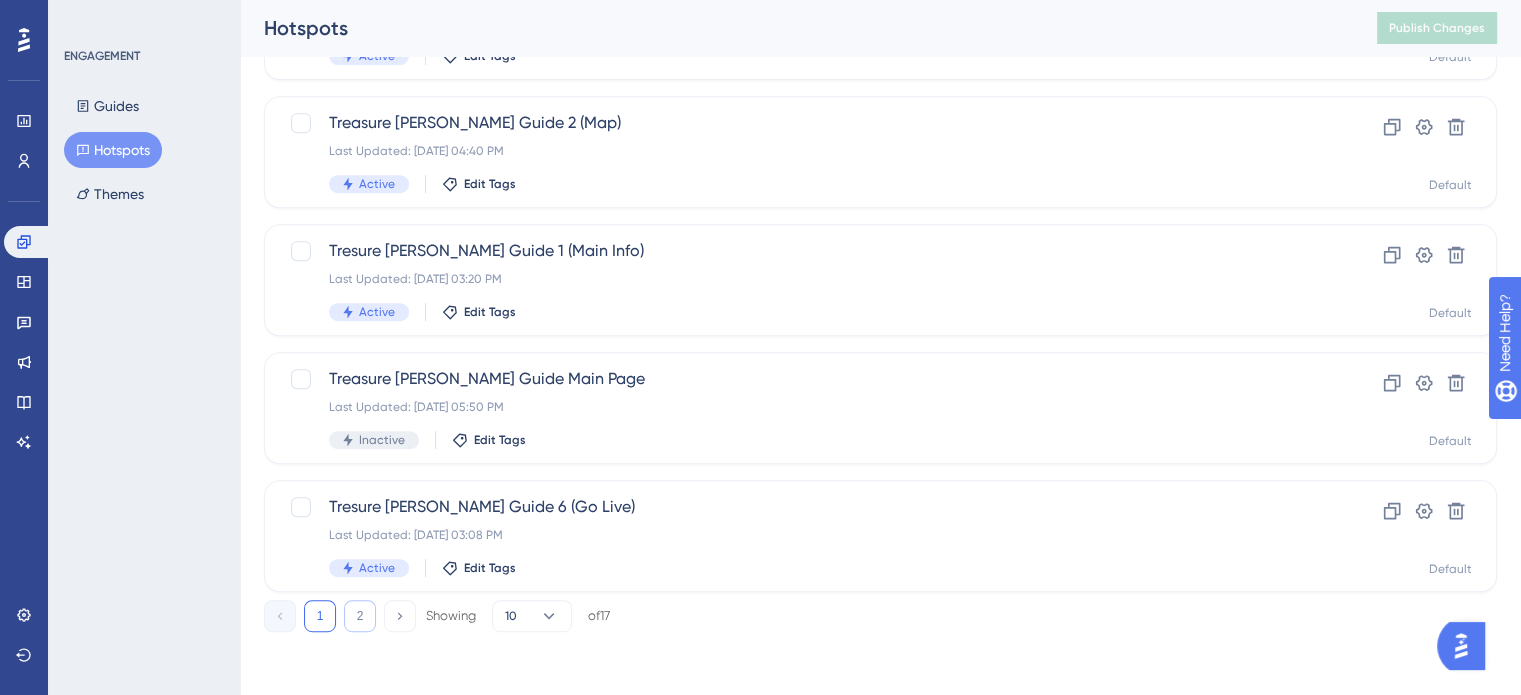 click on "2" at bounding box center (360, 616) 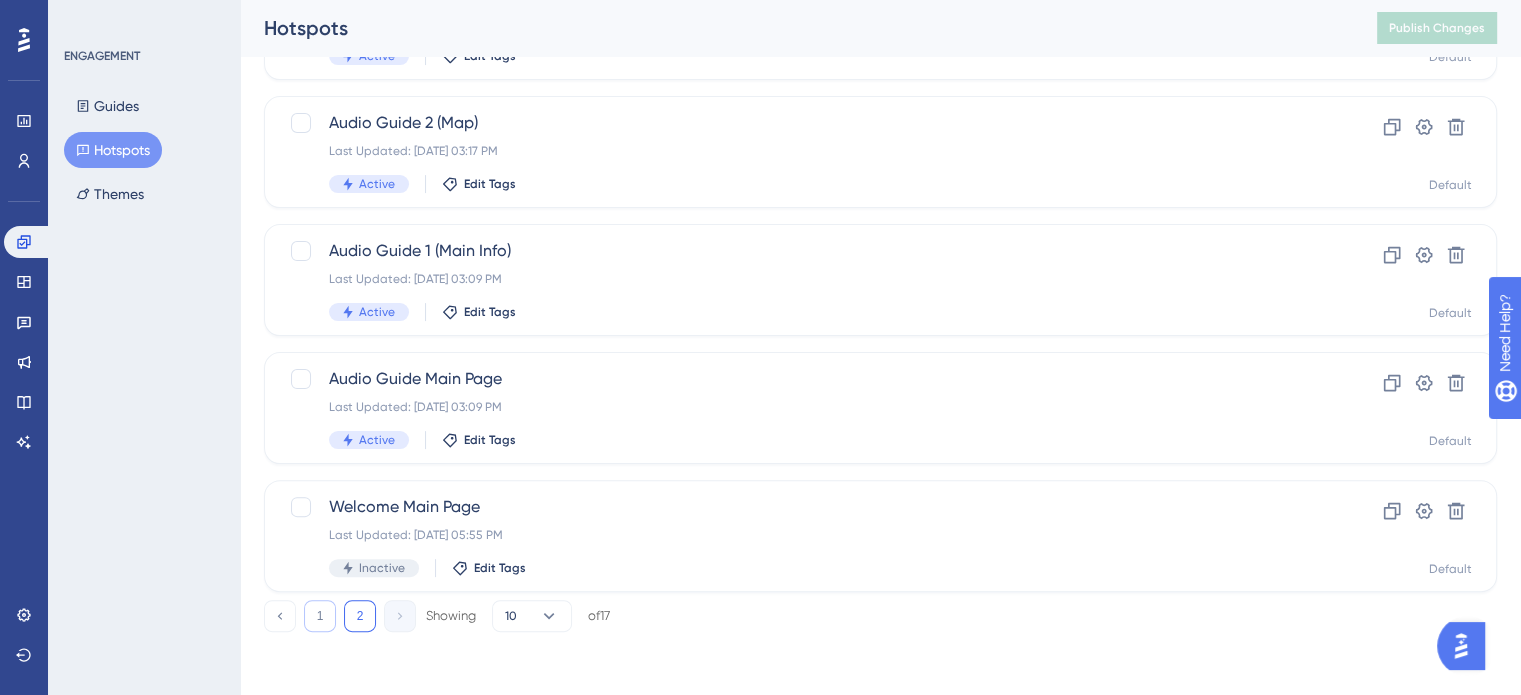 click on "1" at bounding box center (320, 616) 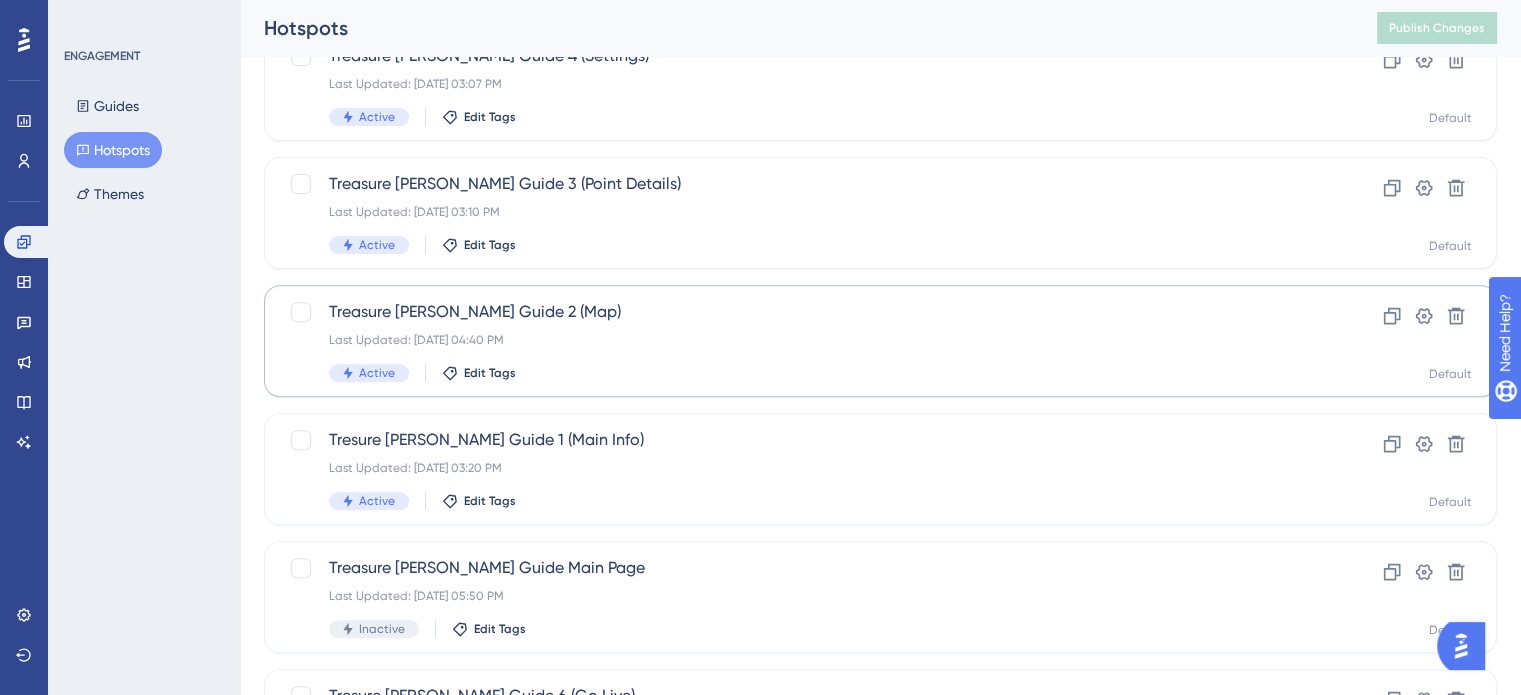scroll, scrollTop: 856, scrollLeft: 0, axis: vertical 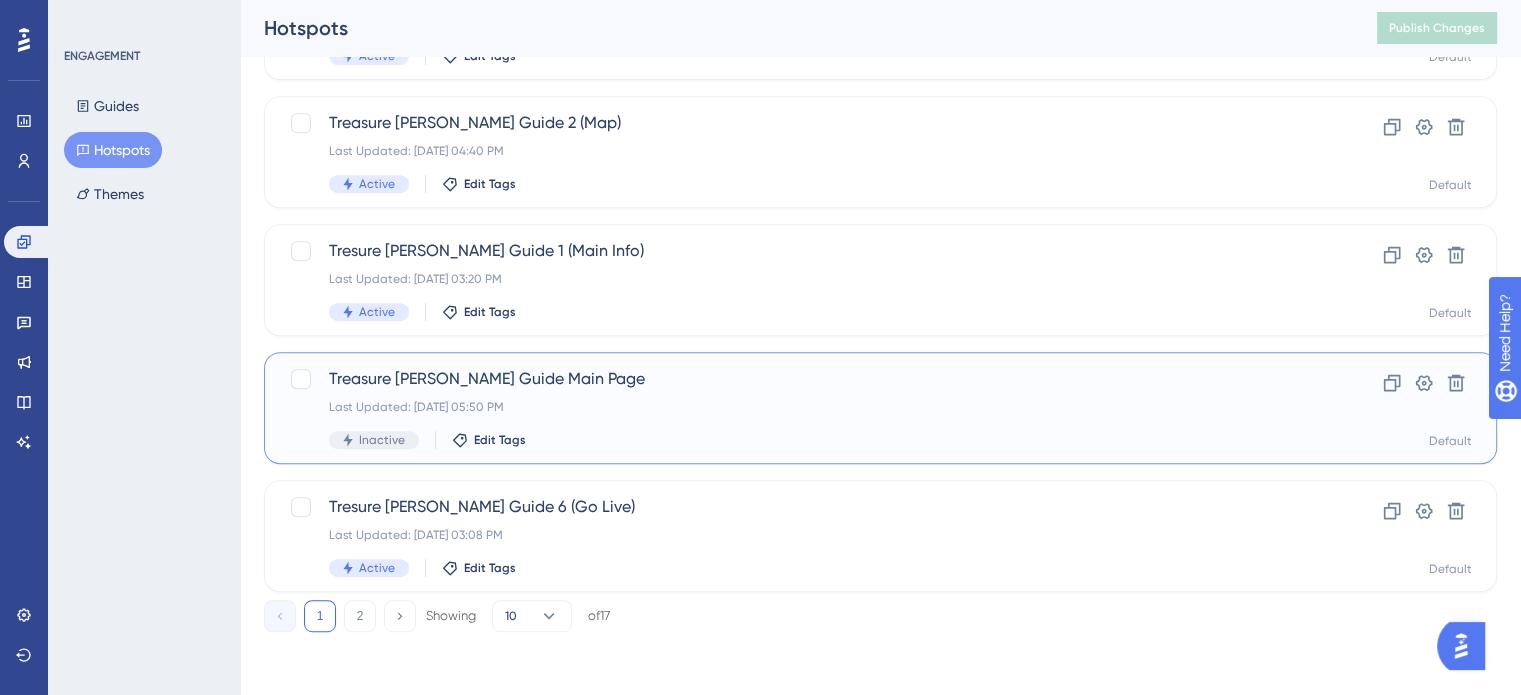 click on "Treasure [PERSON_NAME] Guide Main Page" at bounding box center (800, 379) 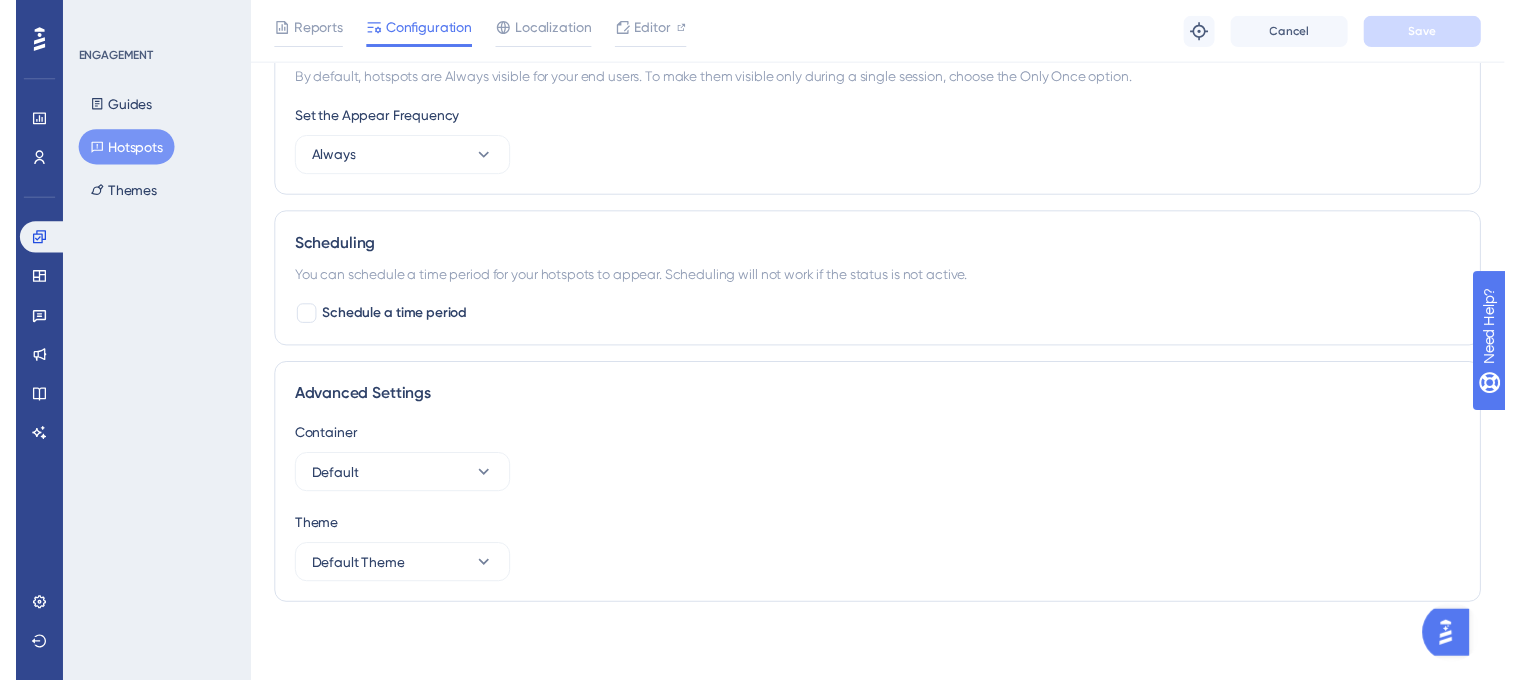 scroll, scrollTop: 0, scrollLeft: 0, axis: both 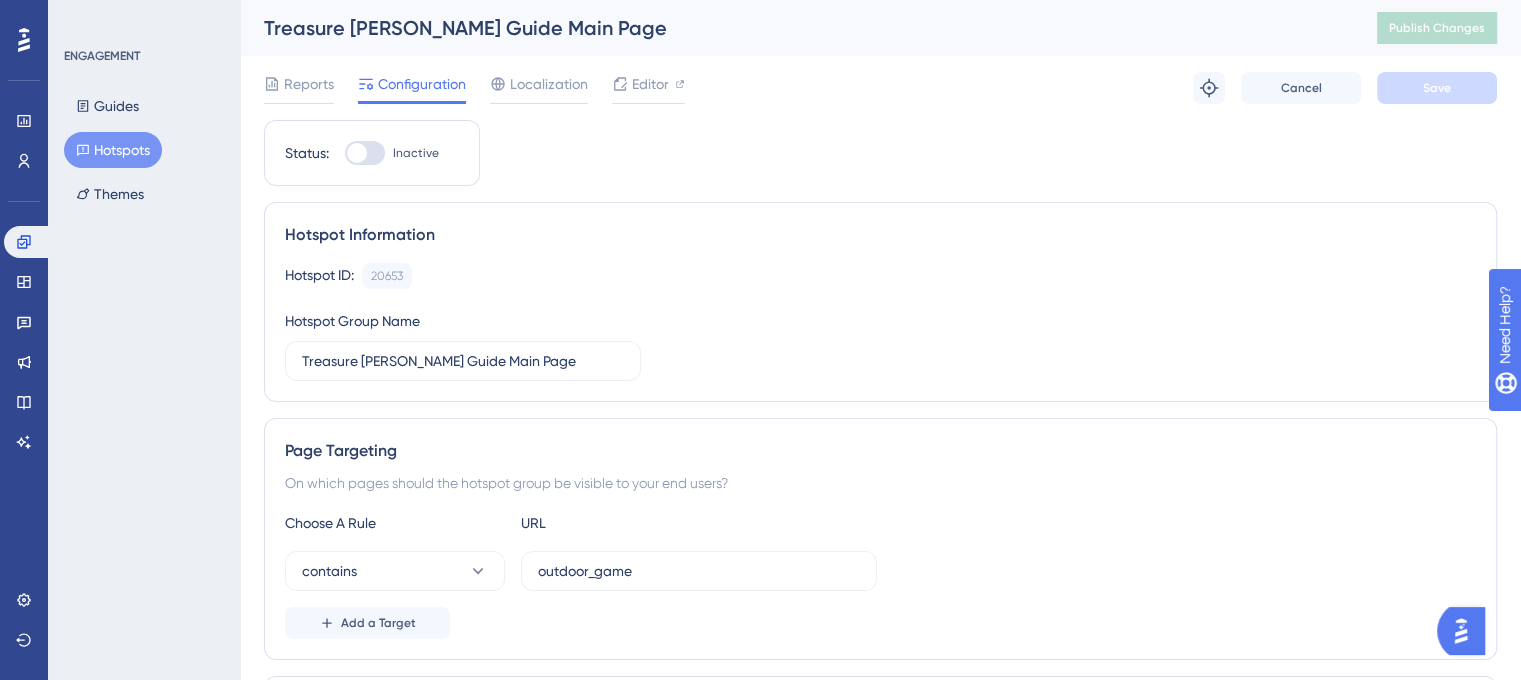 click at bounding box center [365, 153] 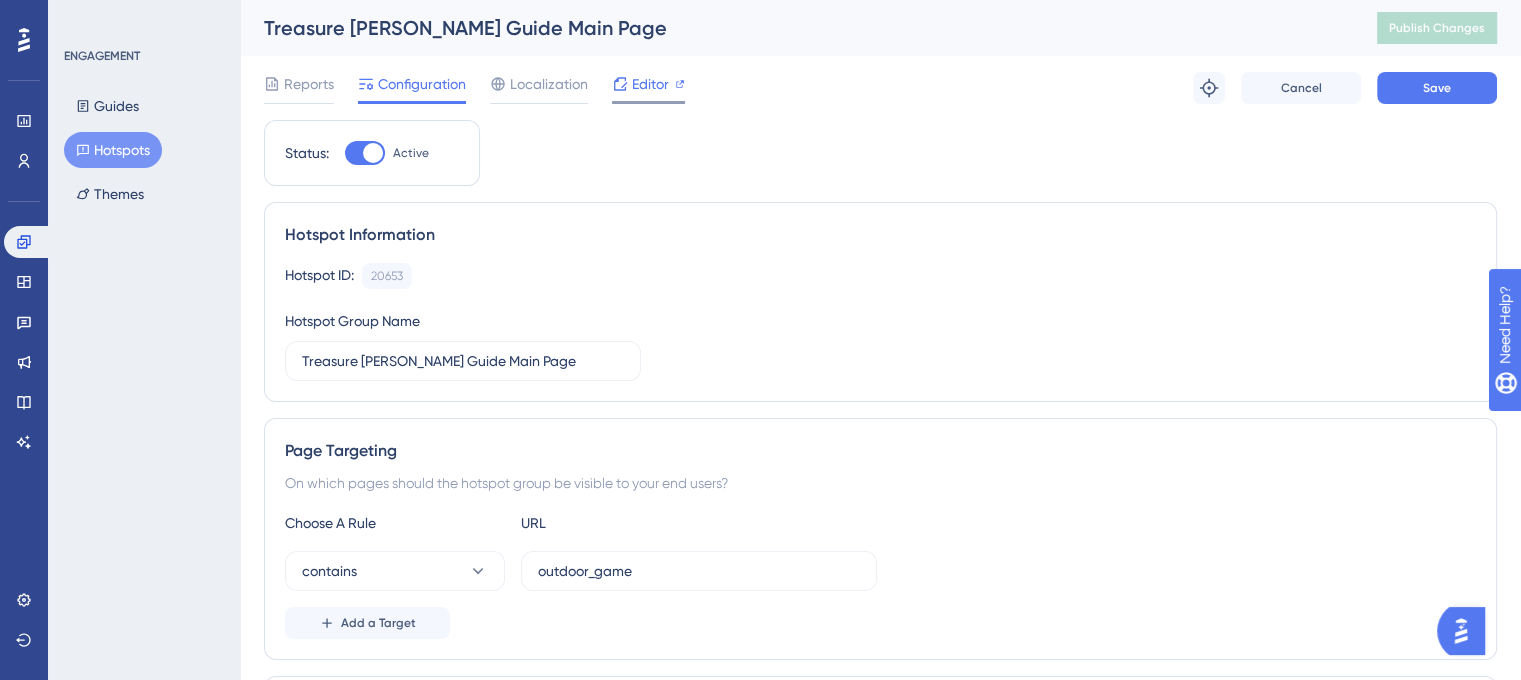click on "Editor" at bounding box center (650, 84) 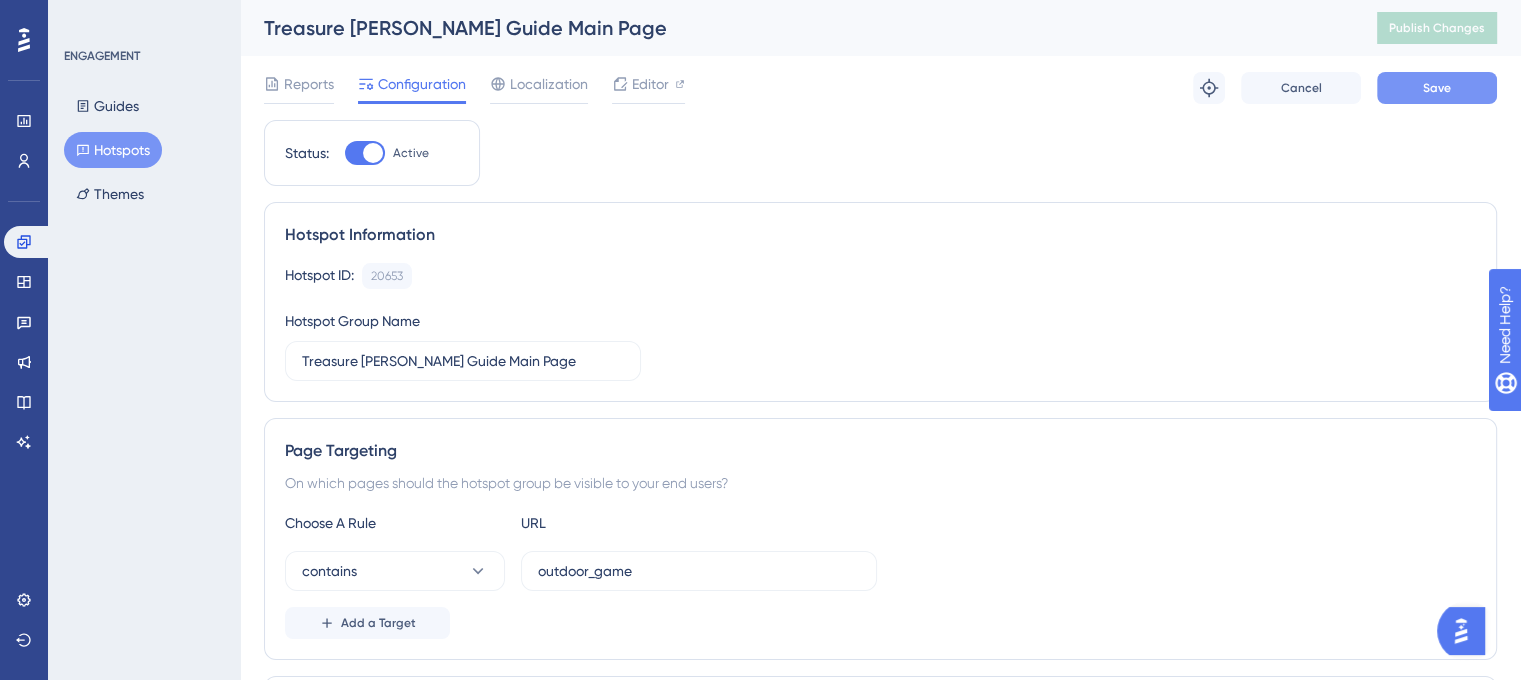 click on "Save" at bounding box center [1437, 88] 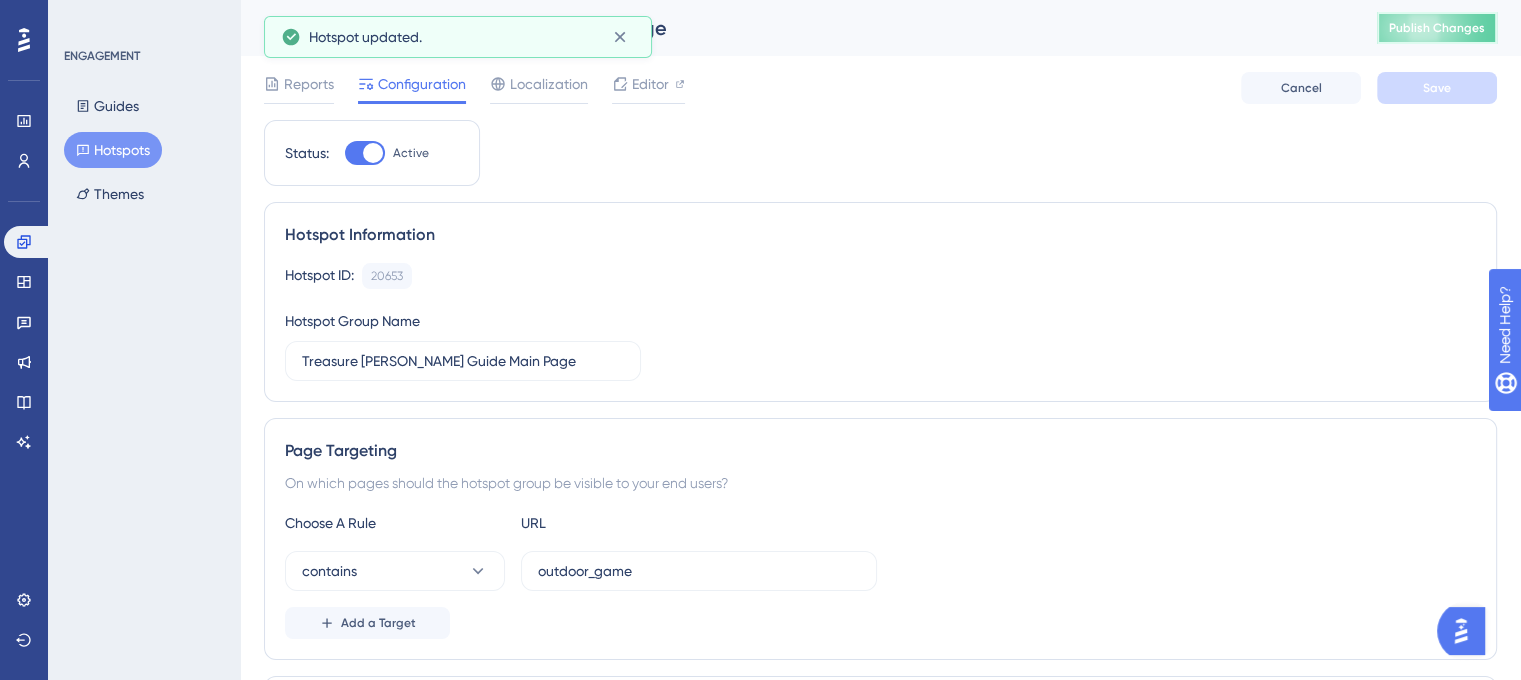 click on "Publish Changes" at bounding box center (1437, 28) 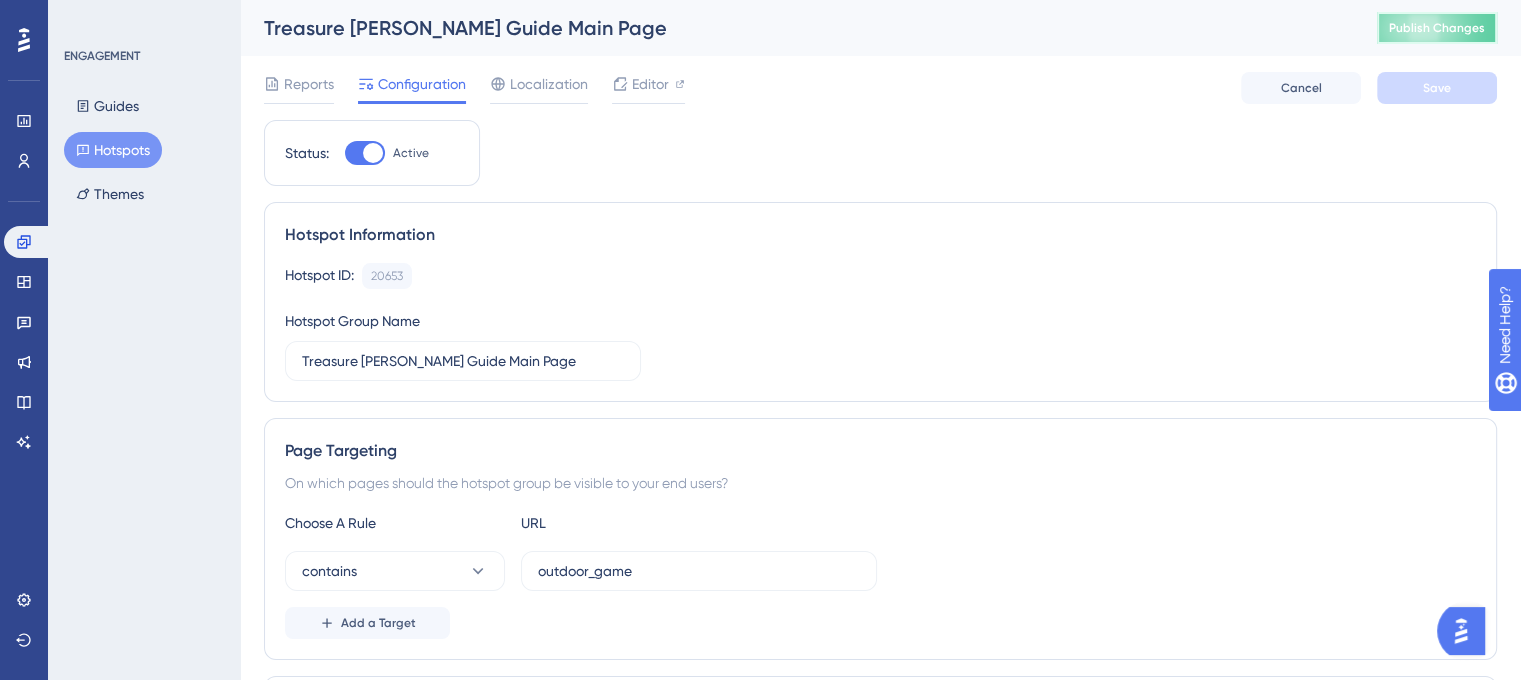 click on "Publish Changes" at bounding box center (1437, 28) 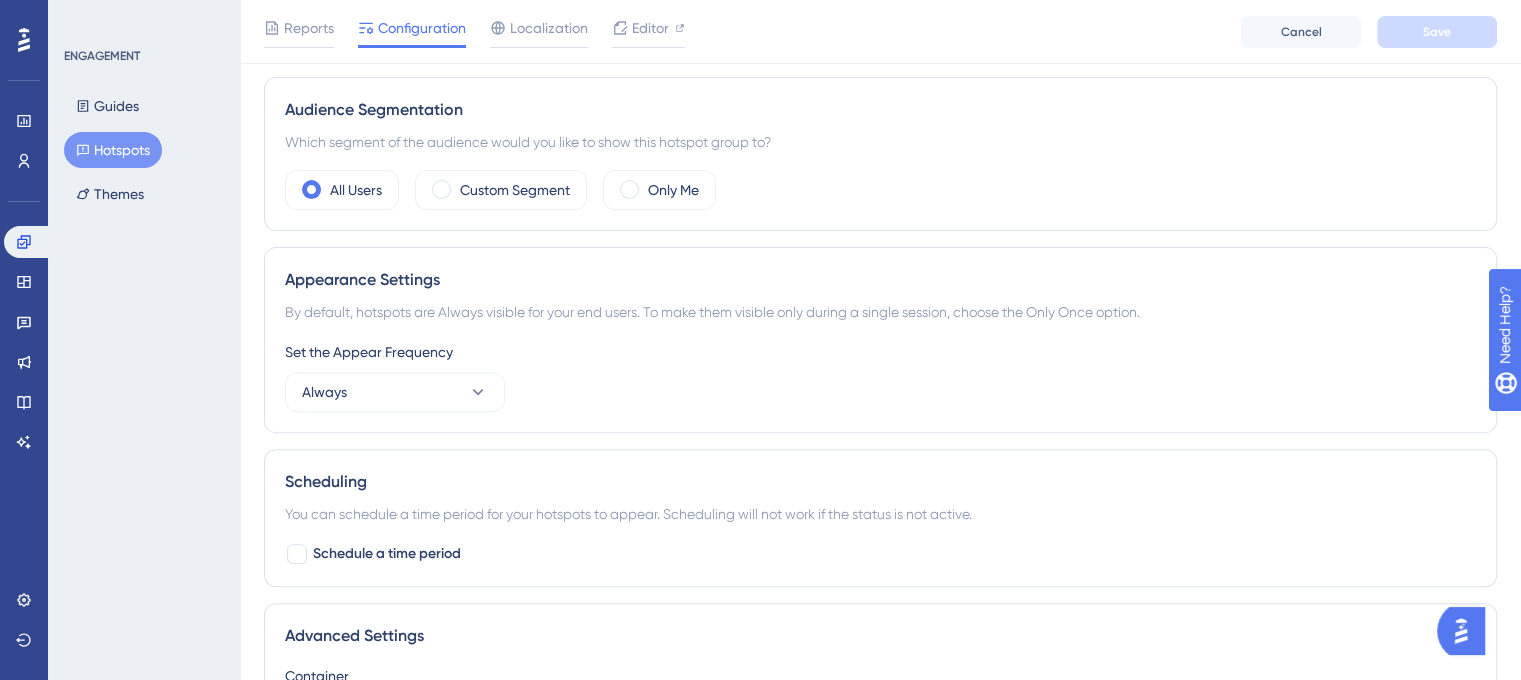 scroll, scrollTop: 0, scrollLeft: 0, axis: both 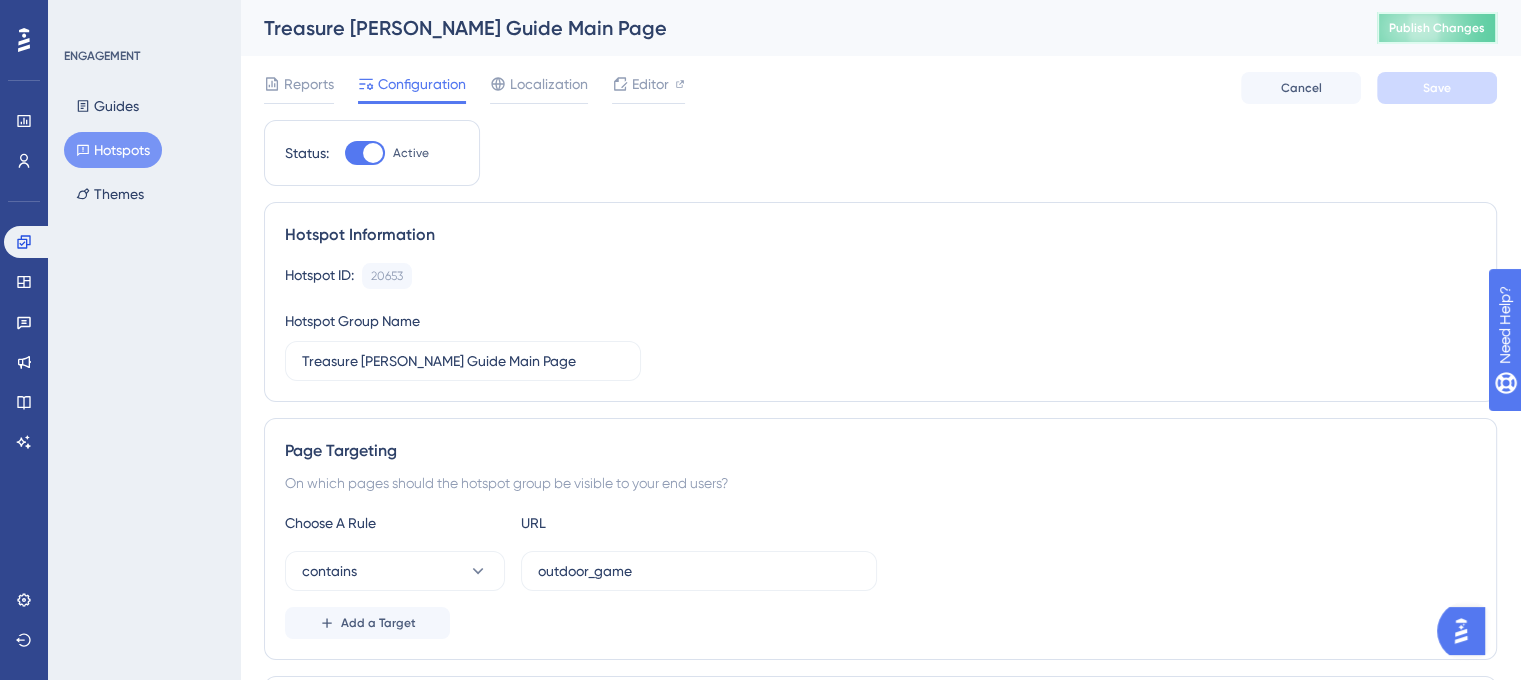 click on "Publish Changes" at bounding box center (1437, 28) 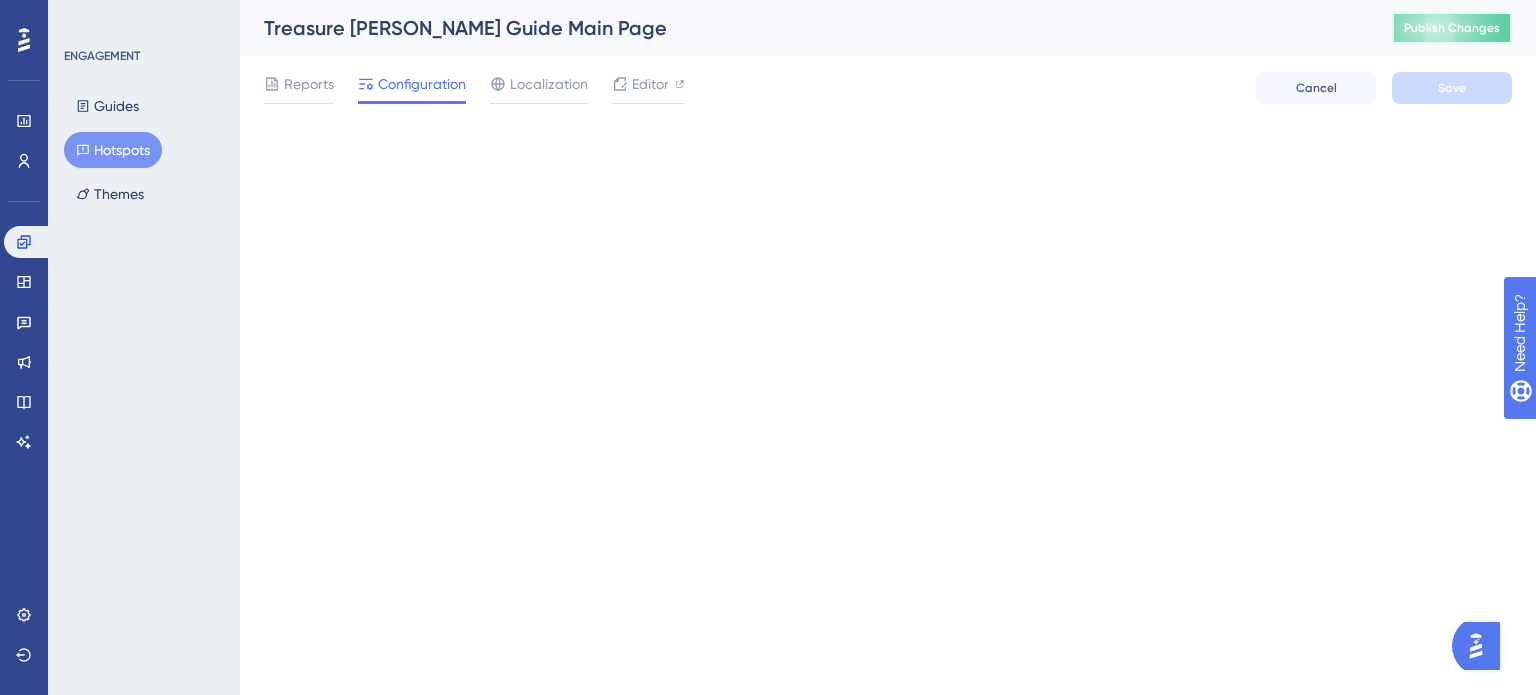 click on "Publish Changes" at bounding box center (1452, 28) 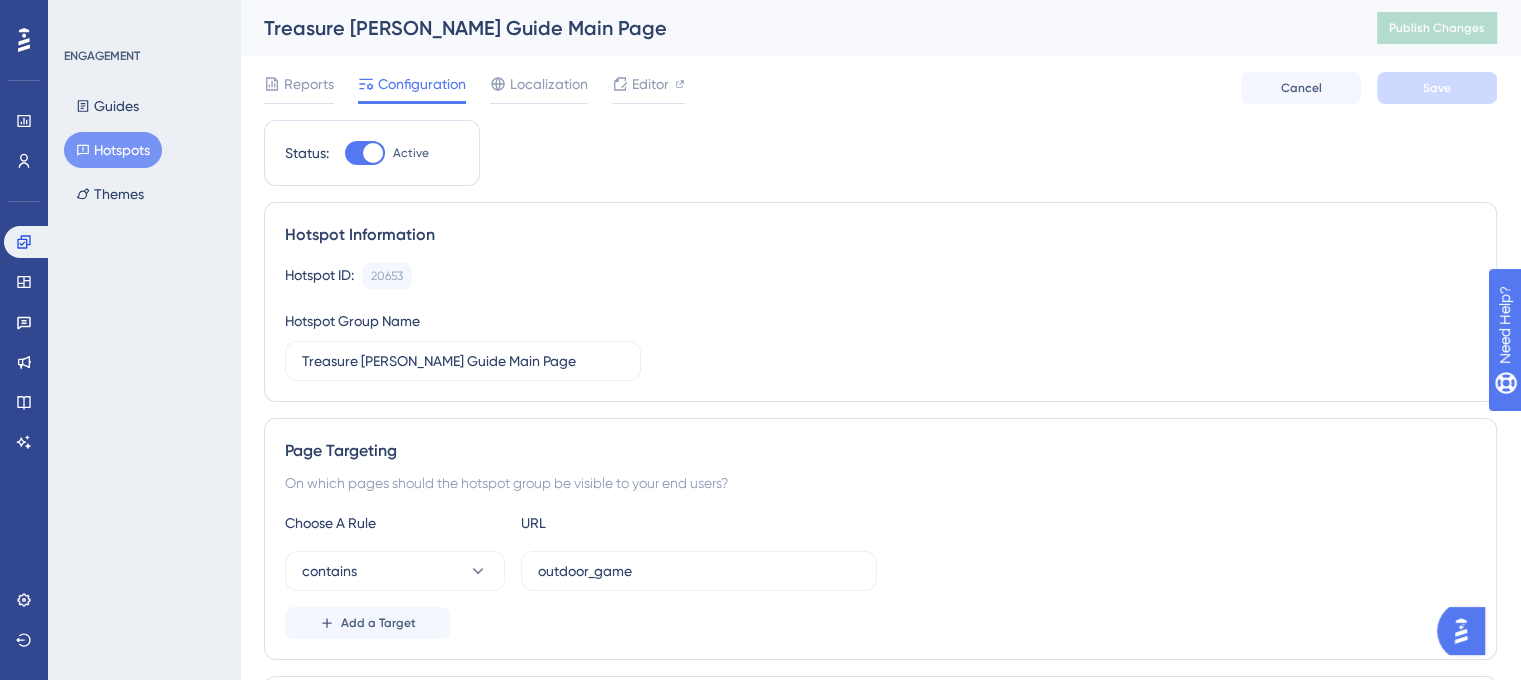 click on "Hotspots" at bounding box center (113, 150) 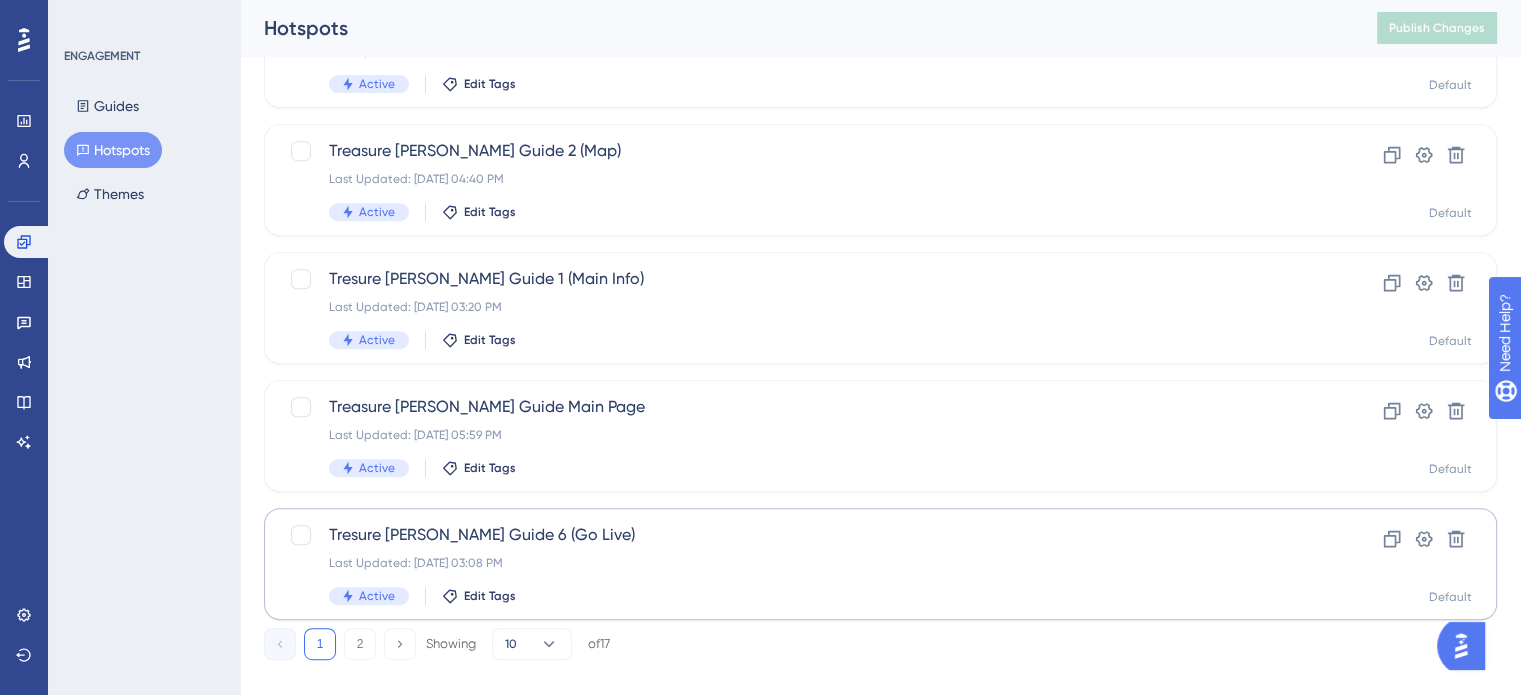 scroll, scrollTop: 856, scrollLeft: 0, axis: vertical 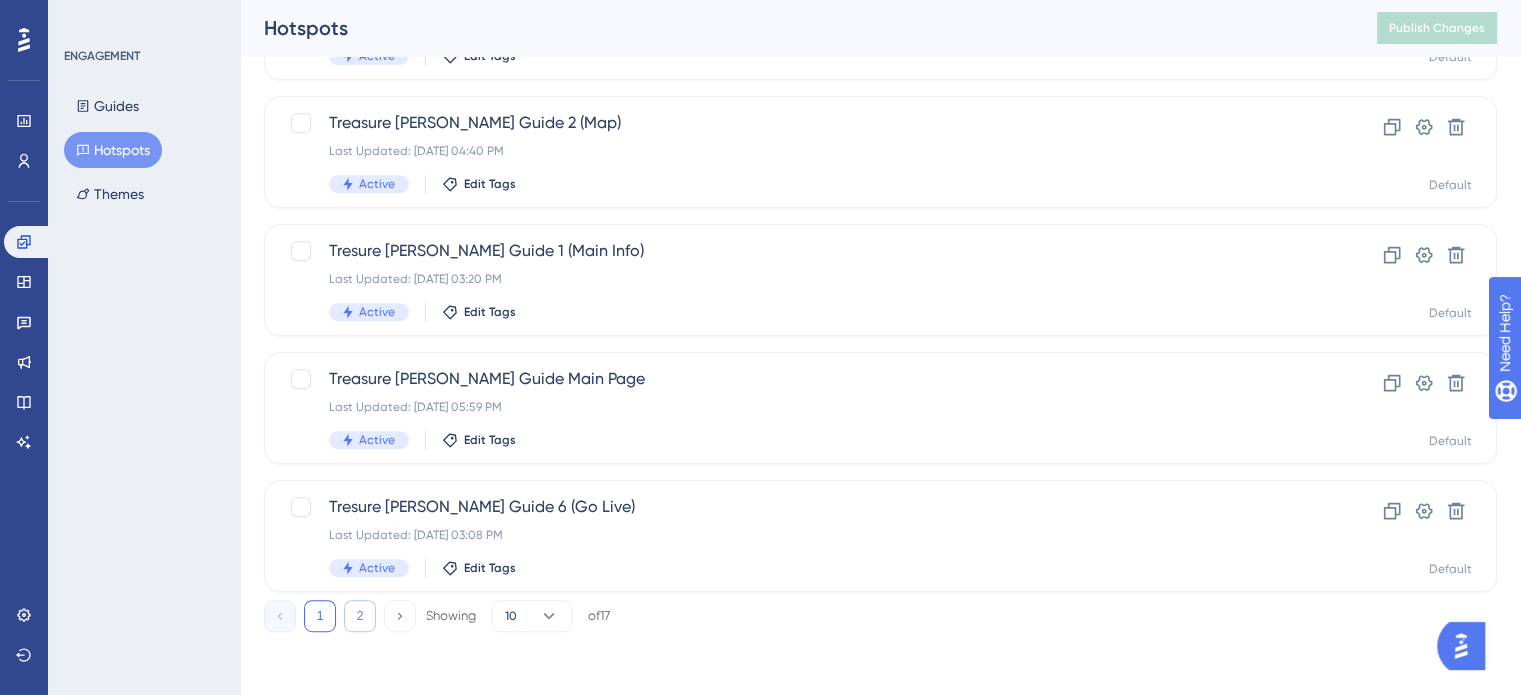 click on "2" at bounding box center (360, 616) 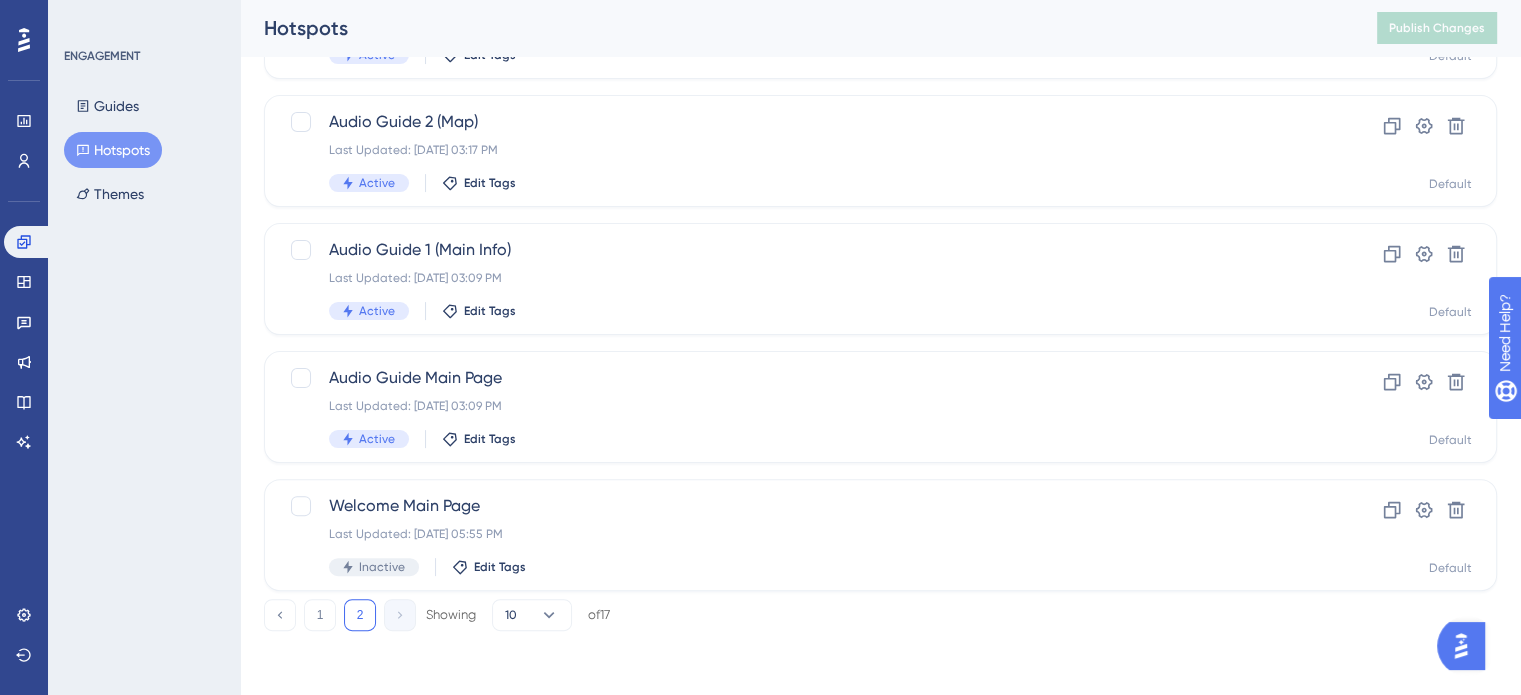 scroll, scrollTop: 472, scrollLeft: 0, axis: vertical 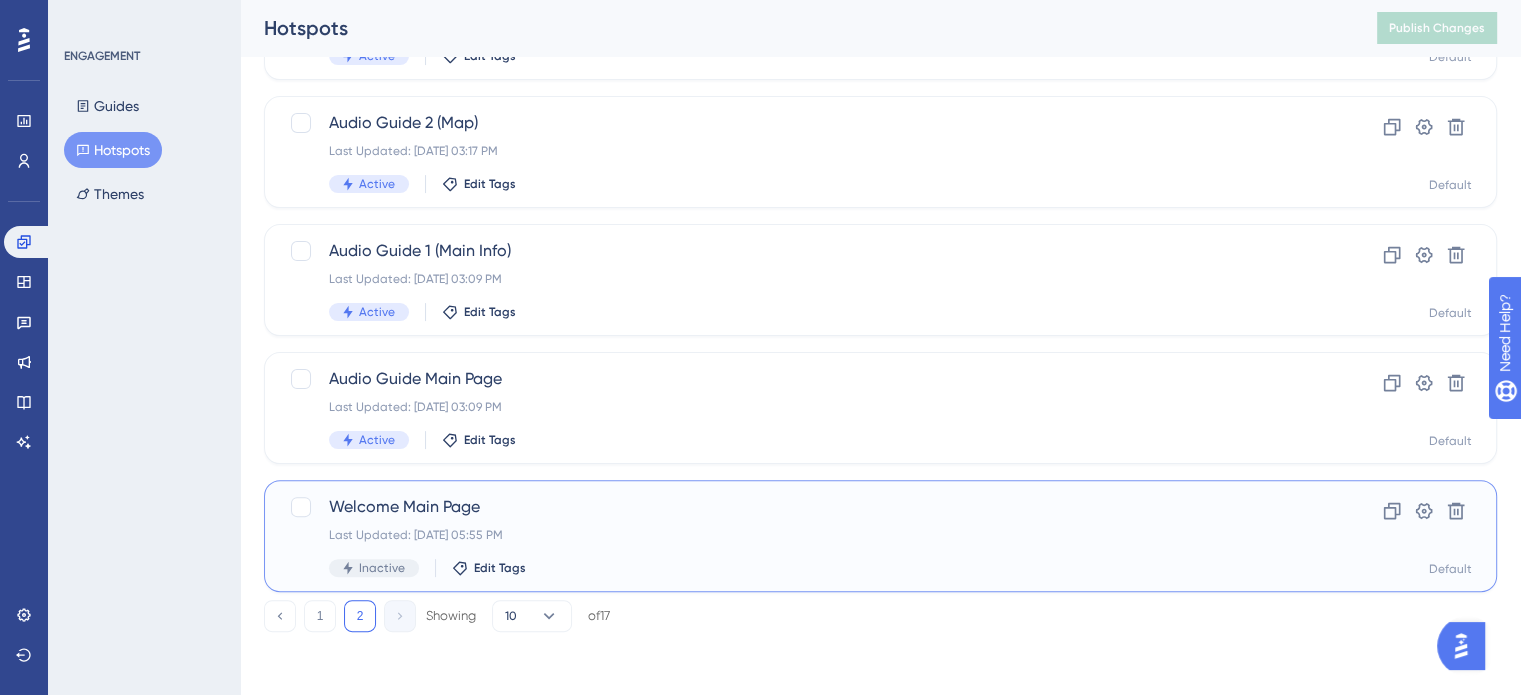 click on "Welcome Main Page Last Updated: Jul 30 2025, 05:55 PM Inactive Edit Tags" at bounding box center (800, 536) 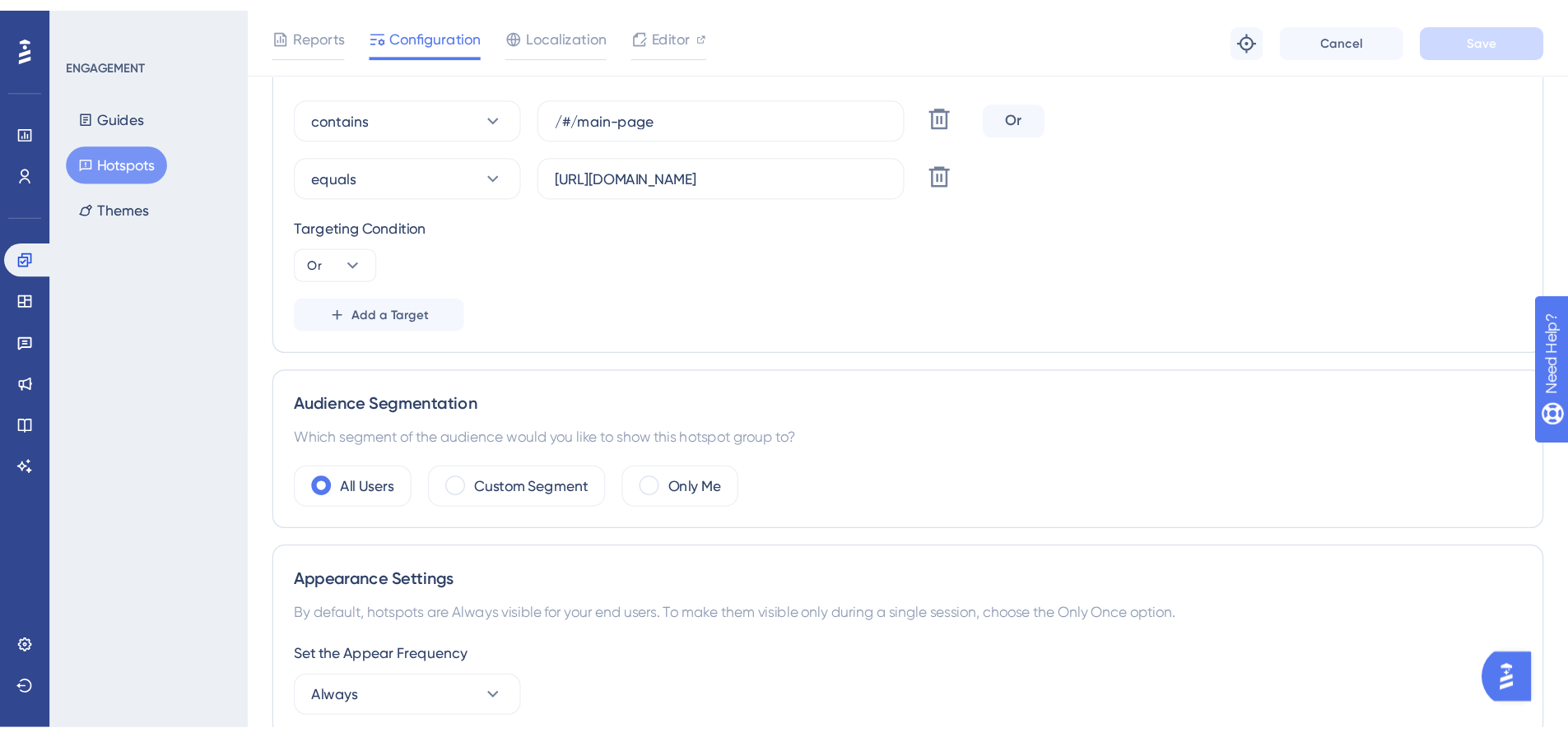 scroll, scrollTop: 0, scrollLeft: 0, axis: both 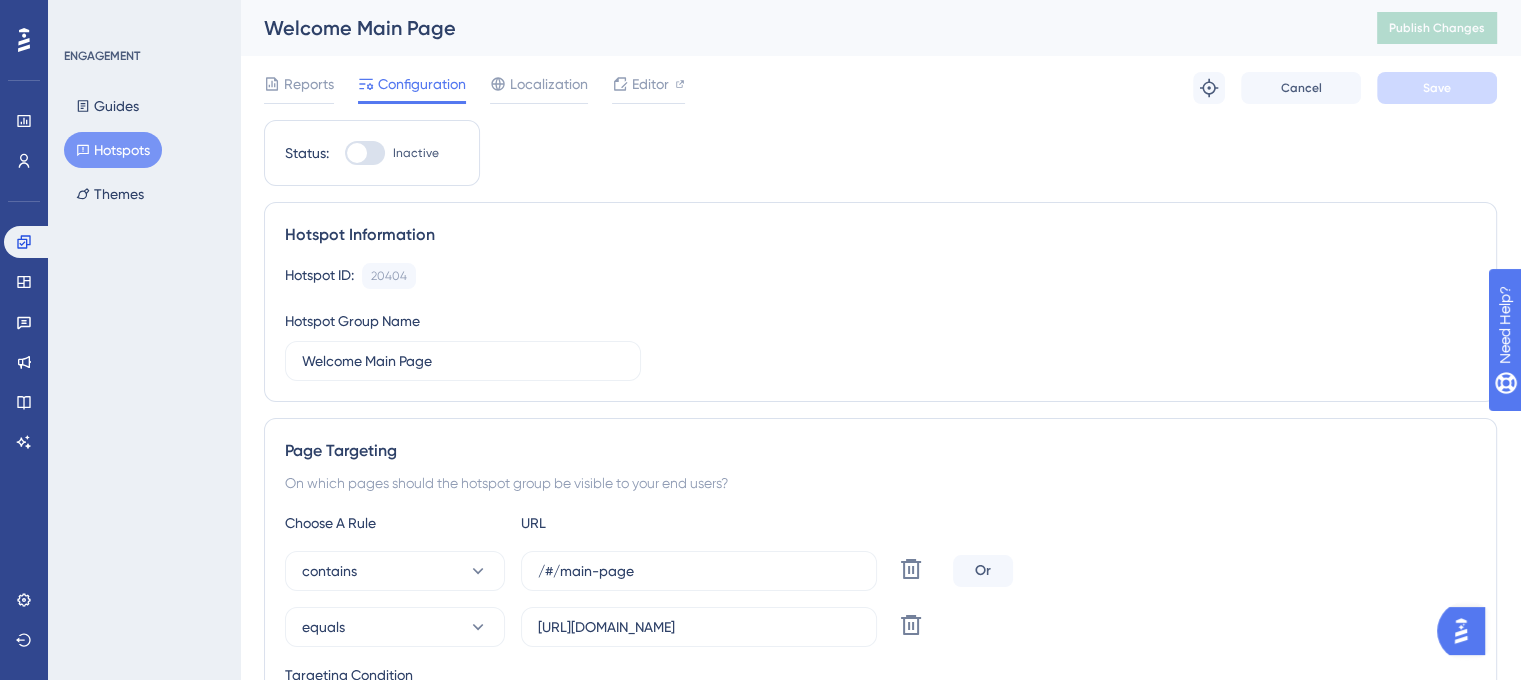 click at bounding box center (357, 153) 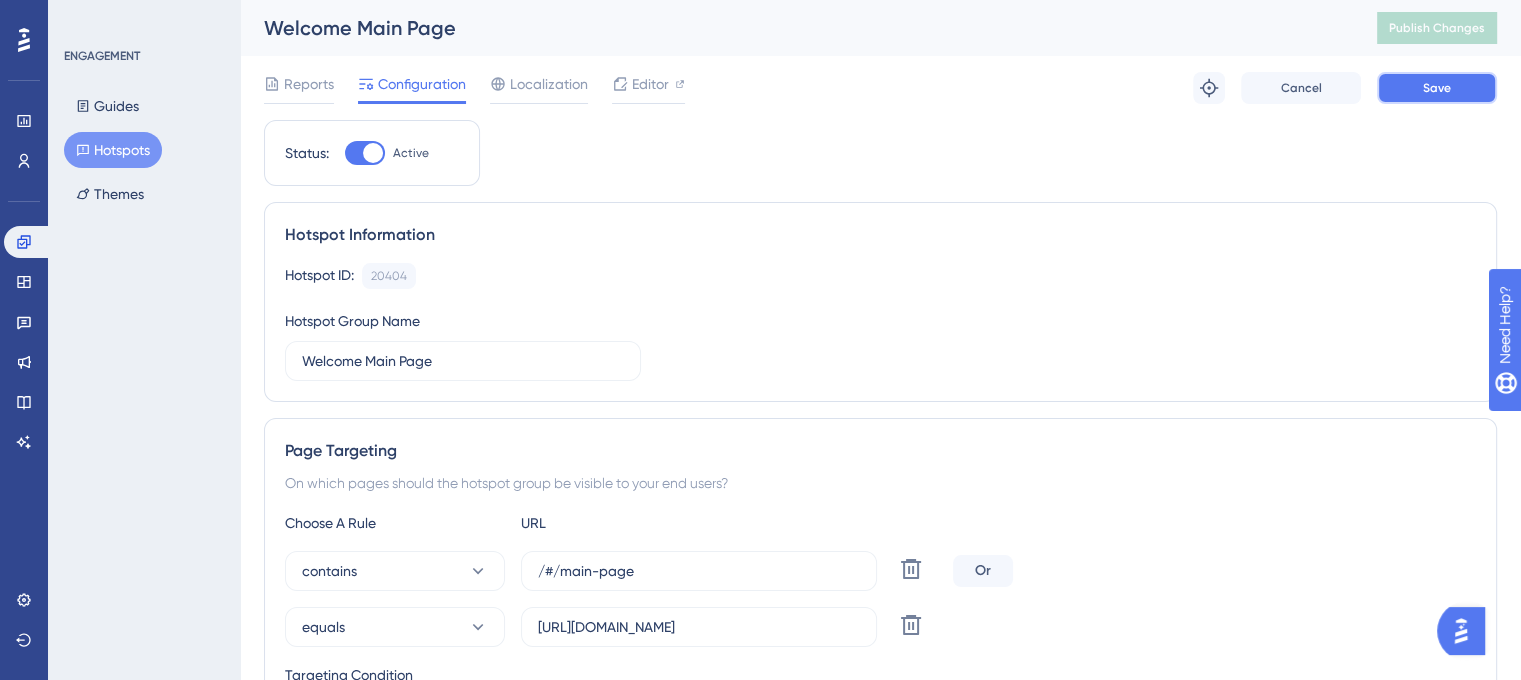 click on "Save" at bounding box center [1437, 88] 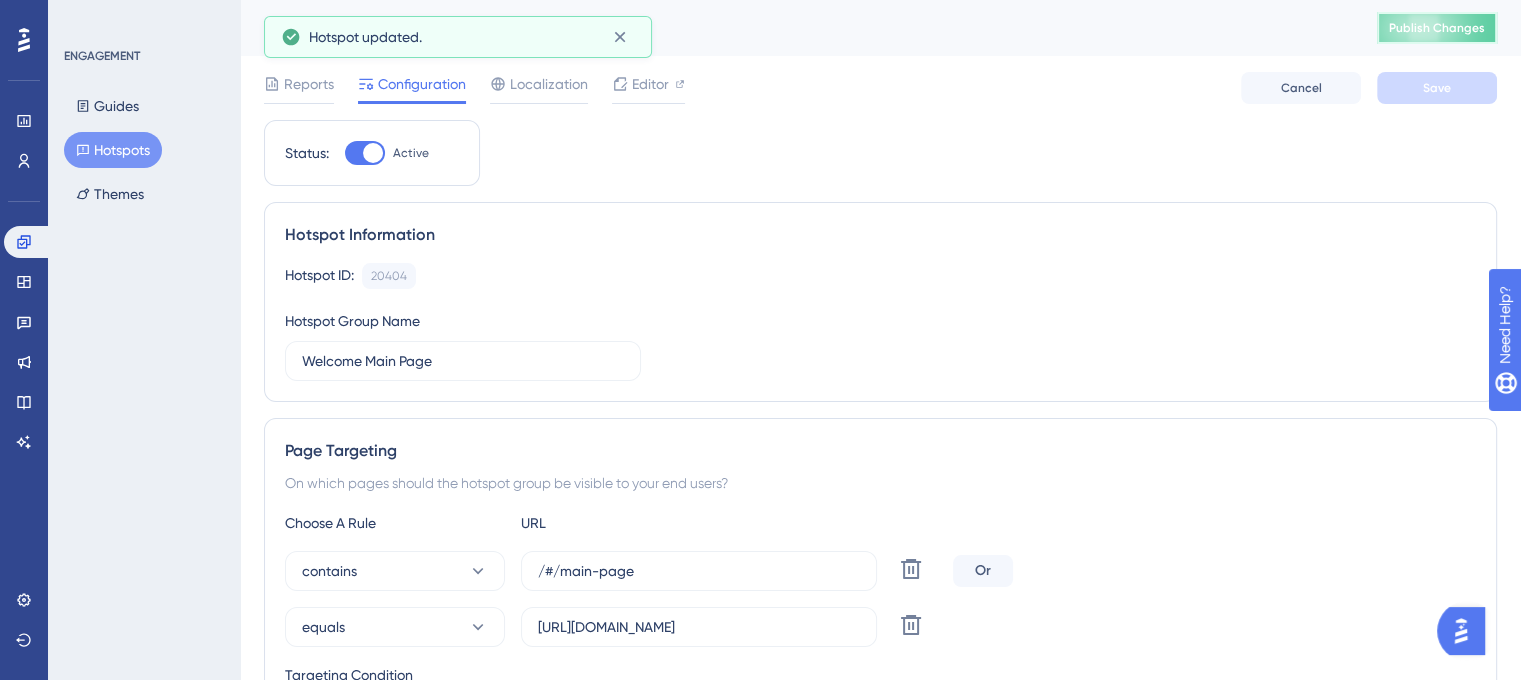 click on "Publish Changes" at bounding box center [1437, 28] 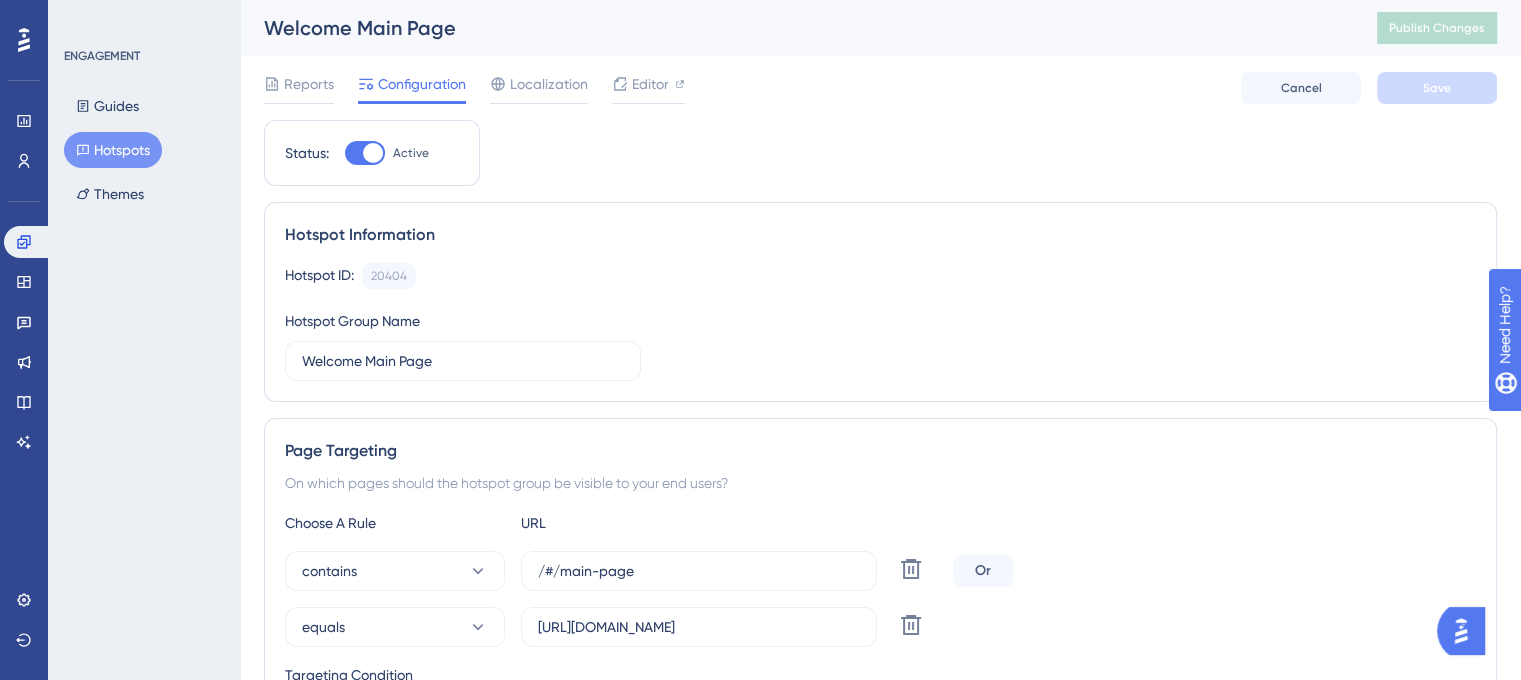 click on "Reports Configuration Localization Editor Cancel Save" at bounding box center [880, 88] 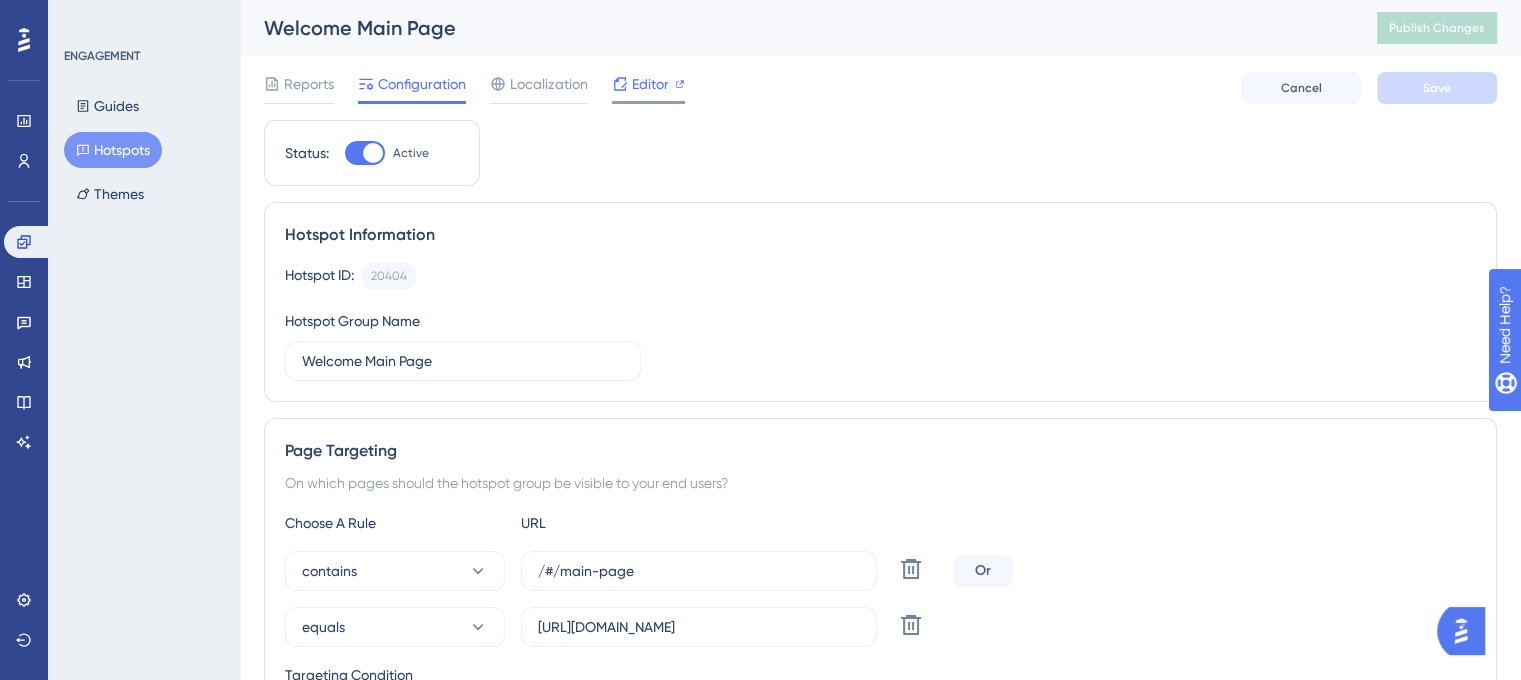 click on "Editor" at bounding box center (648, 84) 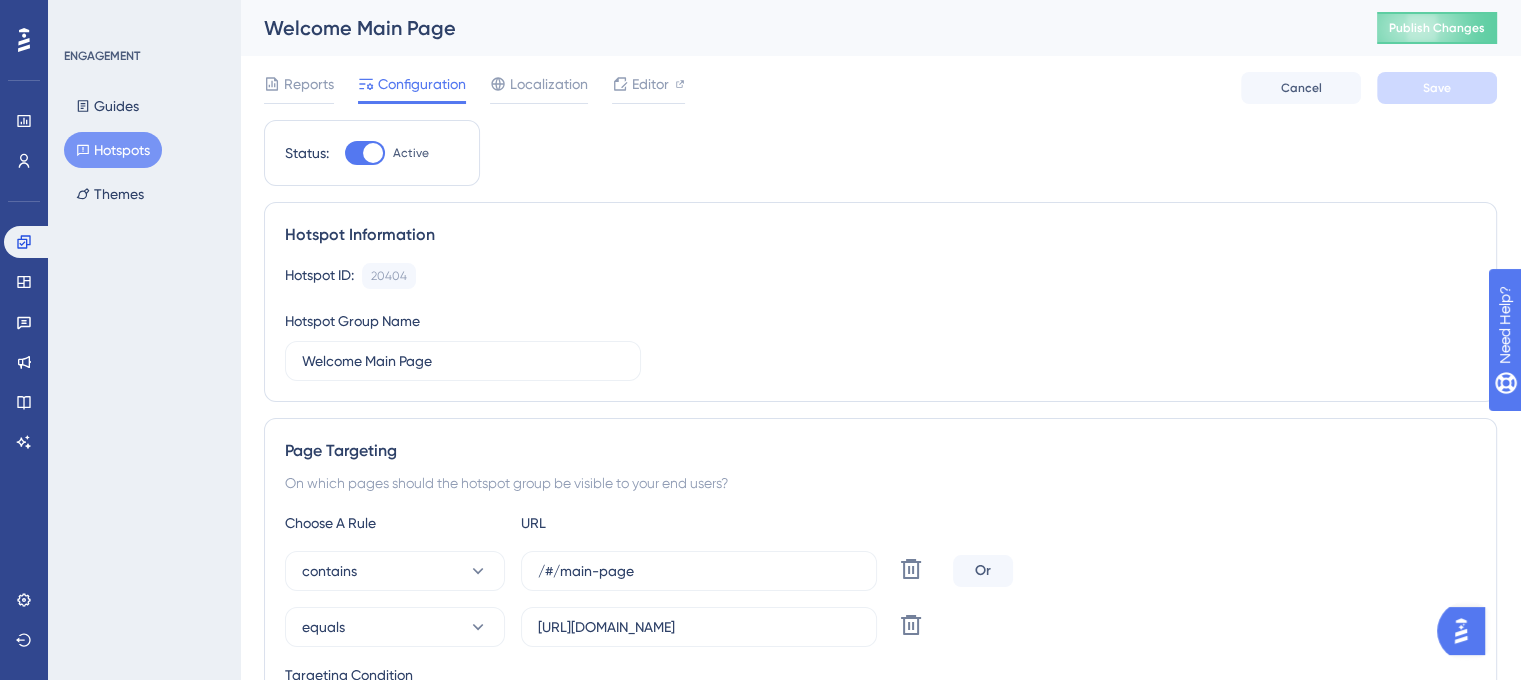 click on "Welcome Main Page Publish Changes" at bounding box center (880, 28) 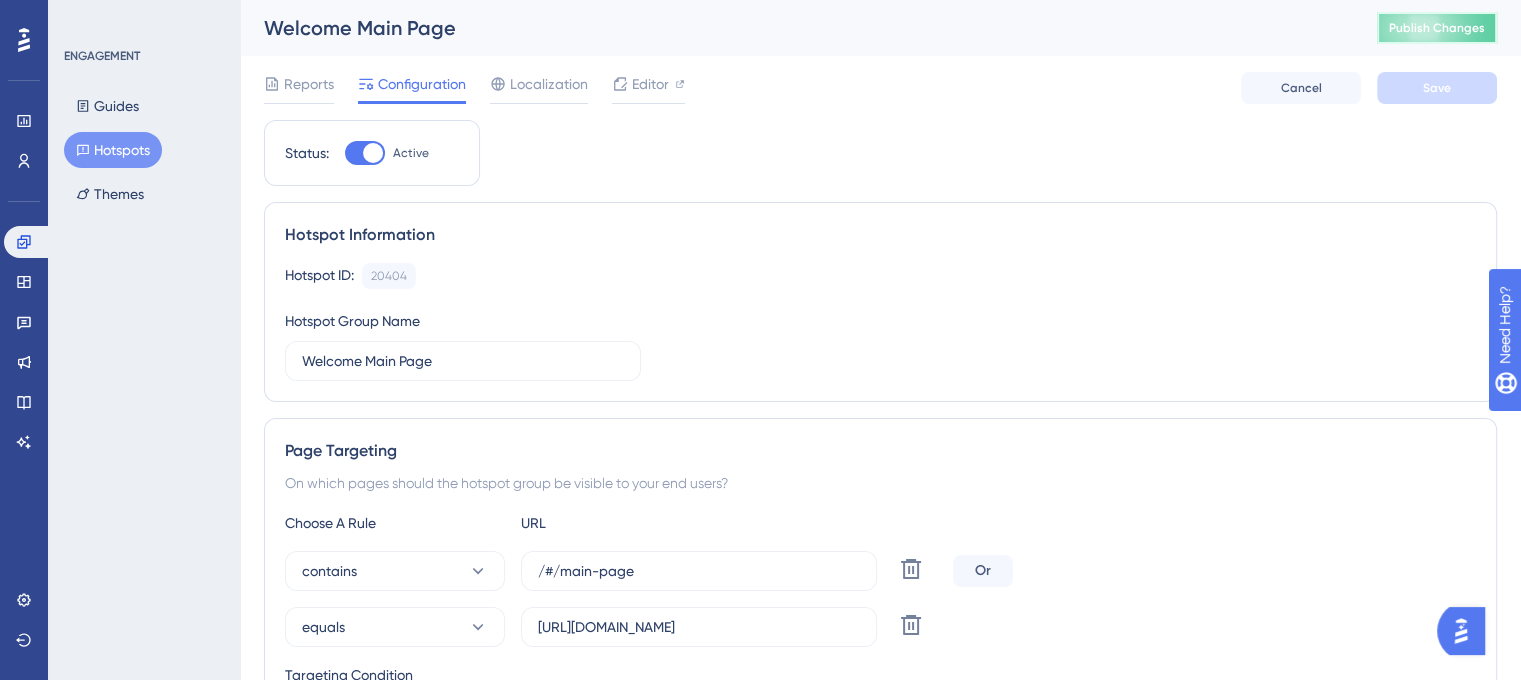click on "Publish Changes" at bounding box center [1437, 28] 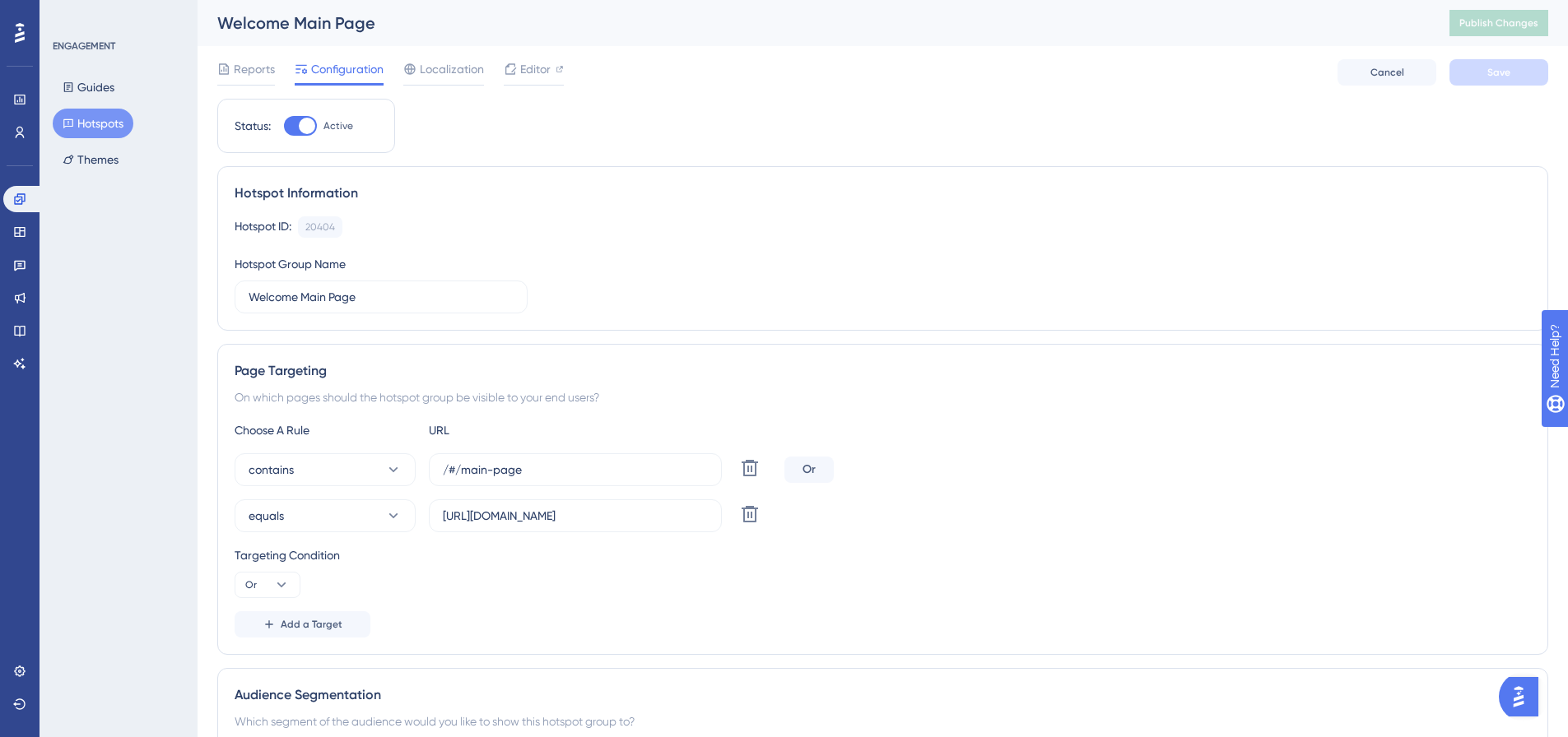 click on "Hotspot ID: 20404 Copy Hotspot Group Name Welcome Main Page" at bounding box center (882, 265) 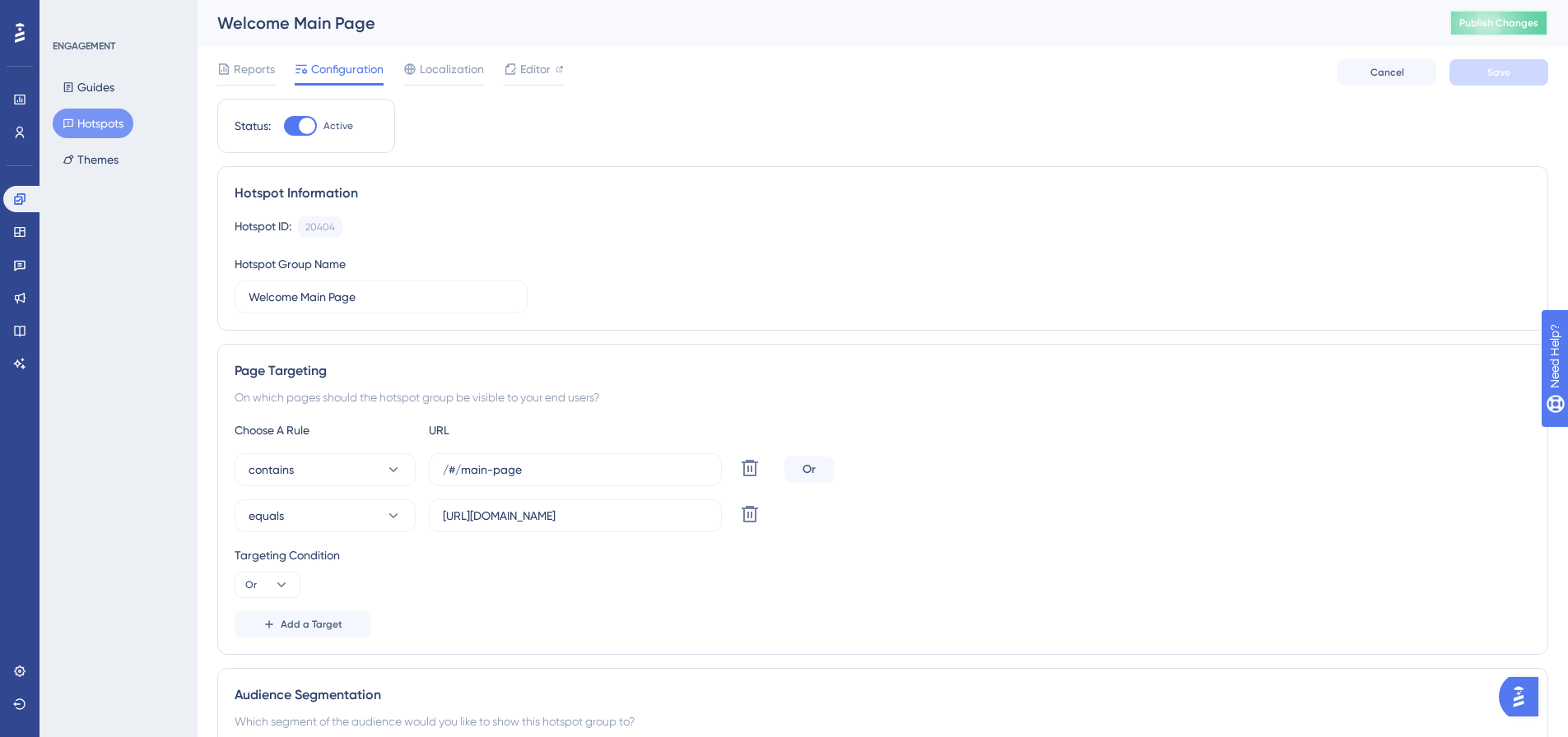 click on "Publish Changes" at bounding box center (1499, 23) 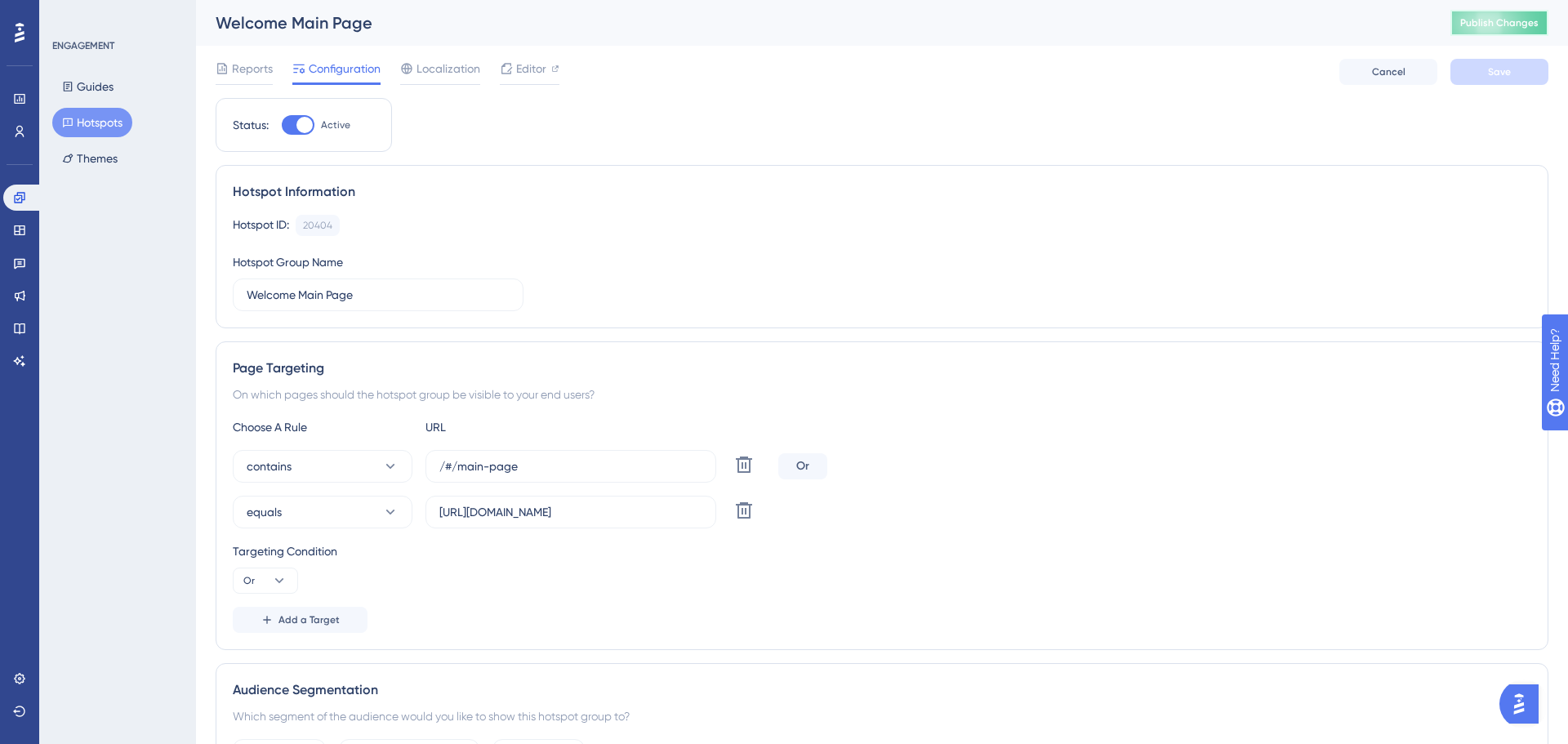 click on "Publish Changes" at bounding box center (1499, 23) 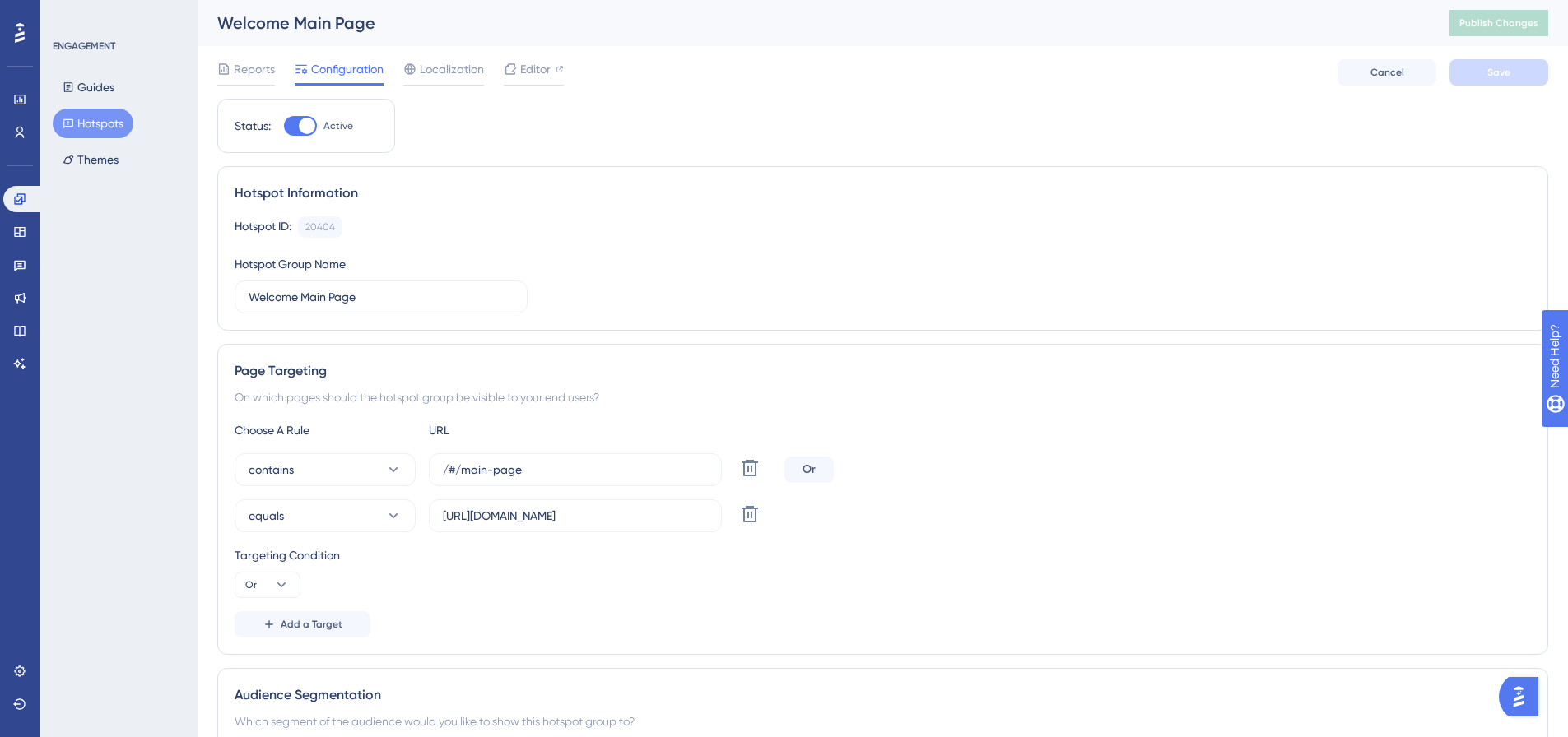 click on "Hotspots" at bounding box center (93, 123) 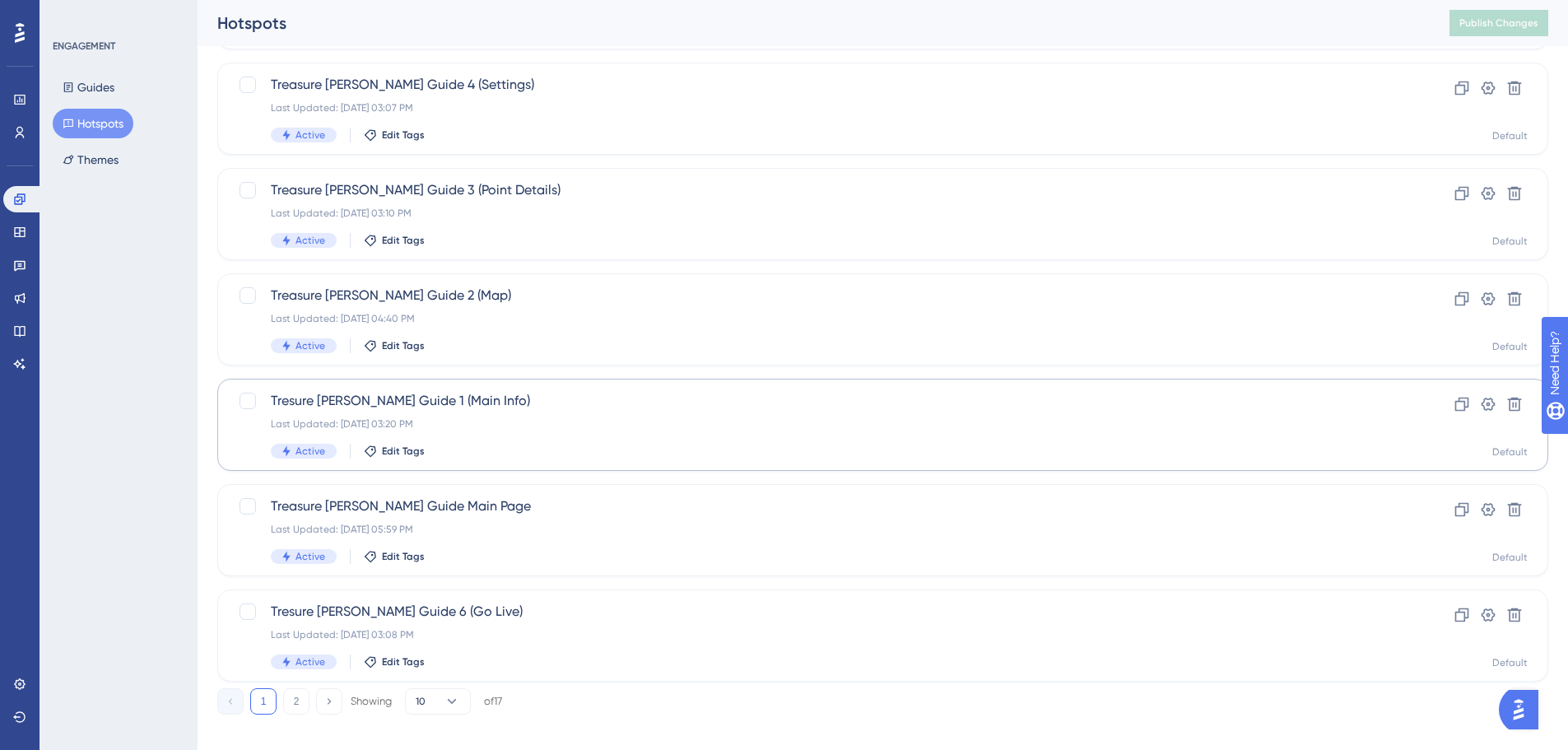 scroll, scrollTop: 511, scrollLeft: 0, axis: vertical 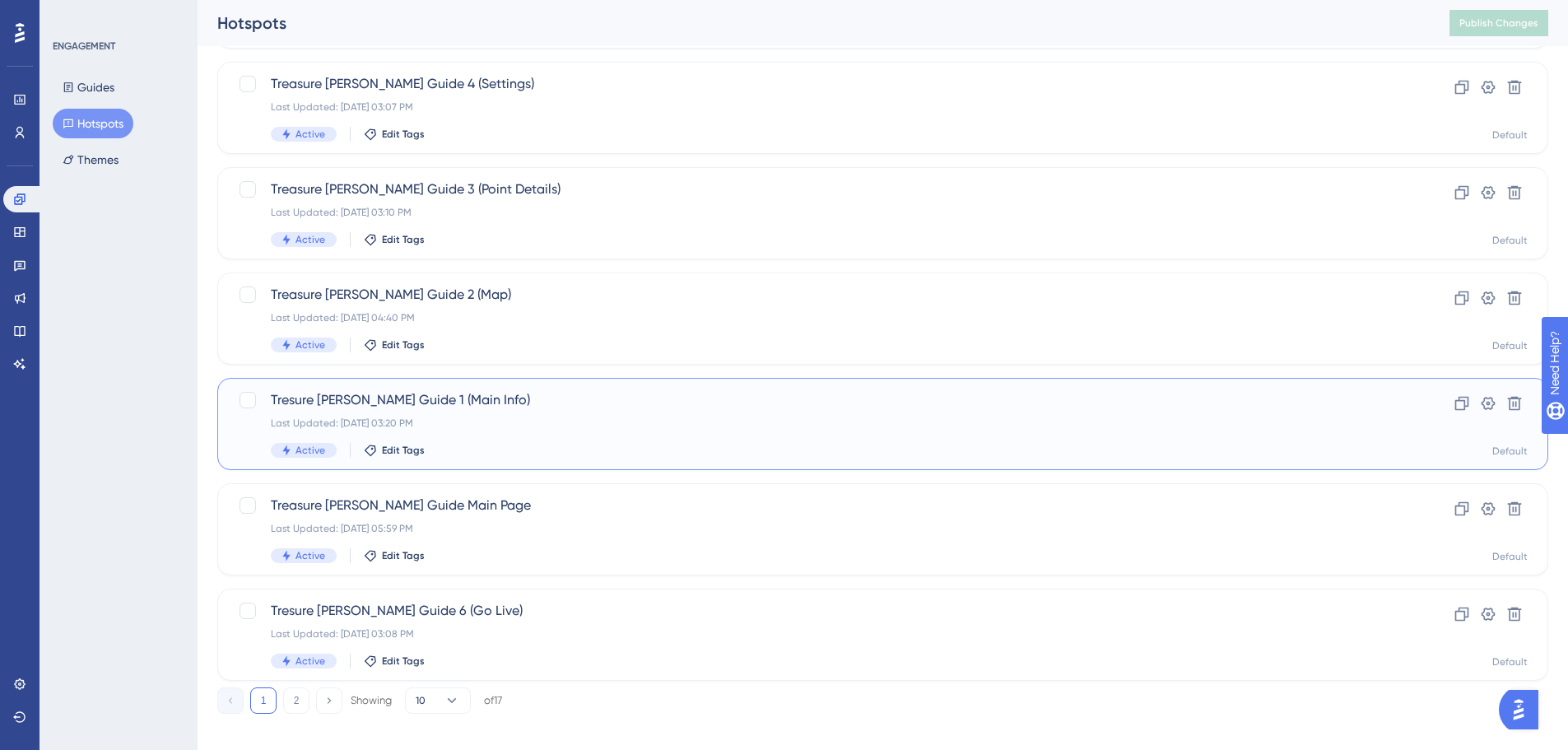 click on "Tresure Hunt Guide 1 (Main Info) Last Updated: Jul 30 2025, 03:20 PM Active Edit Tags" at bounding box center [817, 424] 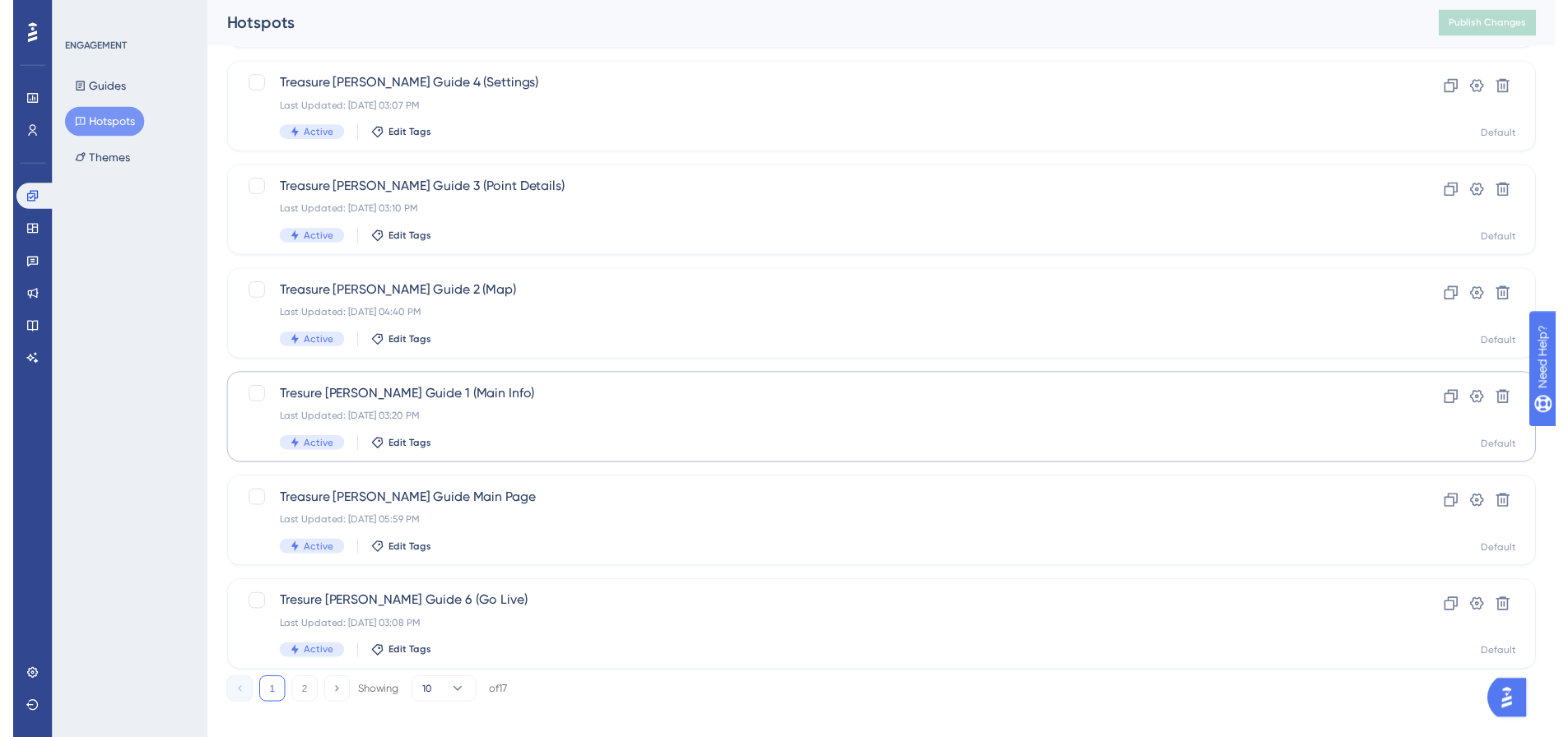 scroll, scrollTop: 0, scrollLeft: 0, axis: both 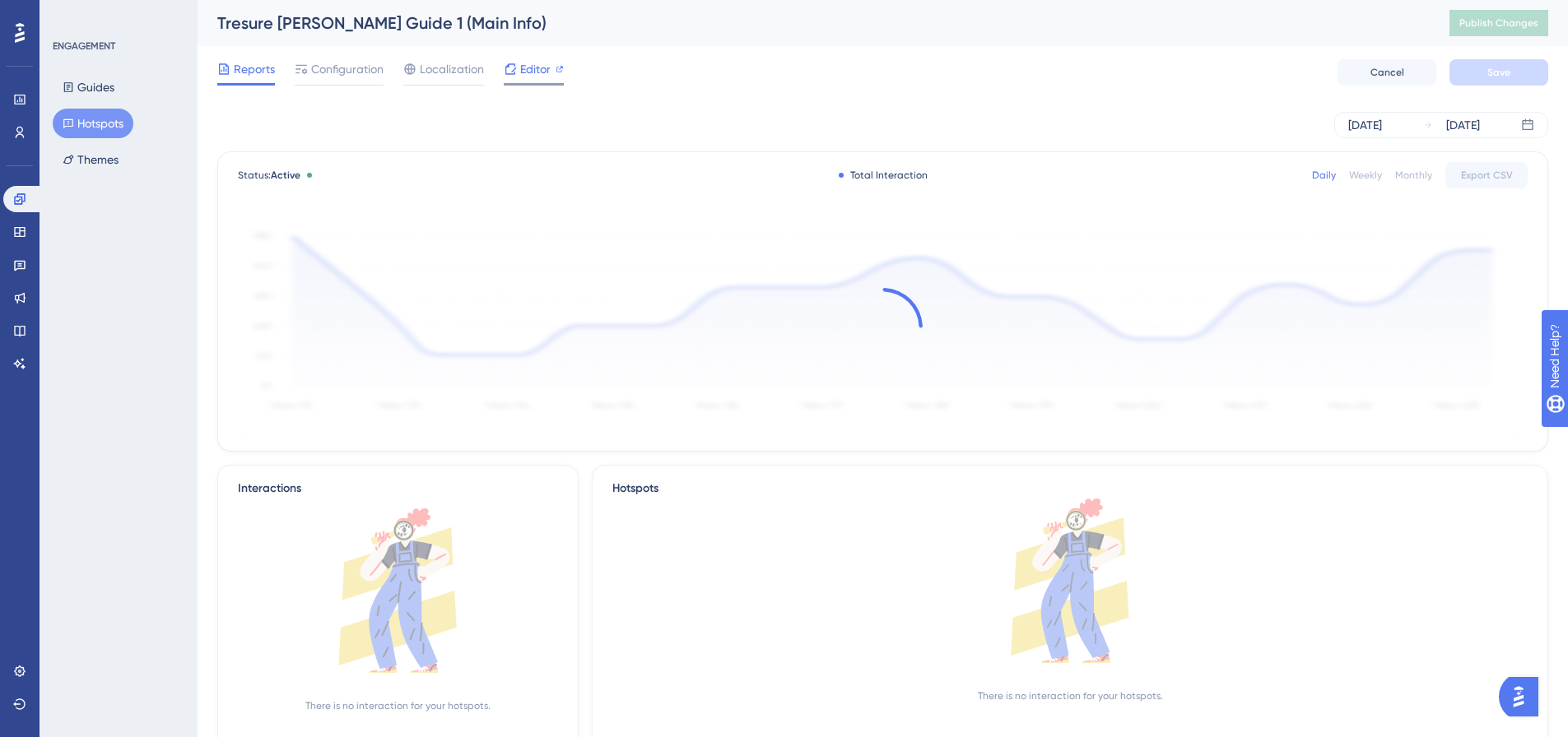 click on "Editor" at bounding box center [535, 69] 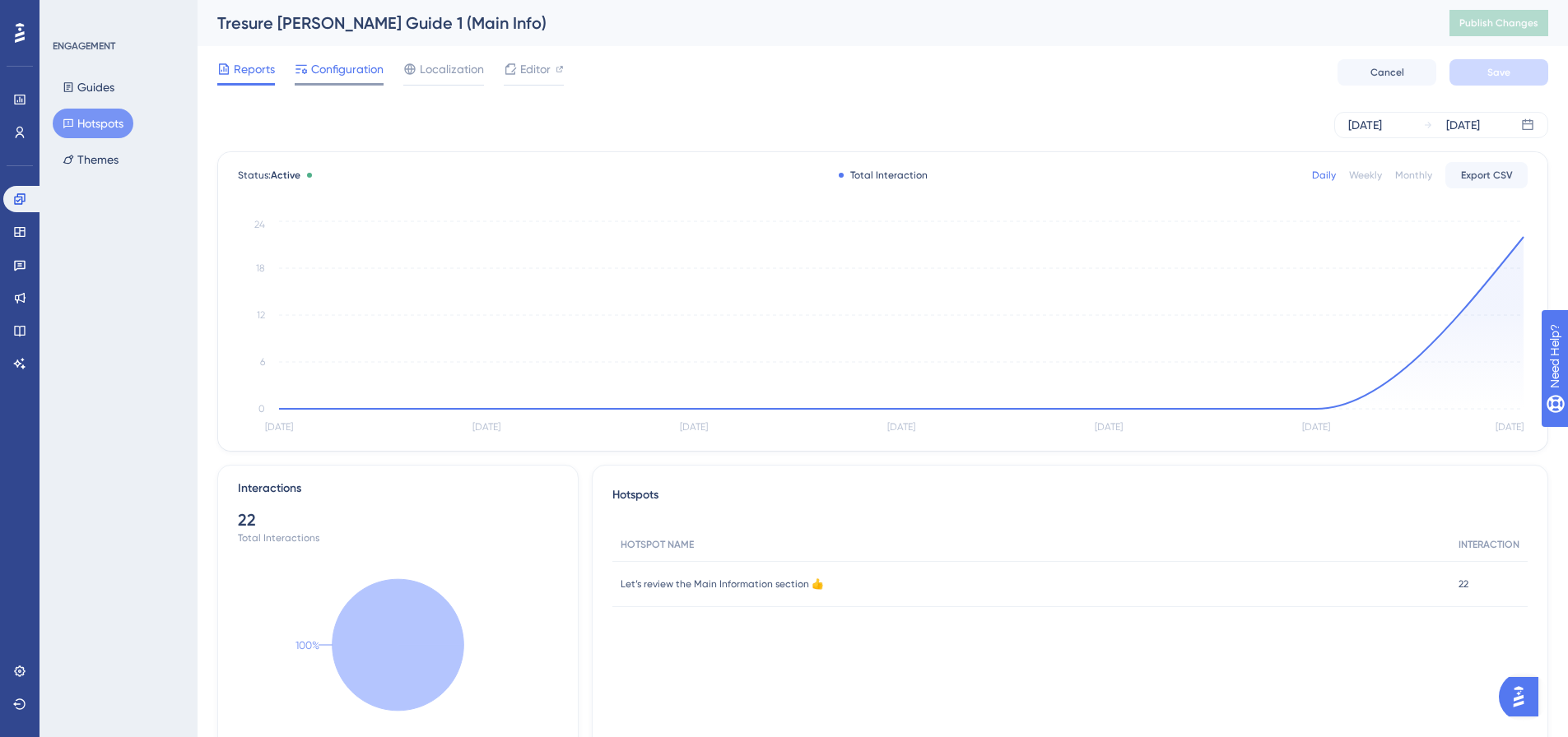 click on "Configuration" at bounding box center (347, 69) 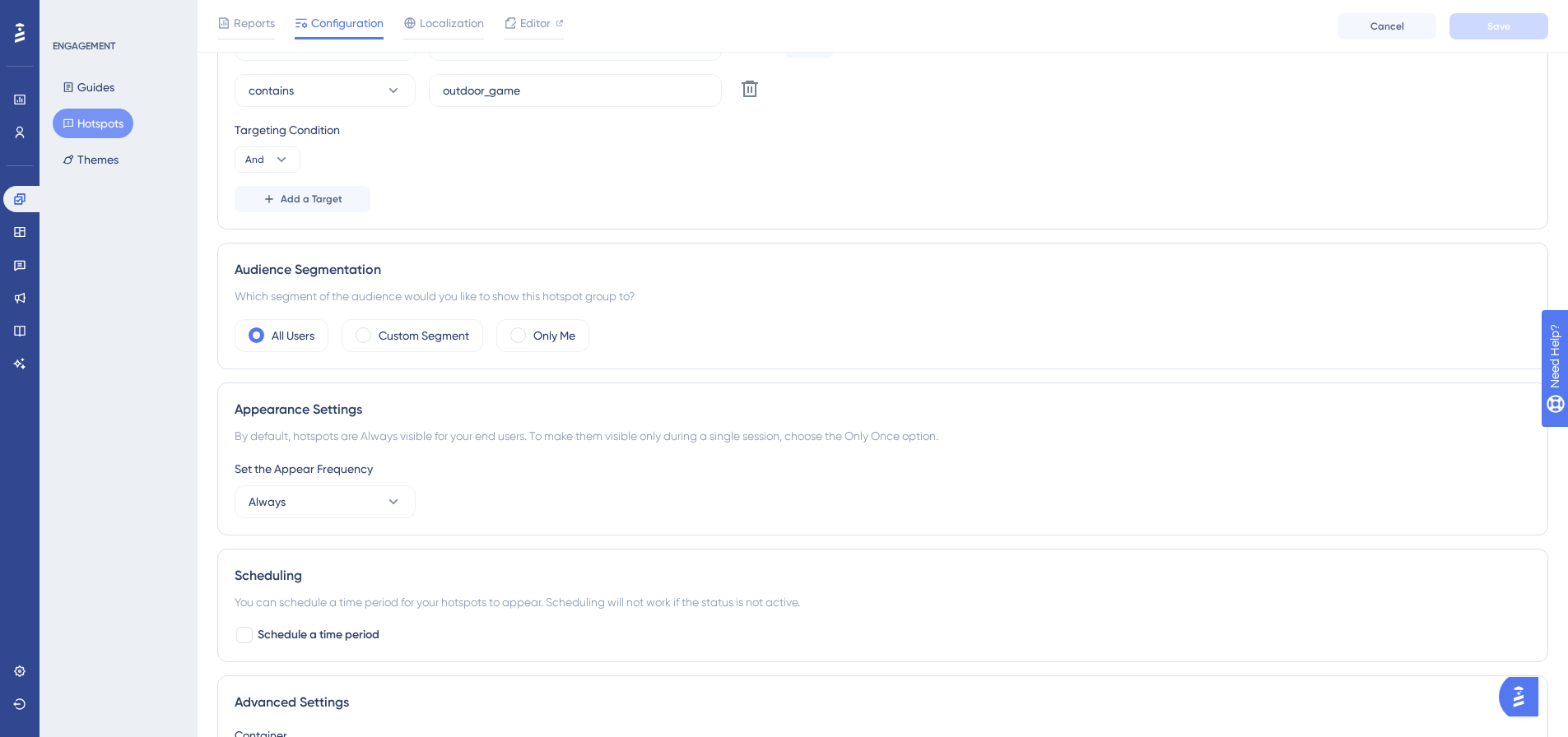 scroll, scrollTop: 0, scrollLeft: 0, axis: both 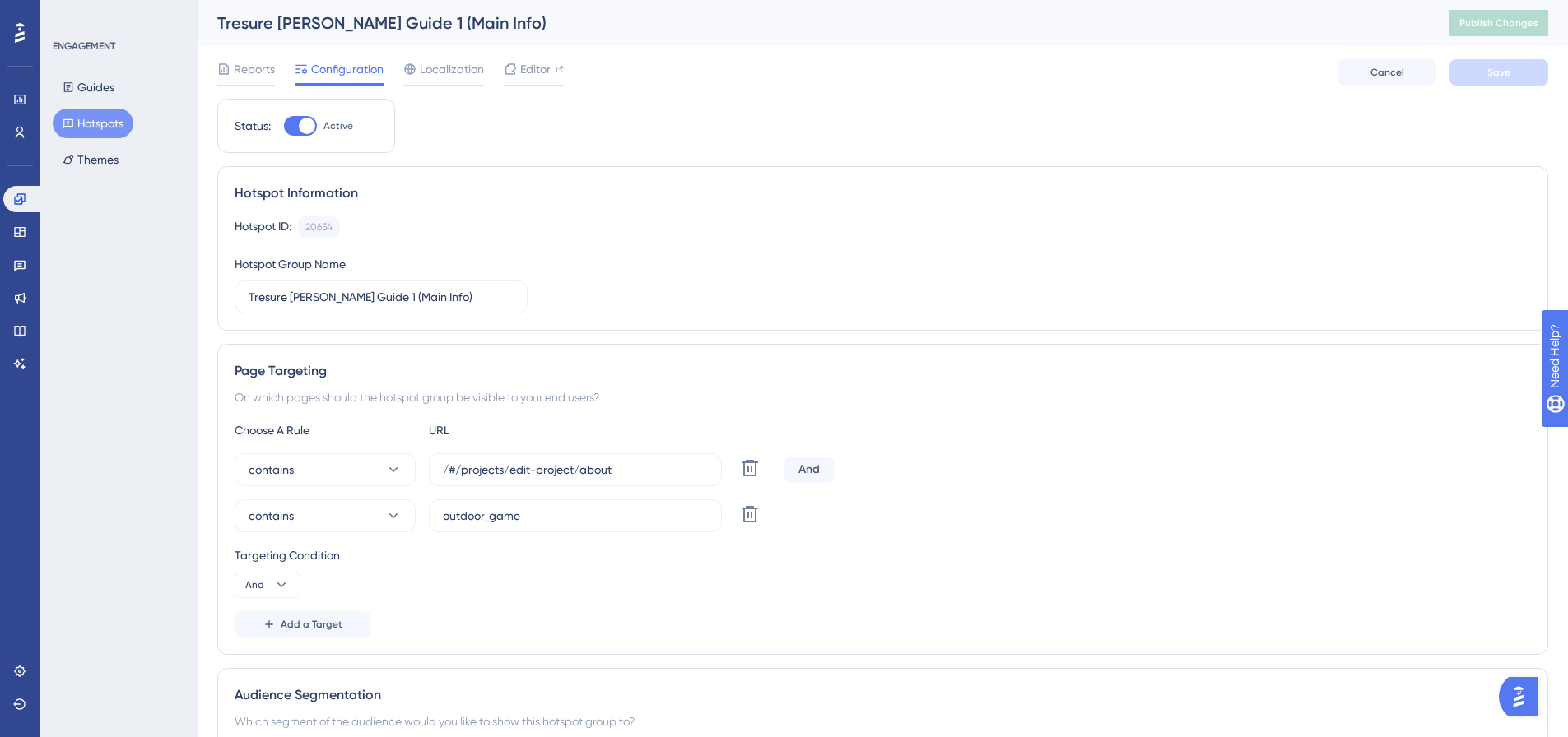 click on "Hotspots" at bounding box center (93, 123) 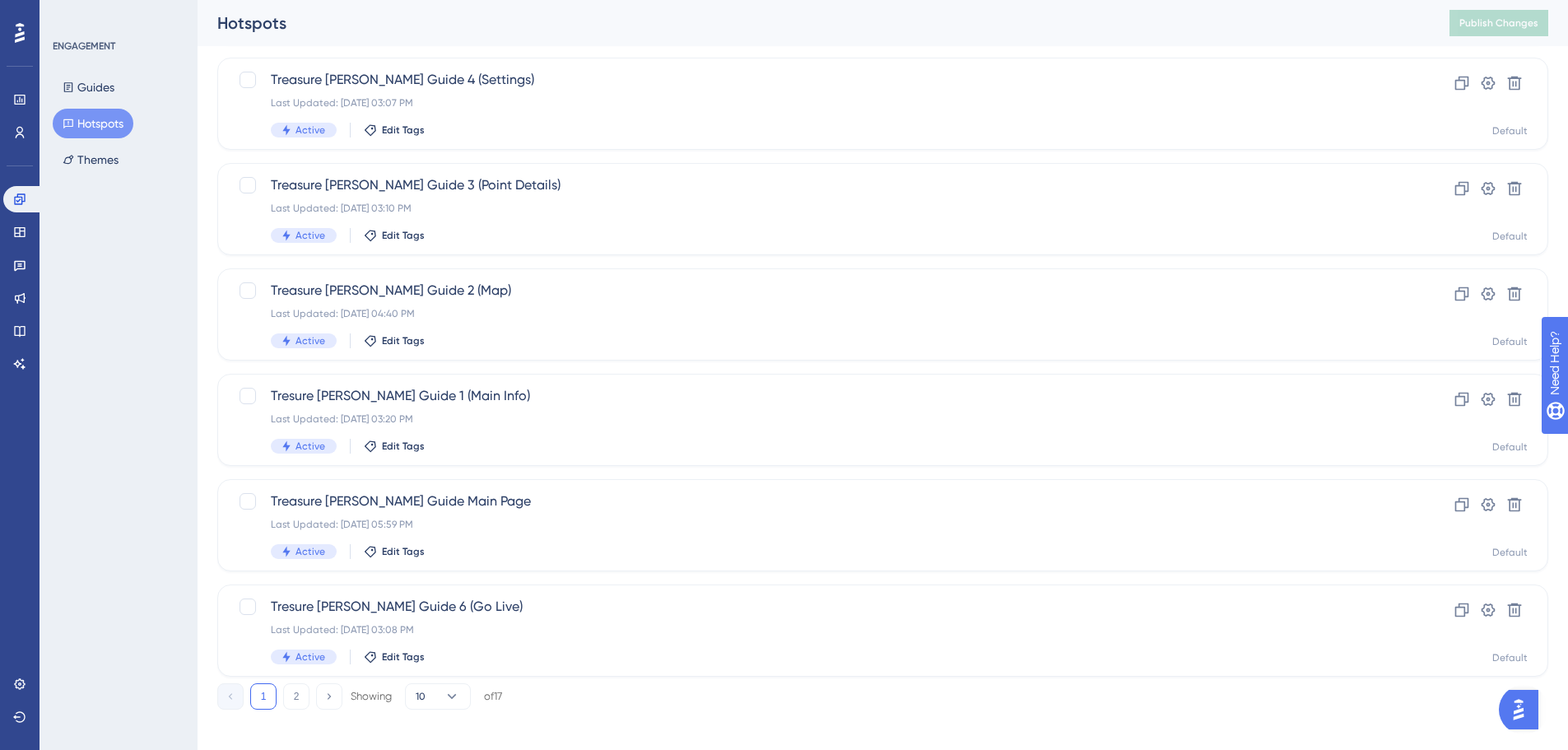 scroll, scrollTop: 528, scrollLeft: 0, axis: vertical 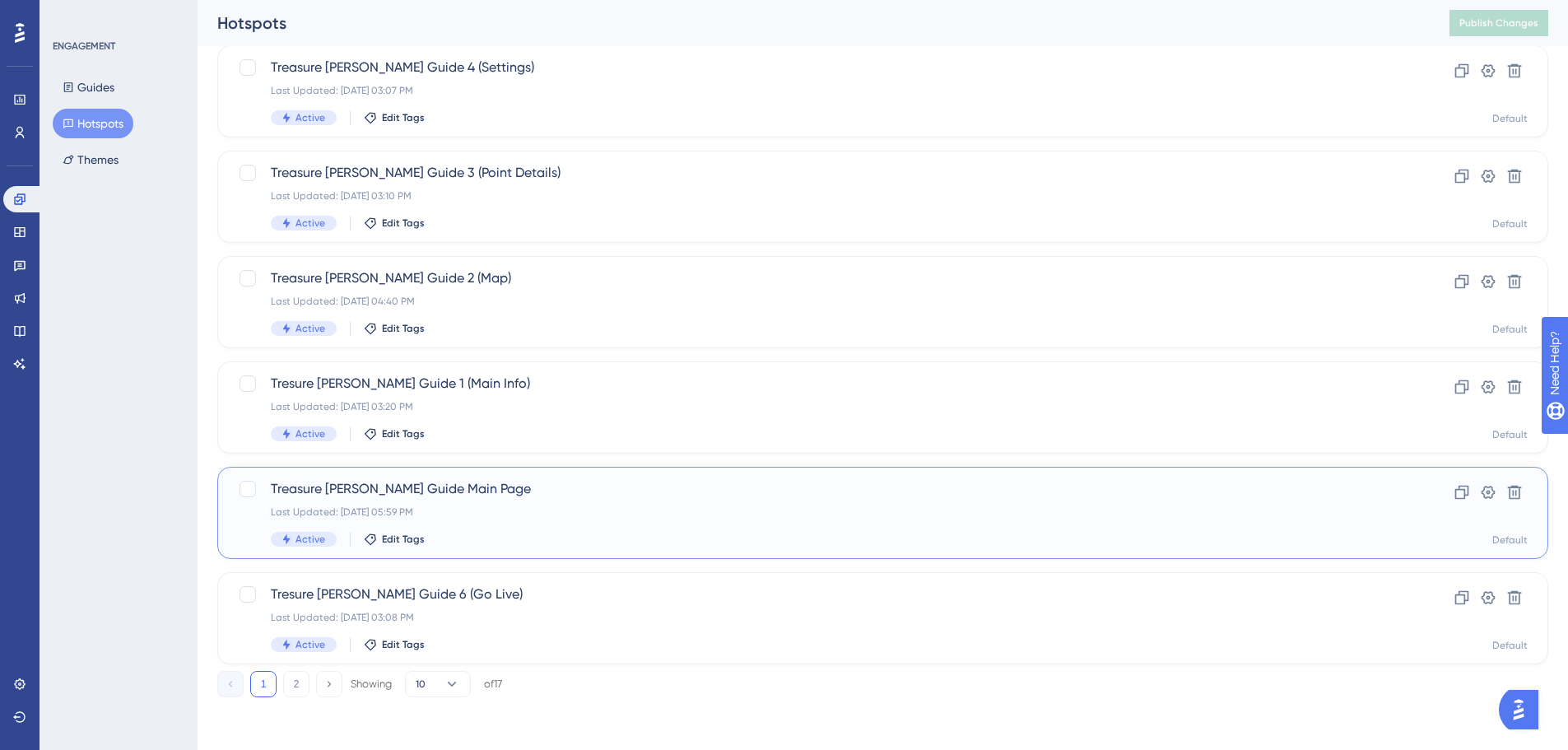 click on "Treasure [PERSON_NAME] Guide Main Page" at bounding box center (817, 489) 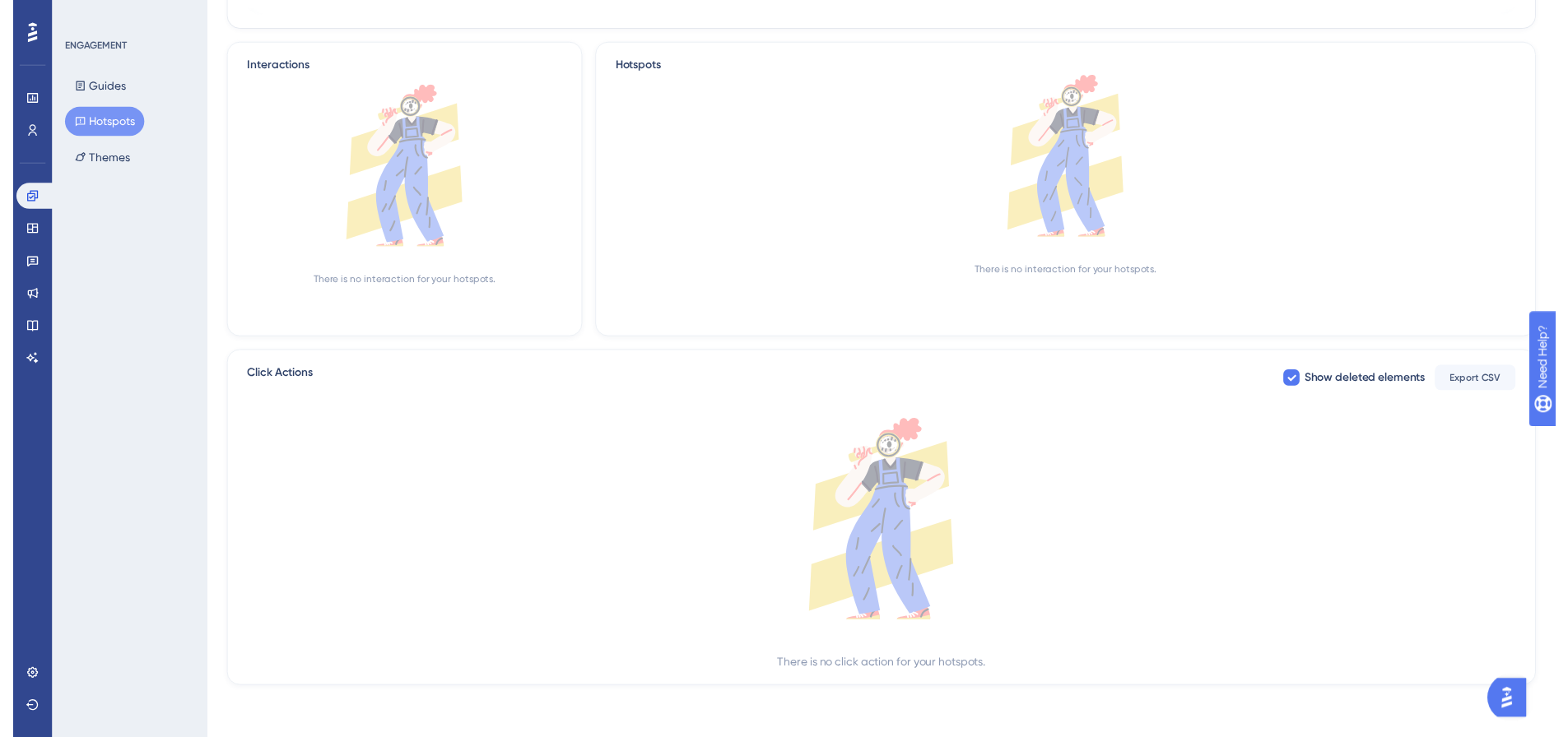 scroll, scrollTop: 0, scrollLeft: 0, axis: both 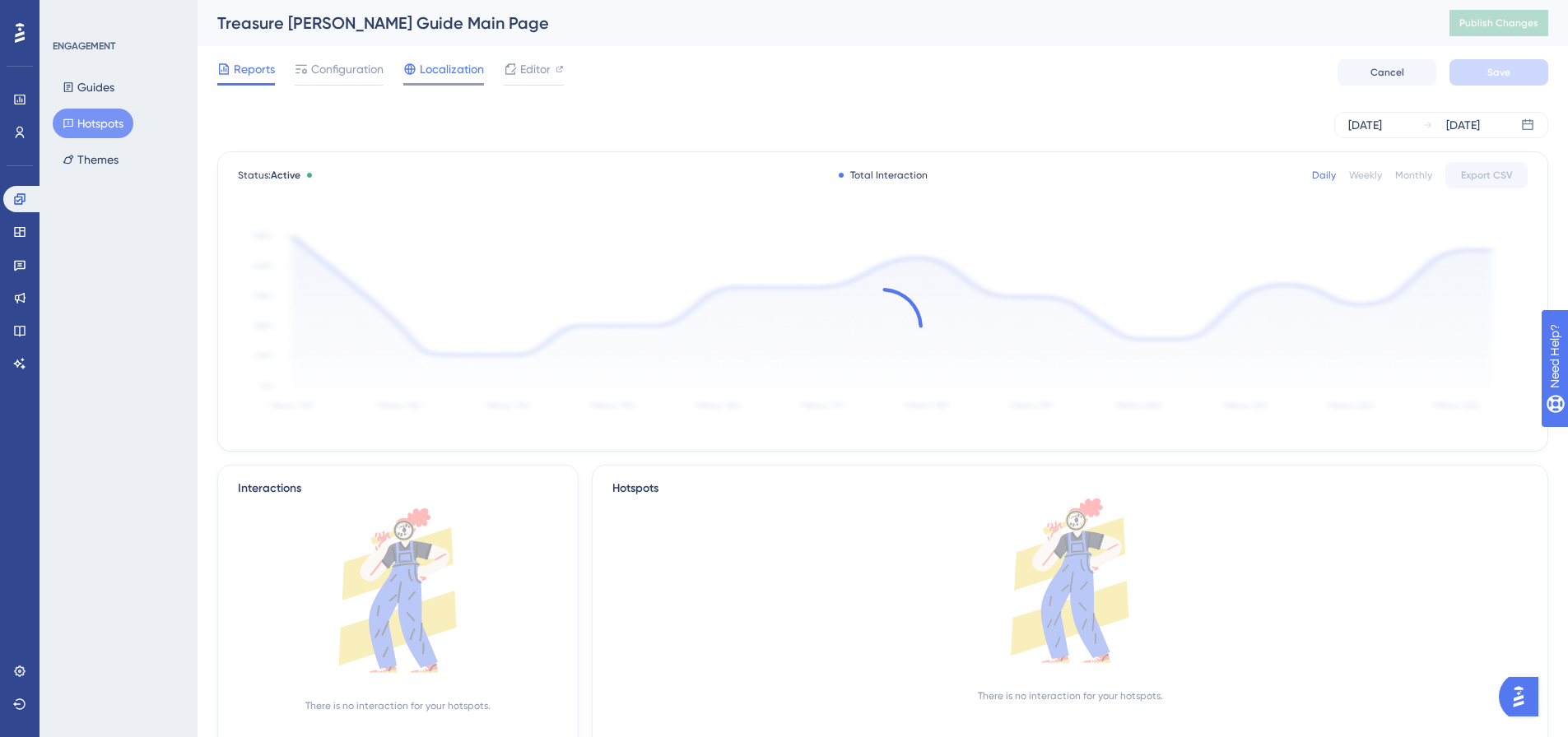 click on "Localization" at bounding box center [452, 69] 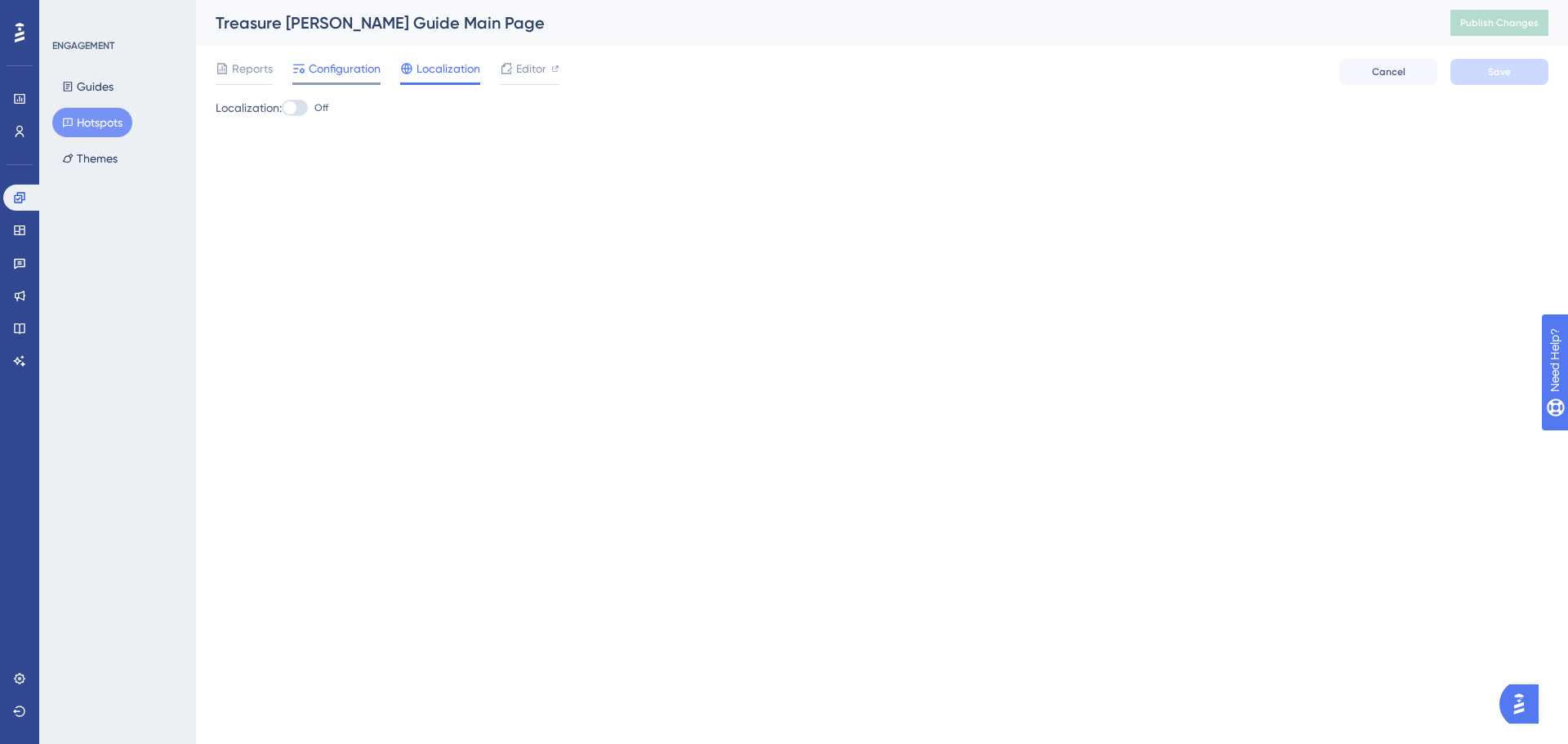 click on "Configuration" at bounding box center [345, 69] 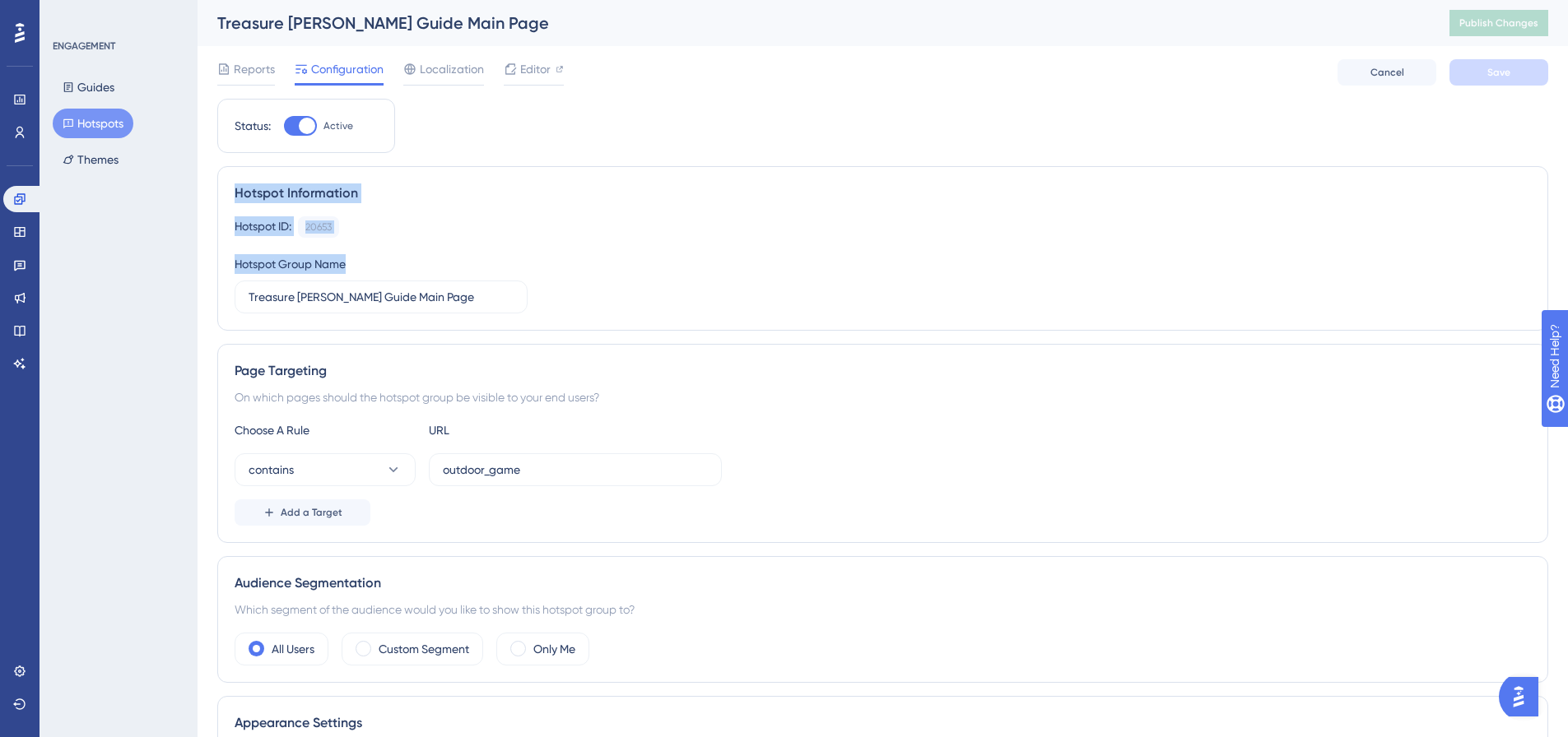 drag, startPoint x: 396, startPoint y: 323, endPoint x: 328, endPoint y: 90, distance: 242.72 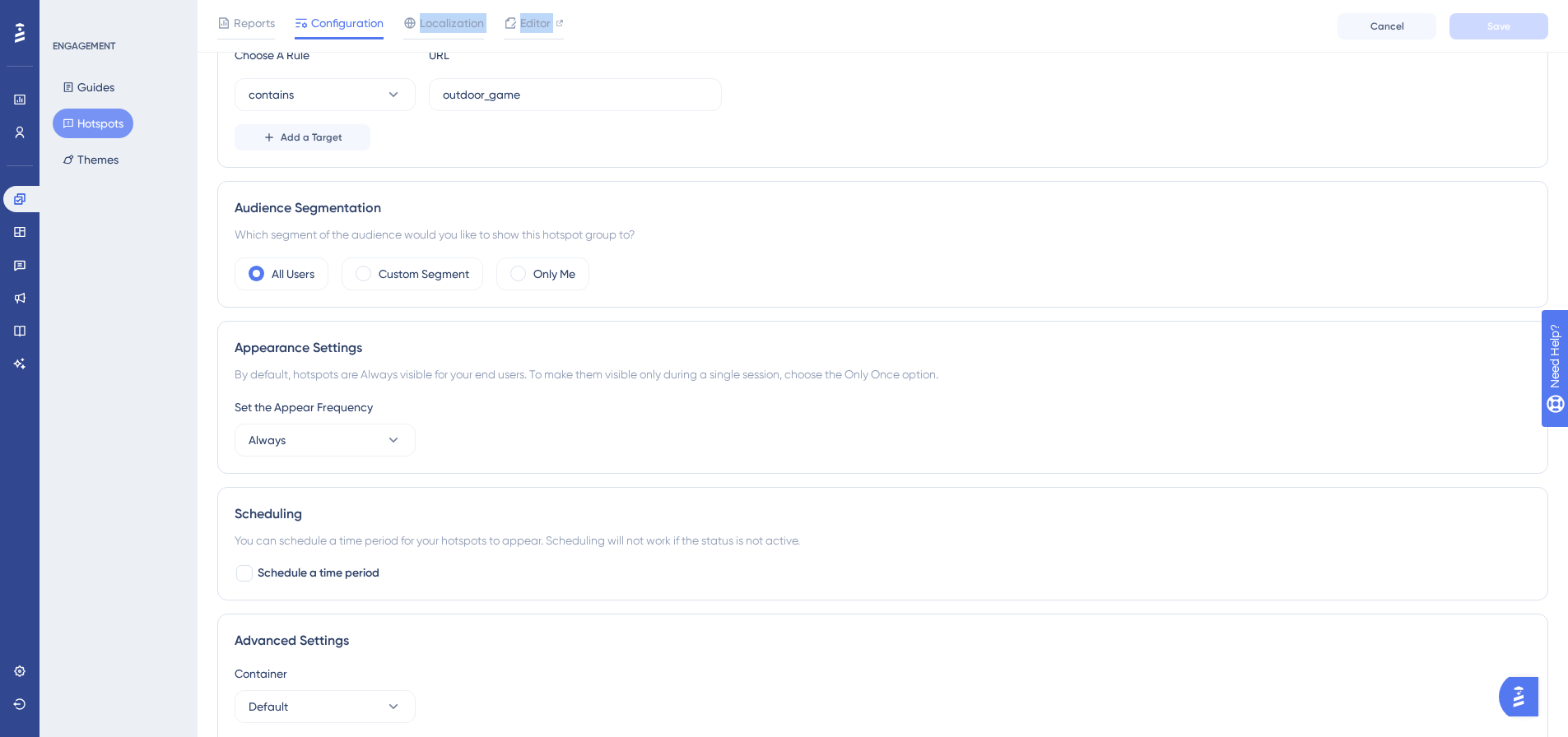 scroll, scrollTop: 0, scrollLeft: 0, axis: both 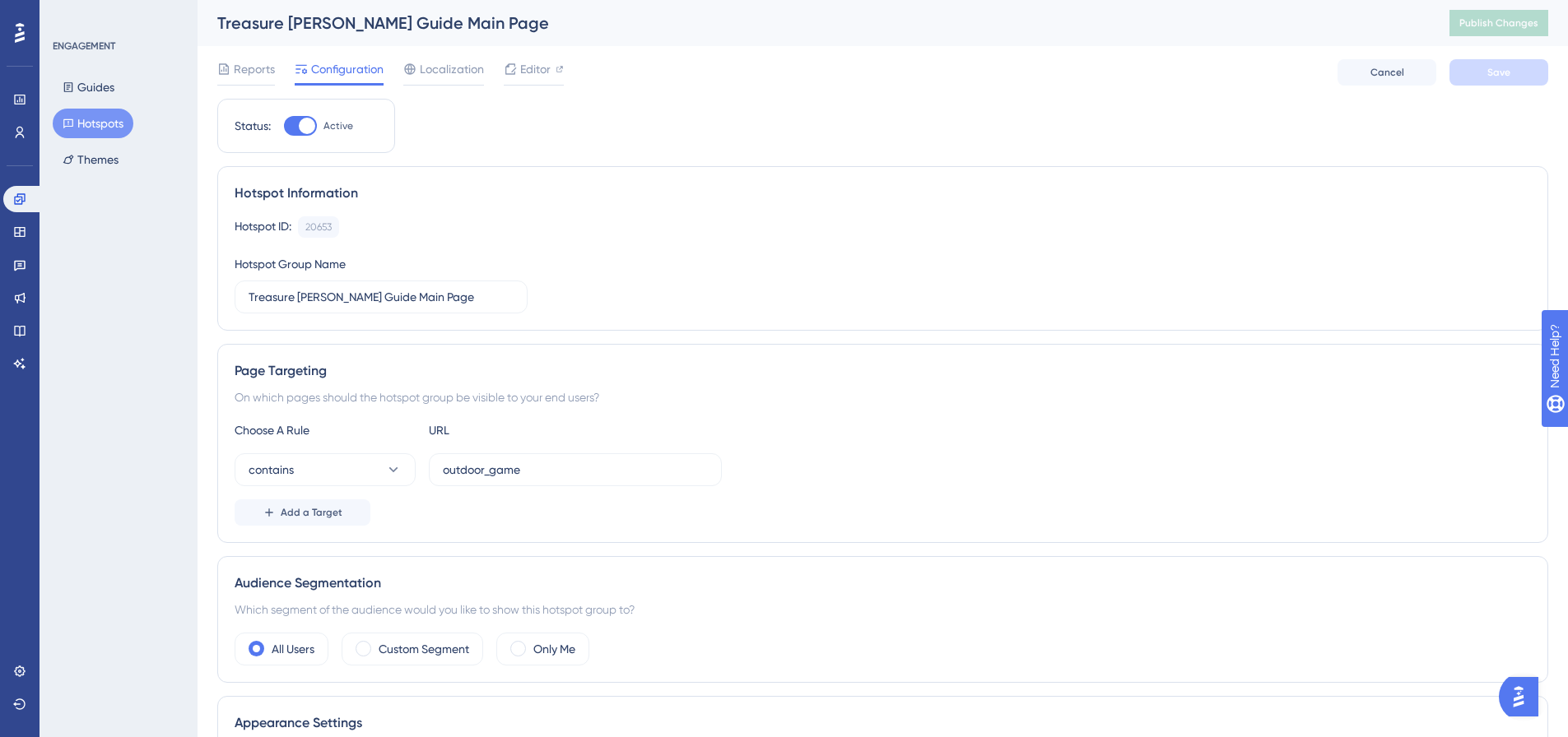 click on "Page Targeting
On which pages should the hotspot group be visible to your end users?
Choose A Rule URL contains outdoor_game Add a Target" at bounding box center [882, 443] 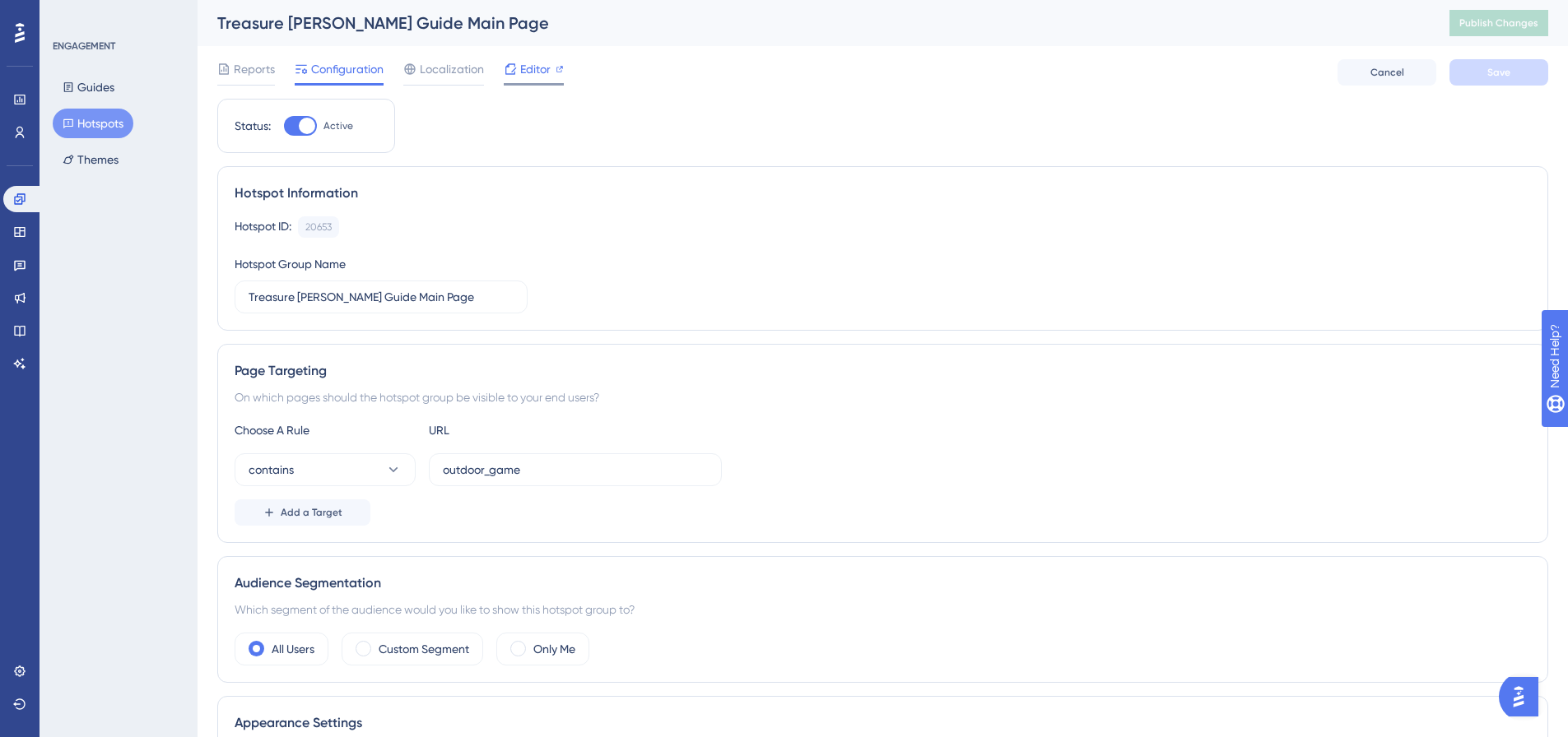click on "Editor" at bounding box center (535, 69) 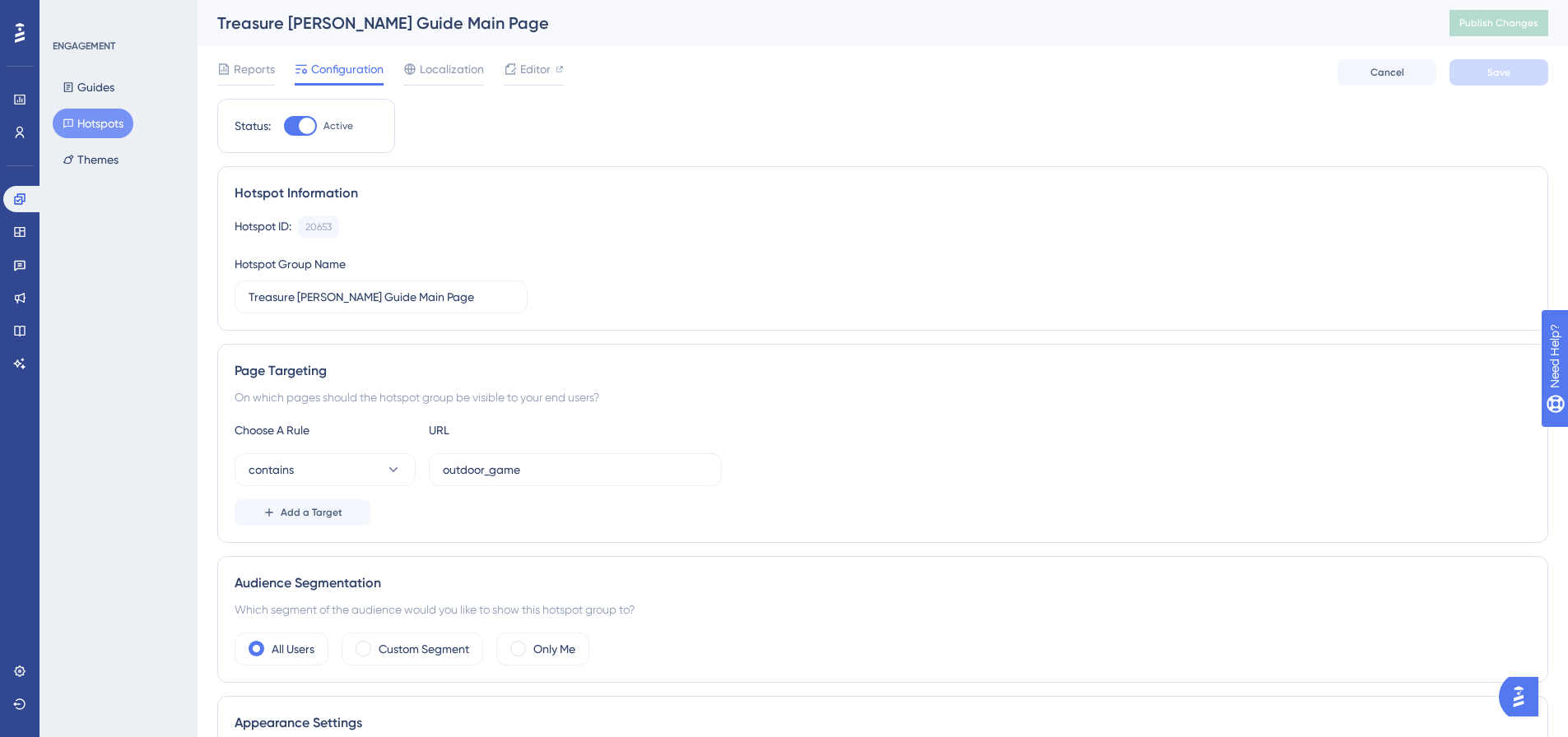 drag, startPoint x: 94, startPoint y: 125, endPoint x: 144, endPoint y: 149, distance: 55.4617 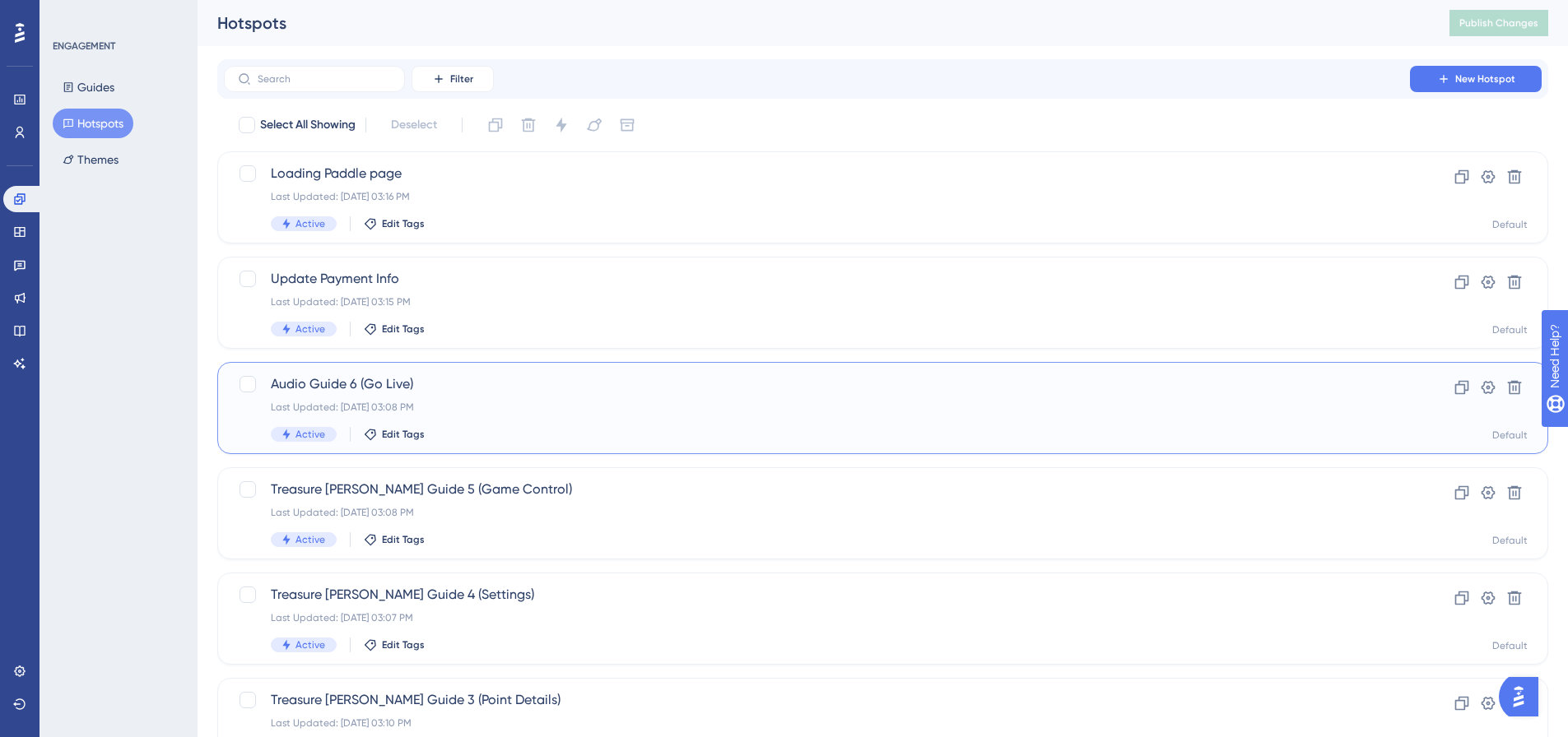 drag, startPoint x: 520, startPoint y: 383, endPoint x: 477, endPoint y: 16, distance: 369.51049 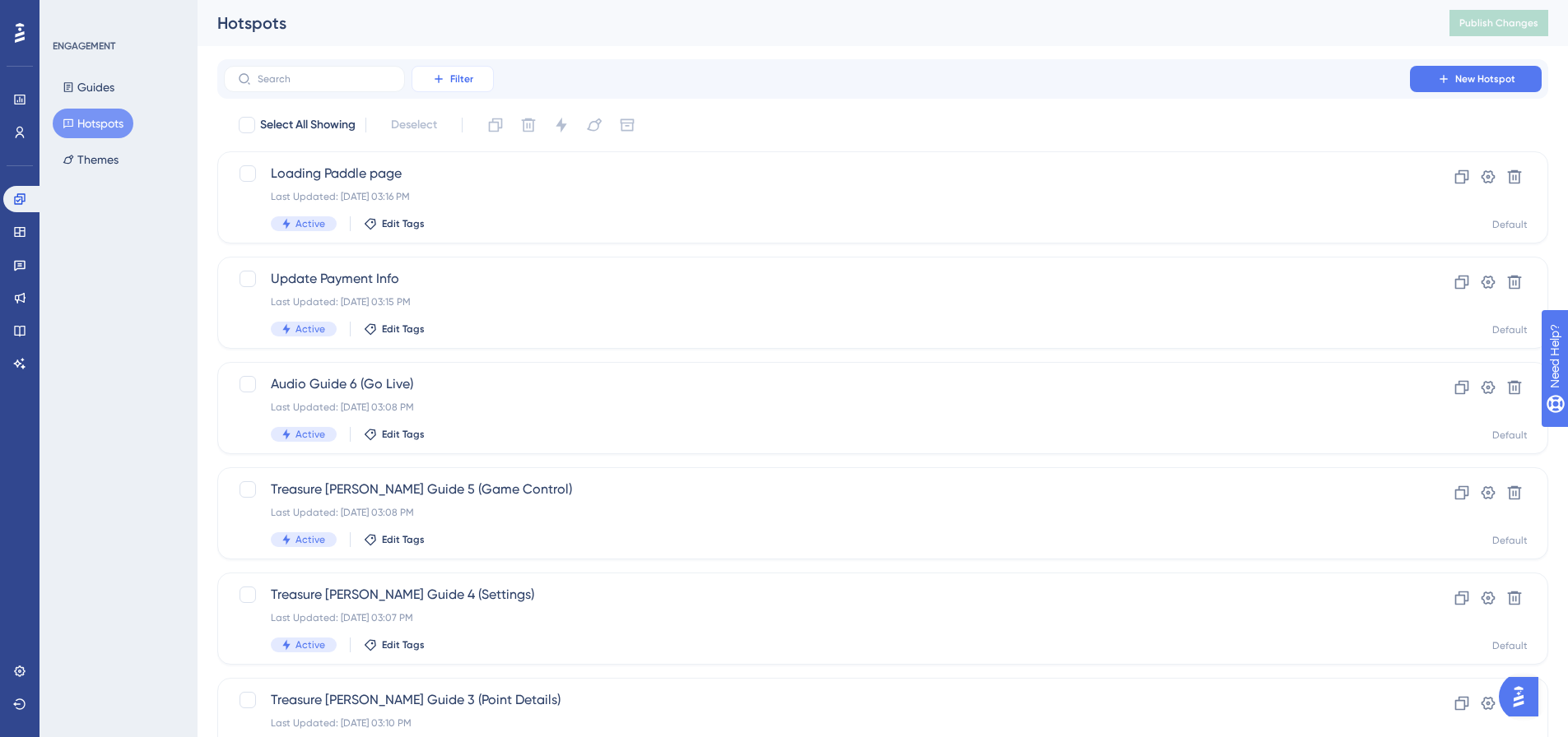 click on "Performance Users Engagement Widgets Feedback Product Updates Knowledge Base AI Assistant Settings Logout ENGAGEMENT Guides Hotspots Themes Hotspots Publish Changes Filter New Hotspot Select All Showing Deselect Loading Paddle page Last Updated: Jul 30 2025, 03:16 PM Active Edit Tags Clone Settings Delete Default Update Payment Info Last Updated: Jul 30 2025, 03:15 PM Active Edit Tags Clone Settings Delete Default Audio Guide 6 (Go Live) Last Updated: Jul 30 2025, 03:08 PM Active Edit Tags Clone Settings Delete Default Treasure Hunt Guide 5 (Game Control) Last Updated: Jul 30 2025, 03:08 PM Active Edit Tags Clone Settings Delete Default Treasure Hunt Guide 4 (Settings) Last Updated: Jul 30 2025, 03:07 PM Active Edit Tags Clone Settings Delete Default Treasure Hunt Guide 3 (Point Details) Last Updated: Jul 30 2025, 03:10 PM Active Edit Tags Clone Settings Delete Default Treasure Hunt Guide 2 (Map) Last Updated: Jul 30 2025, 04:40 PM Active Edit Tags Clone 1 2" at bounding box center (784, 0) 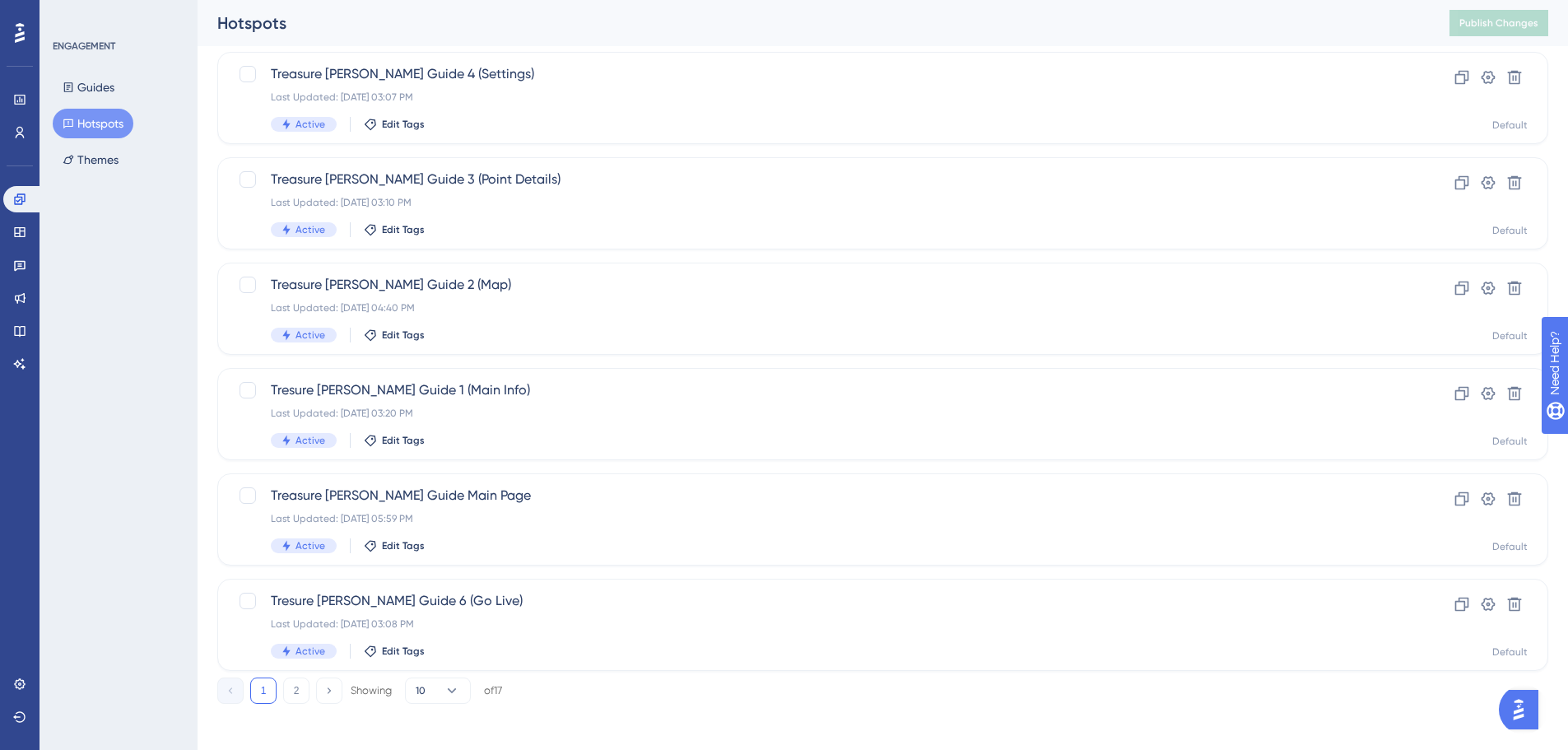 scroll, scrollTop: 528, scrollLeft: 0, axis: vertical 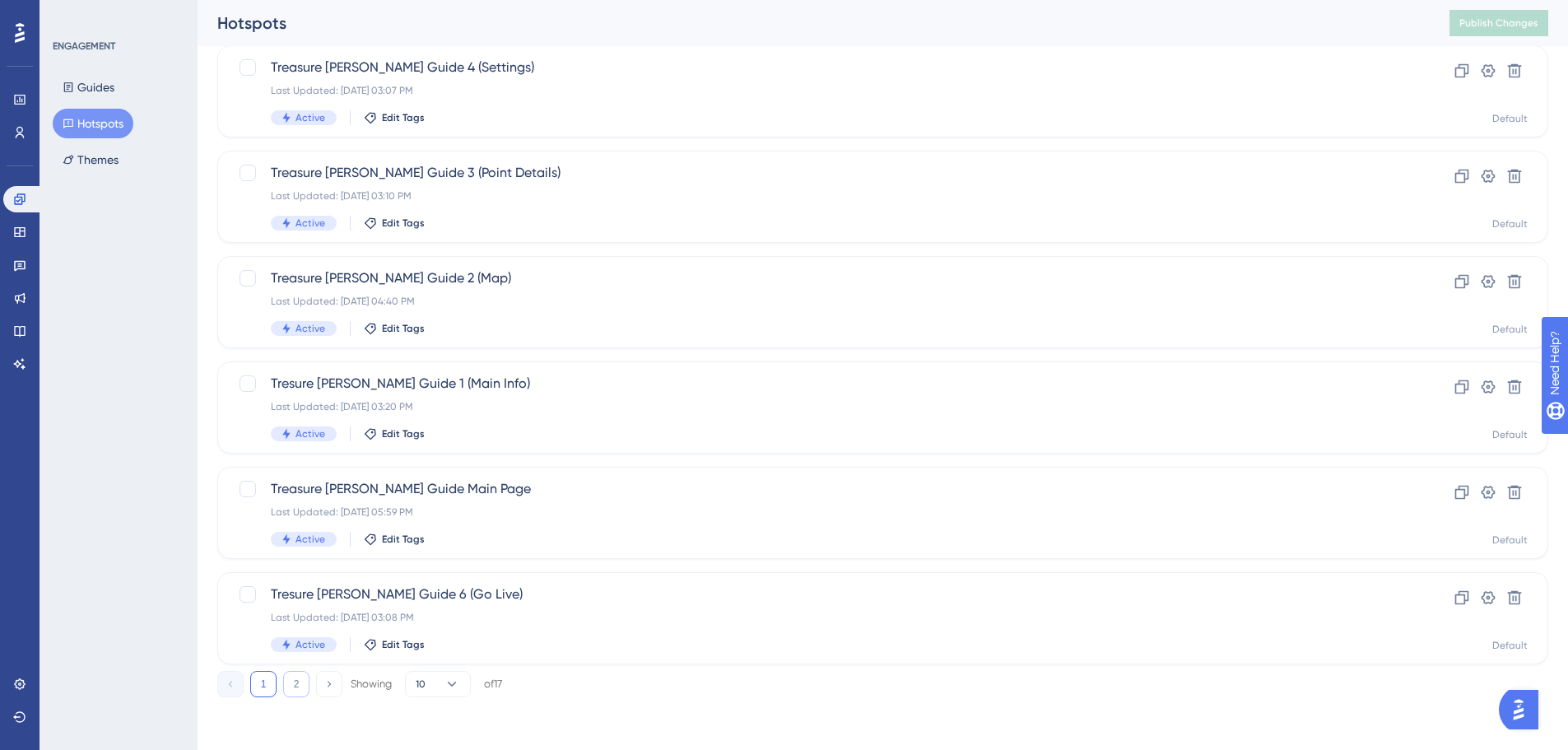 click on "2" at bounding box center [296, 684] 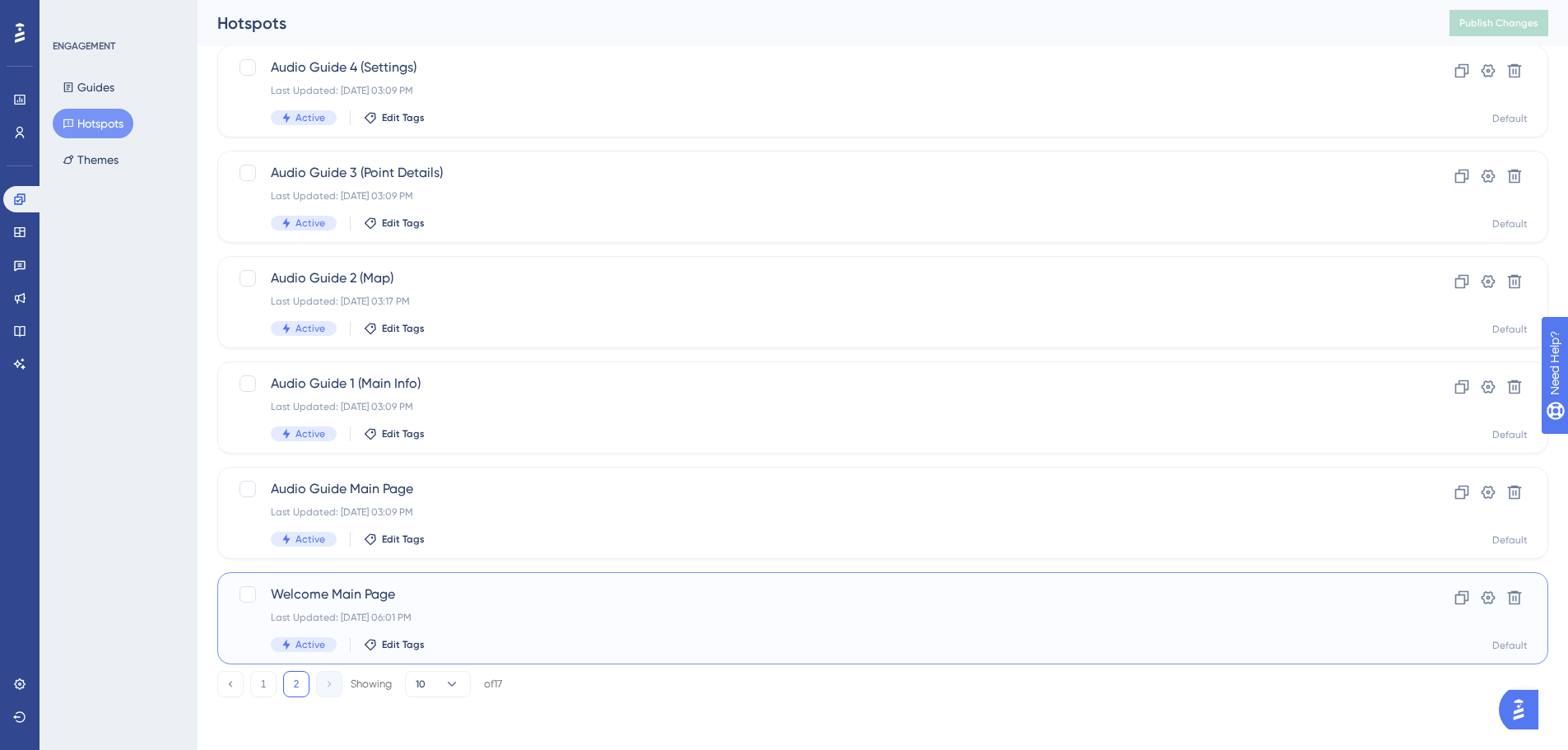 click on "Welcome Main Page Last Updated: Jul 30 2025, 06:01 PM Active Edit Tags" at bounding box center [817, 618] 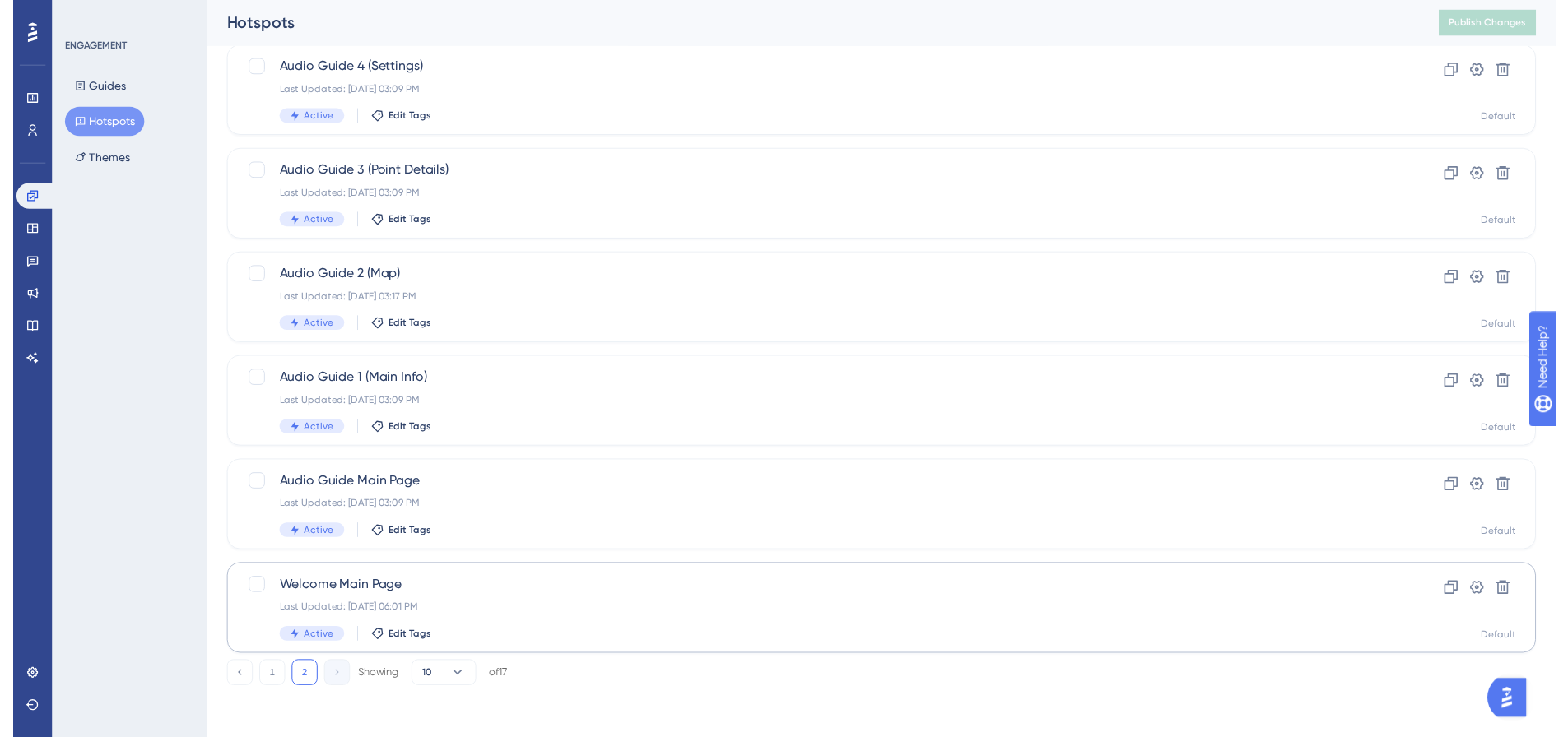 scroll, scrollTop: 0, scrollLeft: 0, axis: both 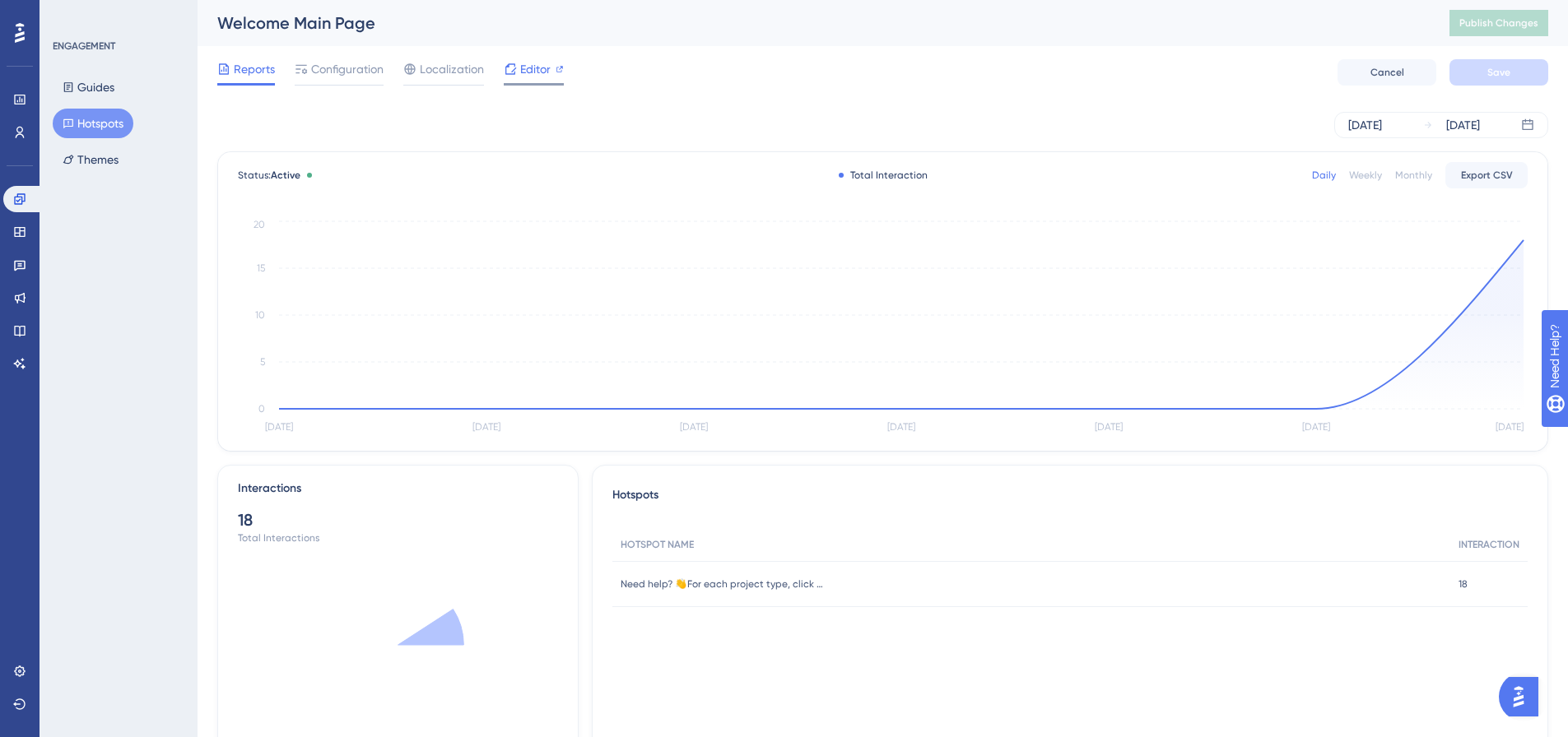 click on "Editor" at bounding box center (535, 69) 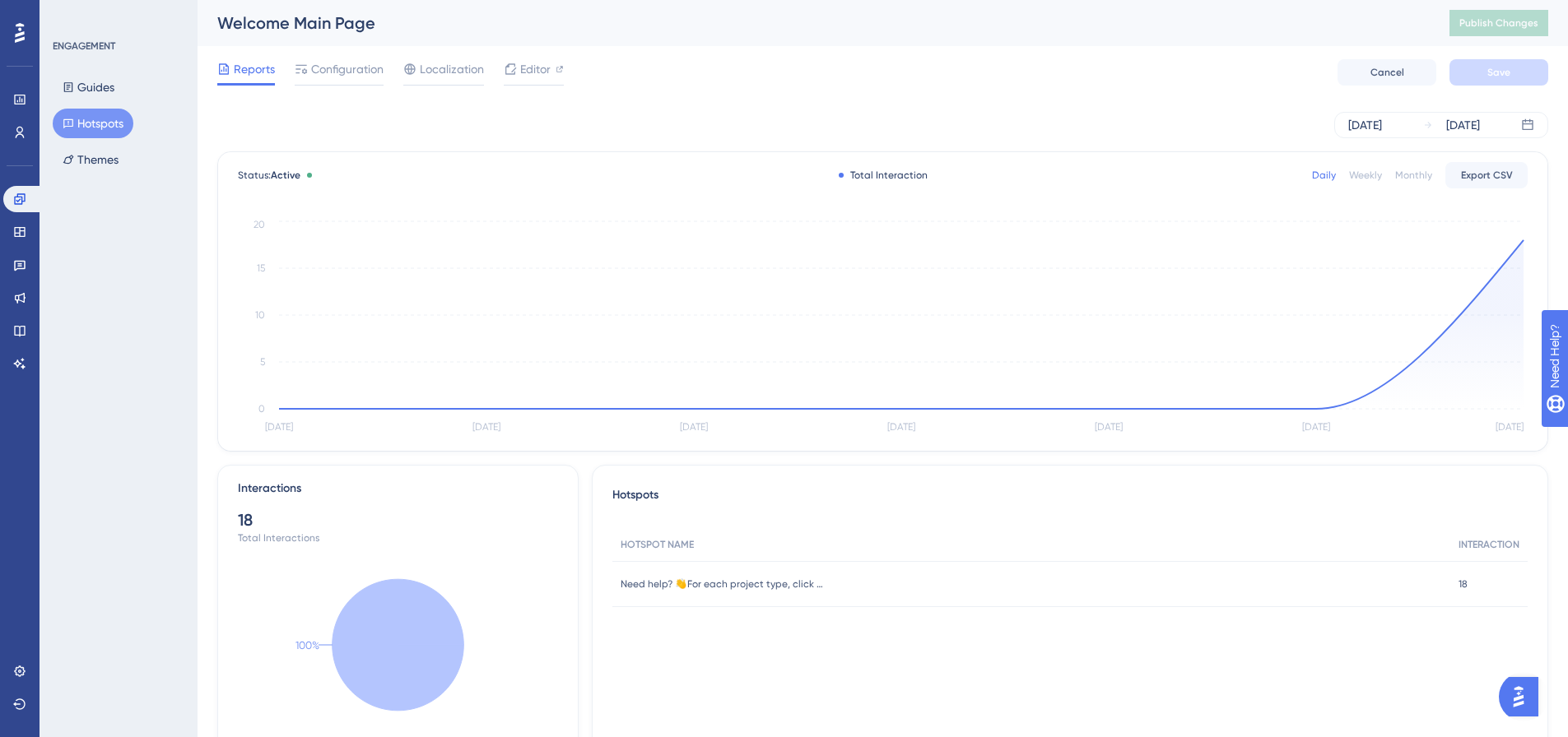 drag, startPoint x: 1265, startPoint y: 30, endPoint x: 1280, endPoint y: 35, distance: 15.811388 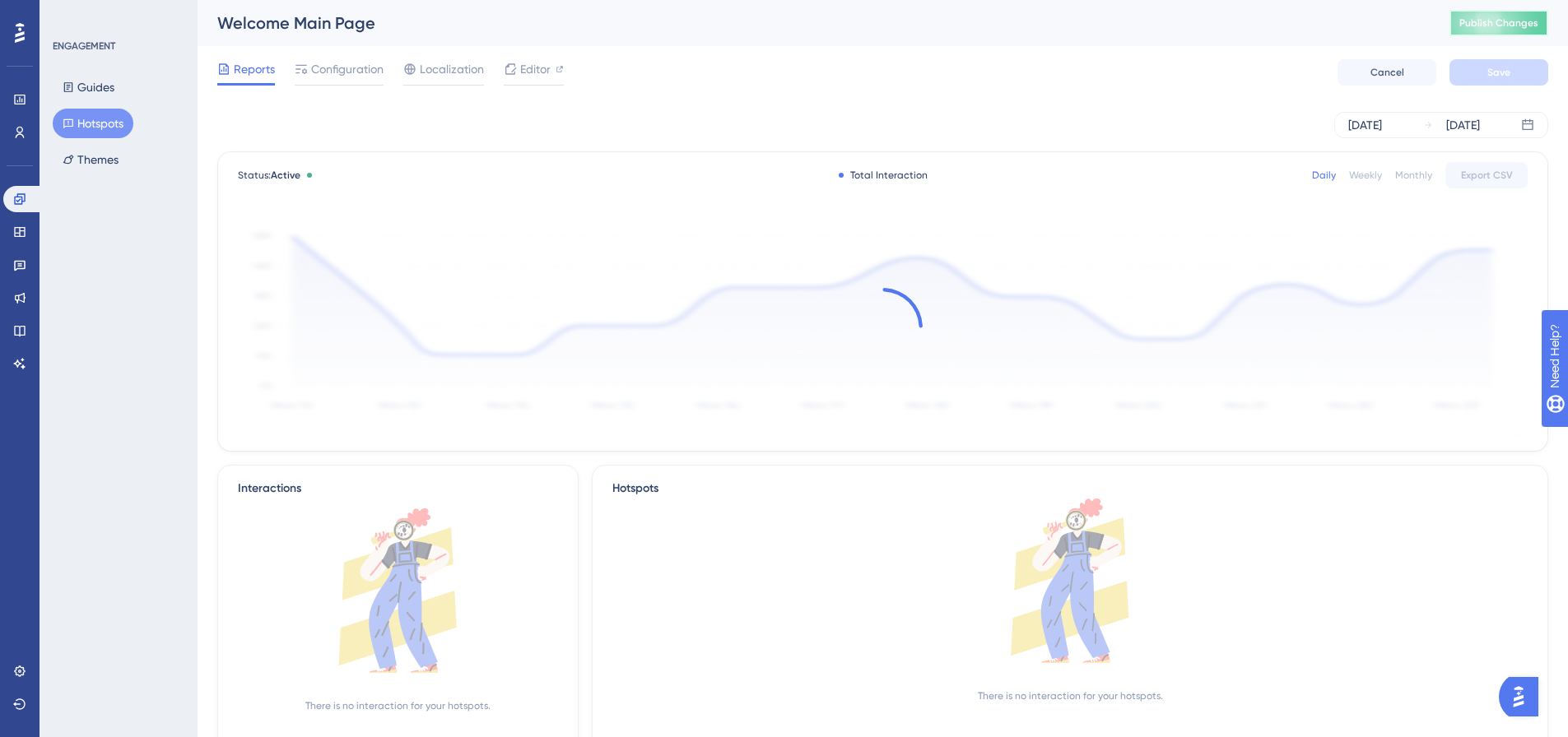 click on "Publish Changes" at bounding box center [1499, 23] 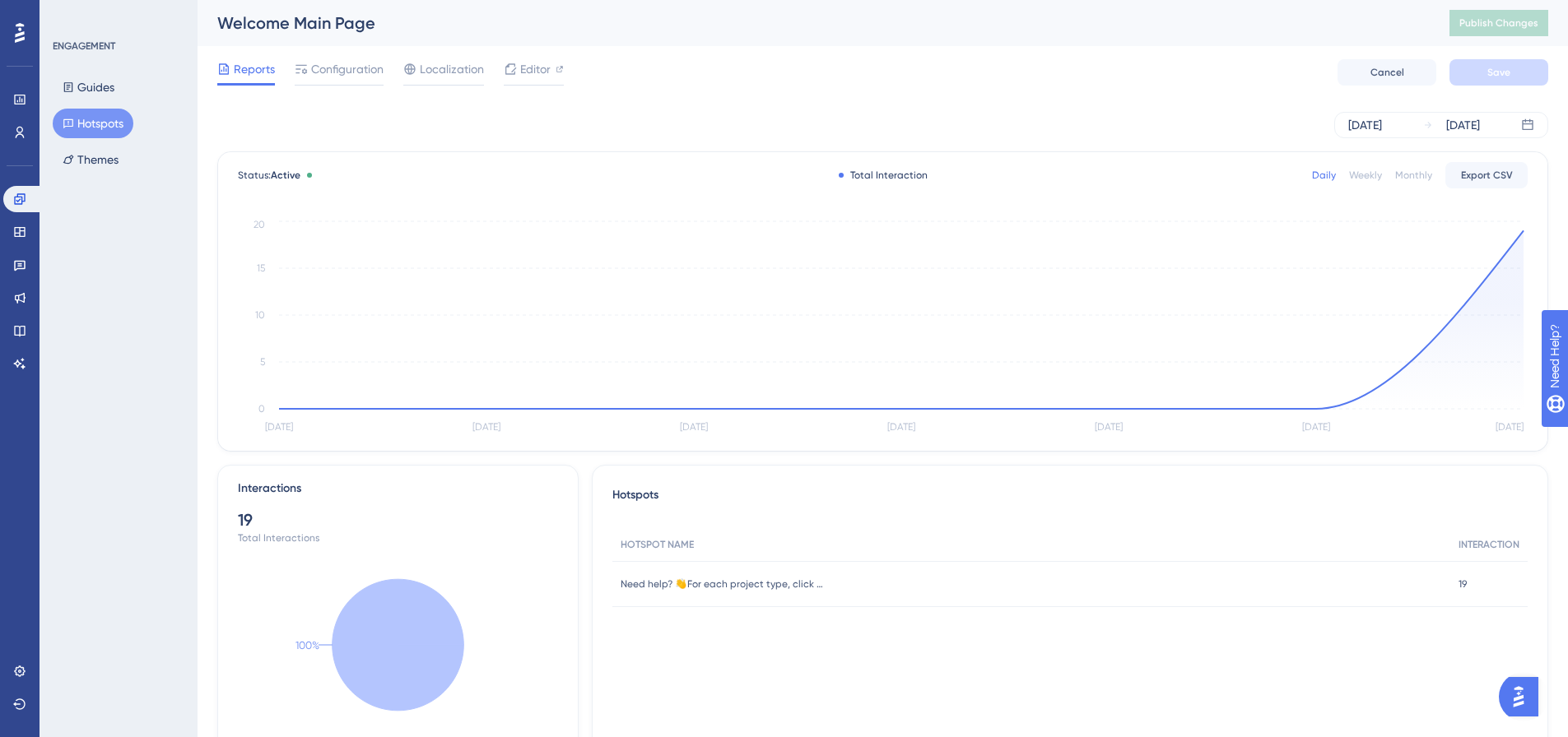click on "Hotspots" at bounding box center (93, 123) 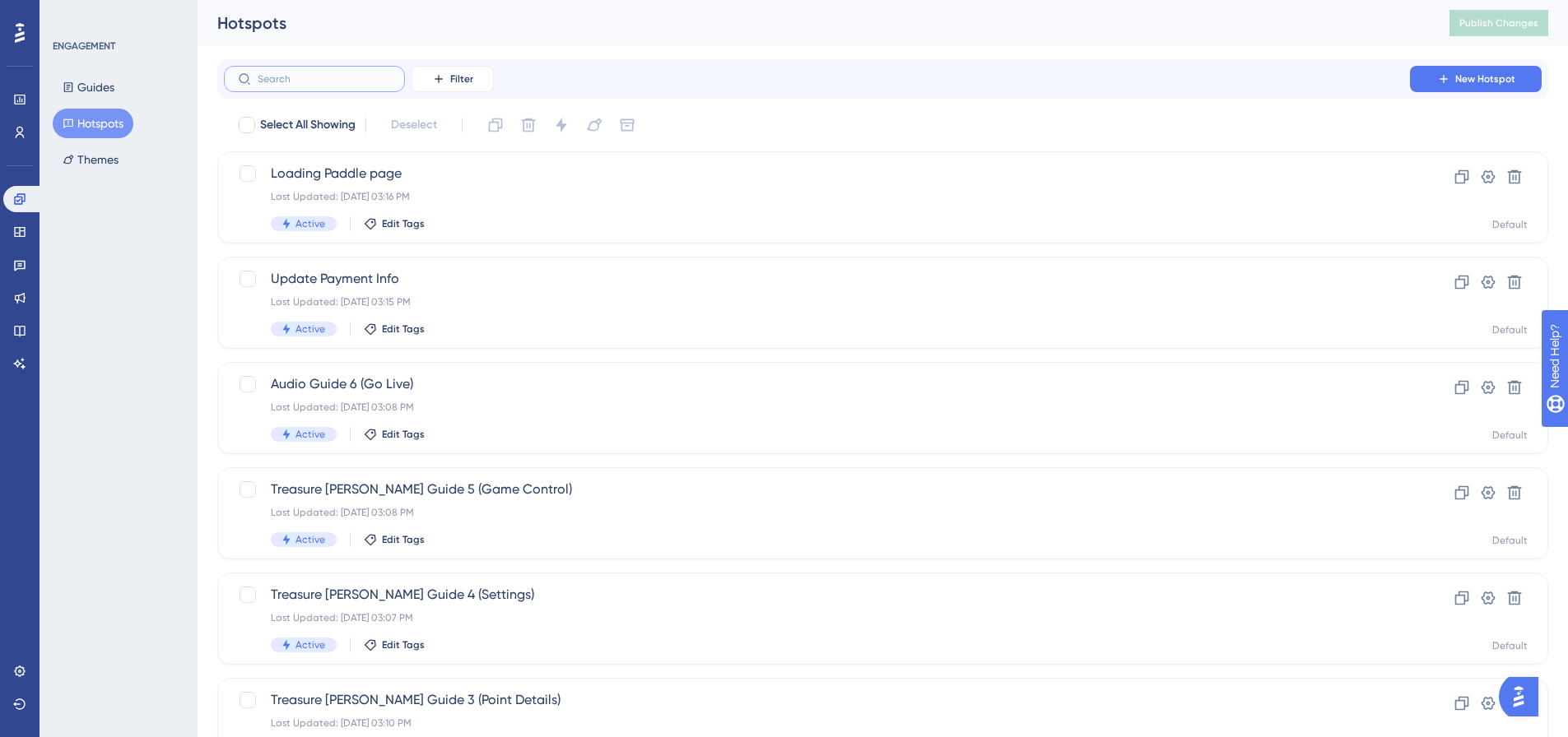click at bounding box center [324, 79] 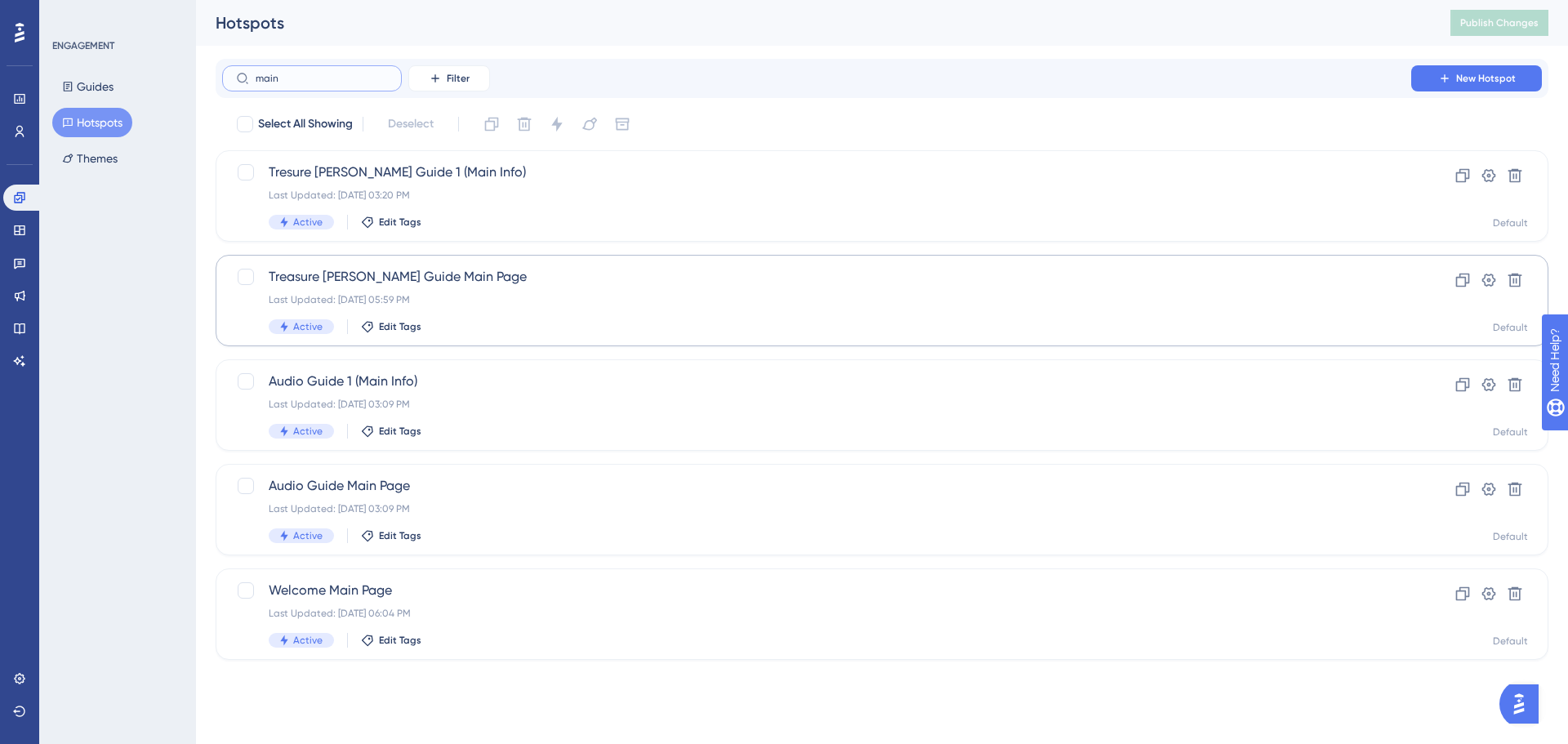 type on "main" 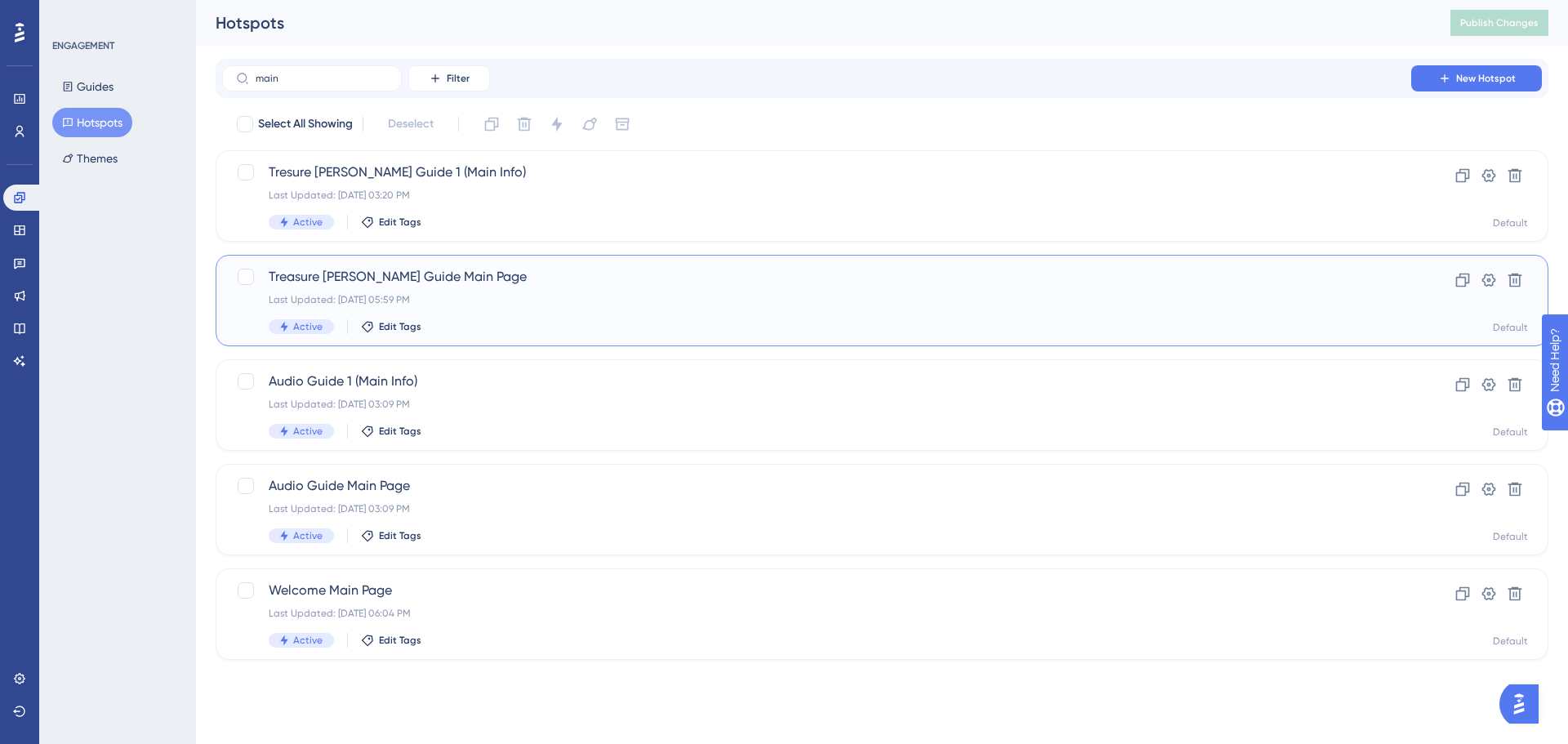 click on "Treasure Hunt Guide Main Page Last Updated: Jul 30 2025, 05:59 PM Active Edit Tags" at bounding box center [817, 301] 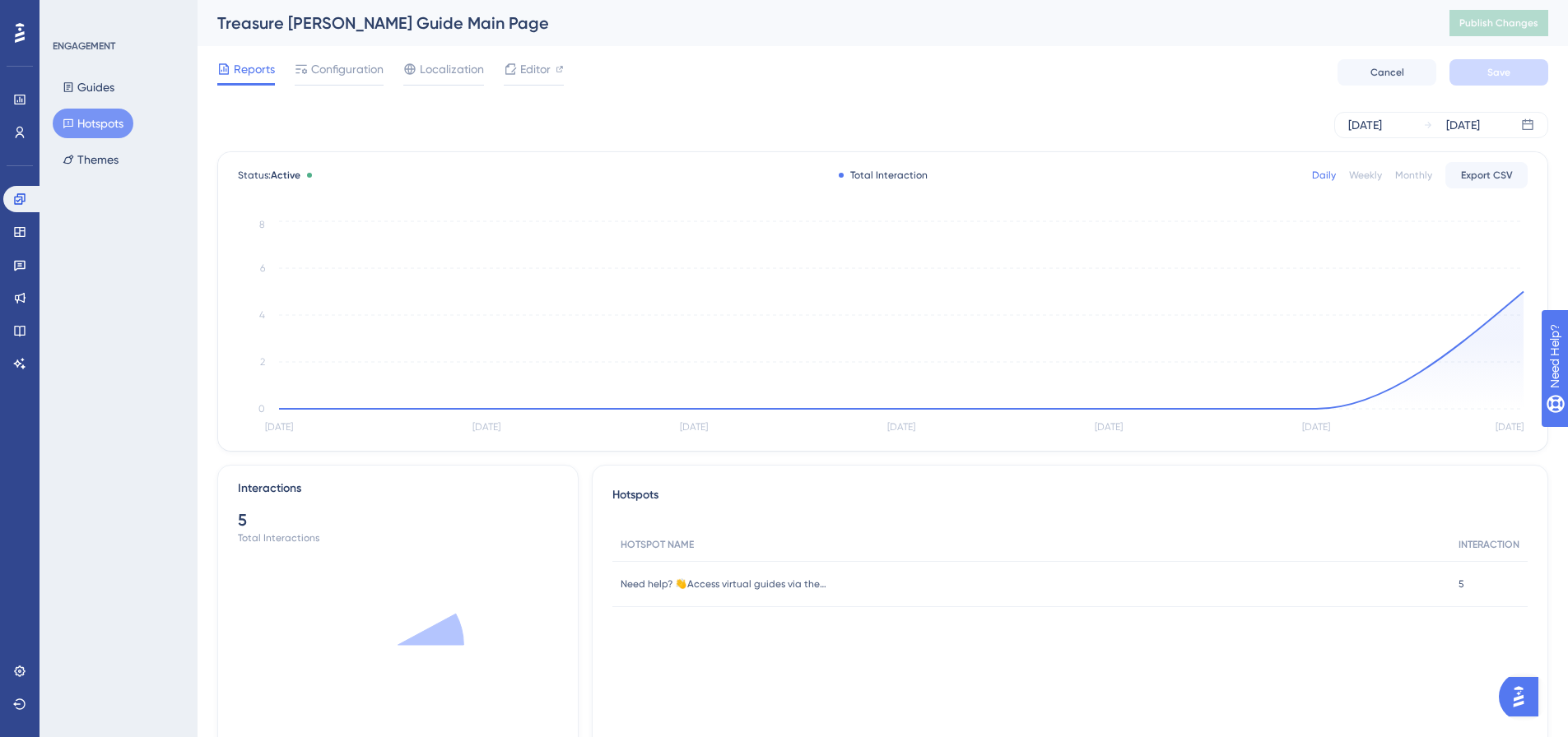 click on "Hotspots" at bounding box center [93, 123] 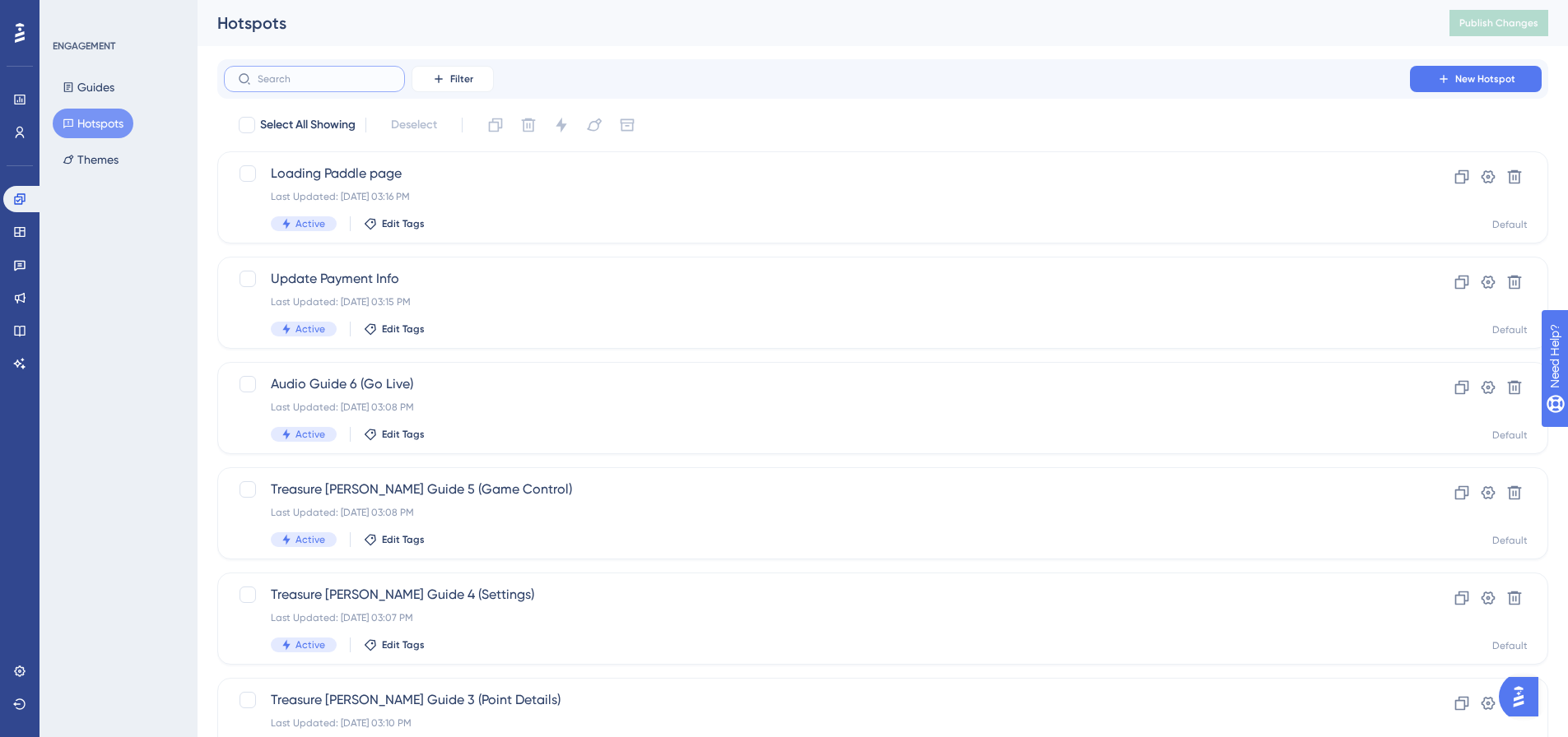 click at bounding box center (324, 79) 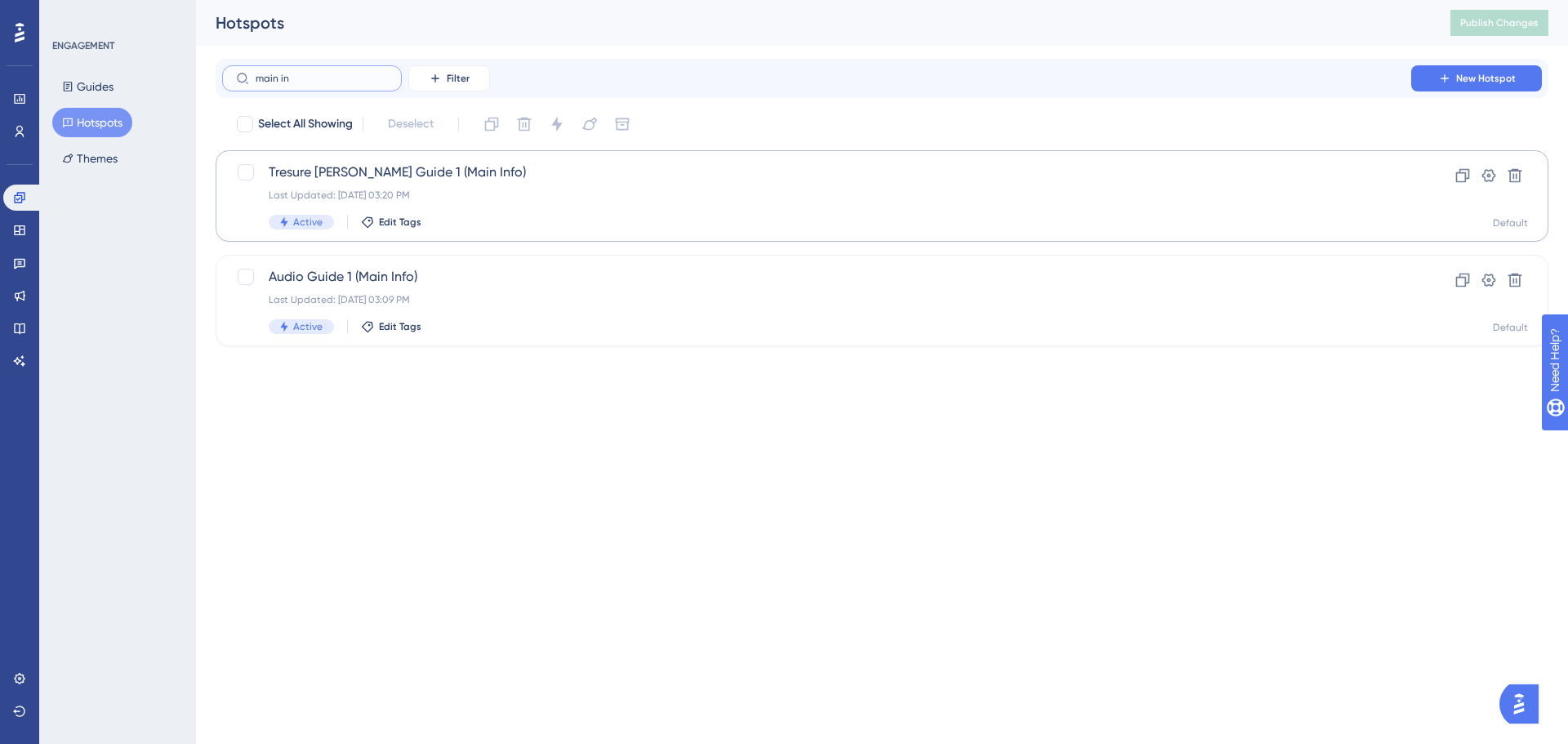 type on "main in" 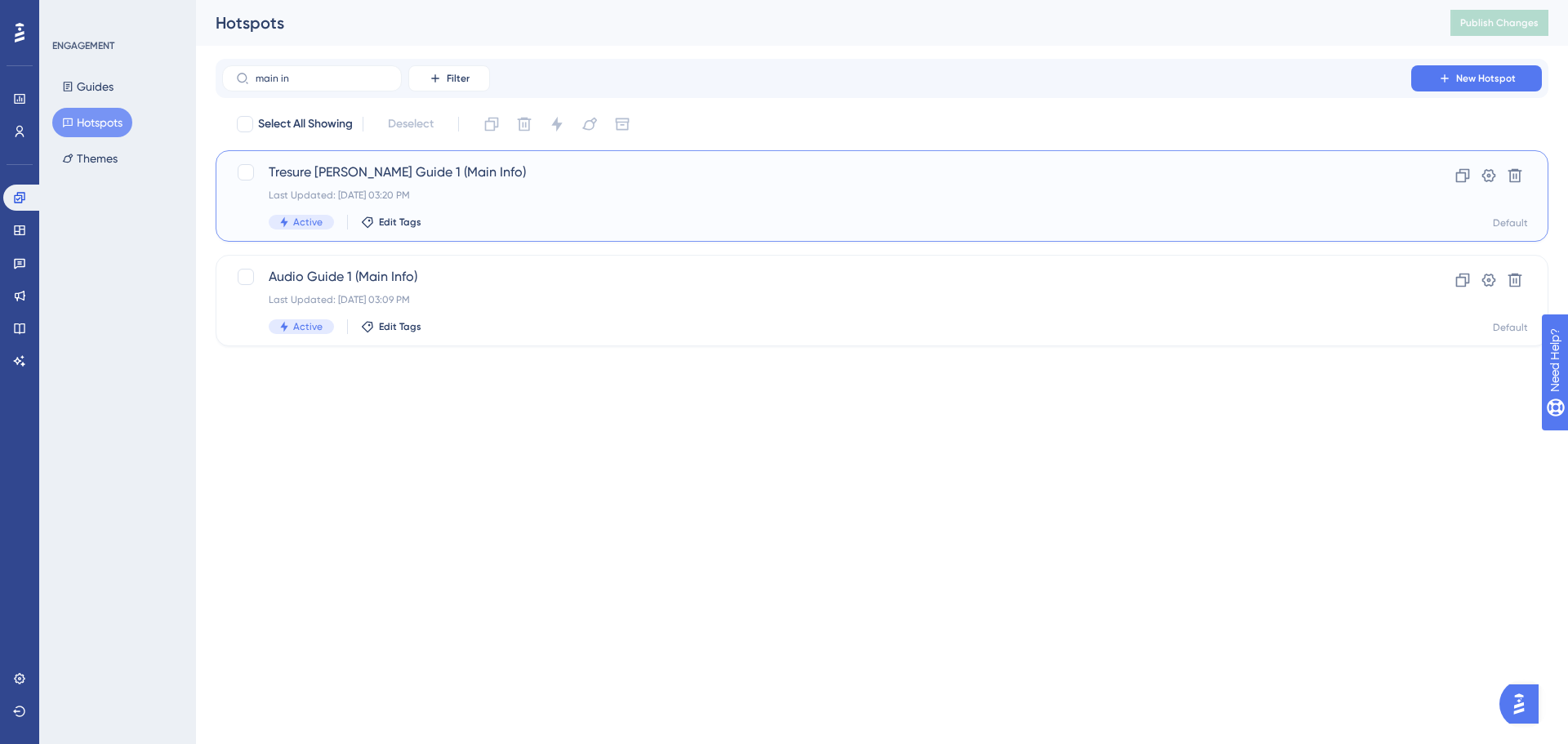 click on "Tresure Hunt Guide 1 (Main Info) Last Updated: Jul 30 2025, 03:20 PM Active Edit Tags" at bounding box center (817, 196) 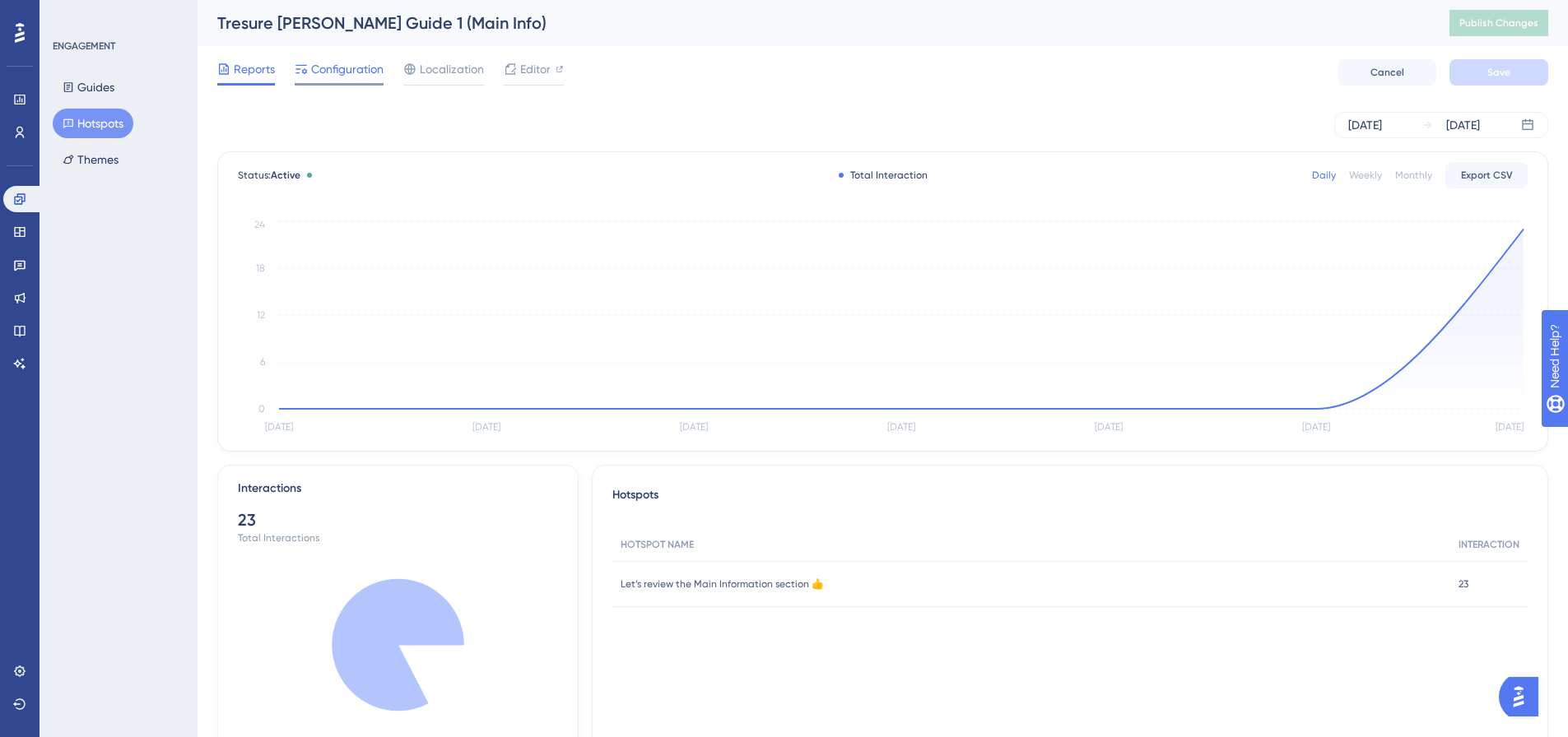 click on "Configuration" at bounding box center (347, 69) 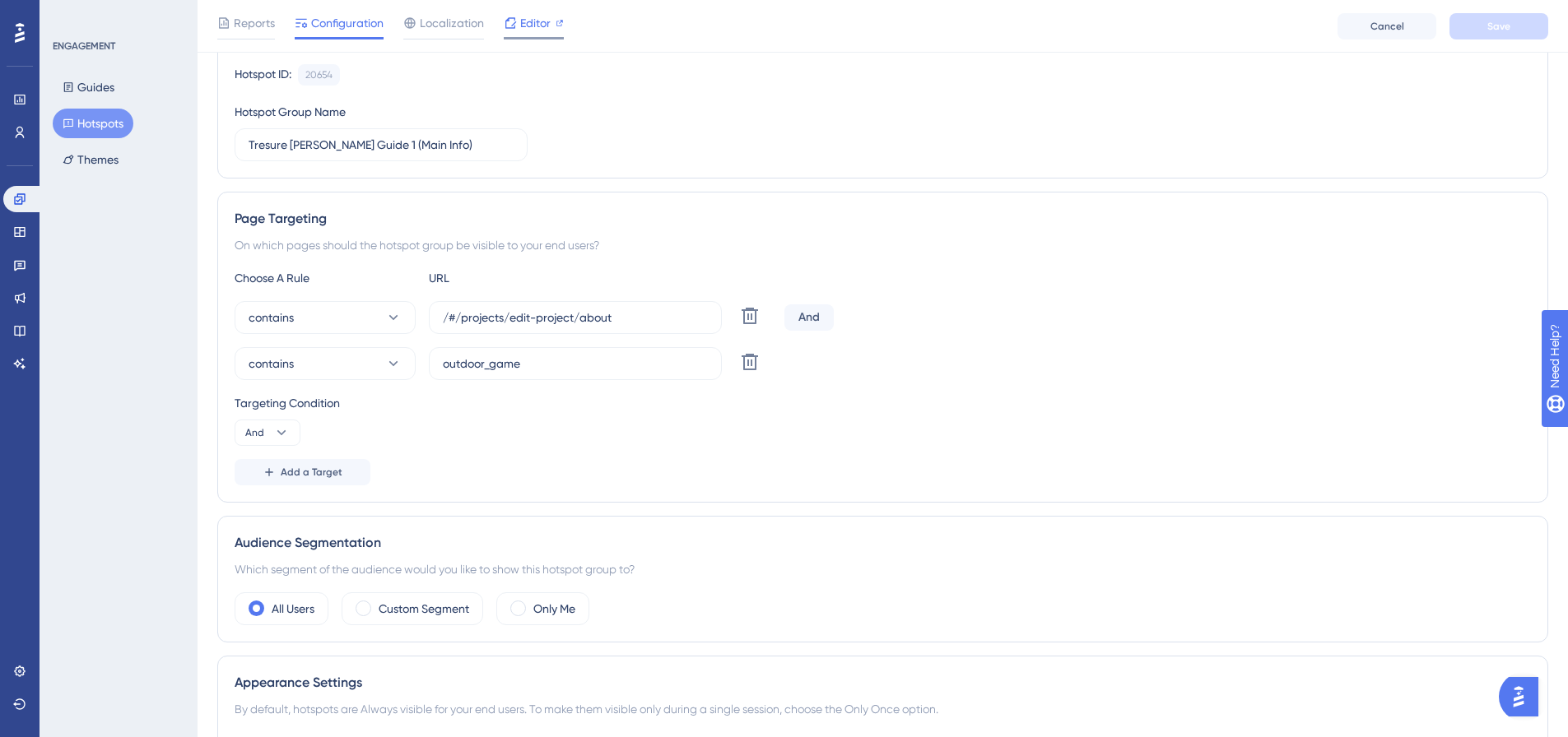 scroll, scrollTop: 158, scrollLeft: 0, axis: vertical 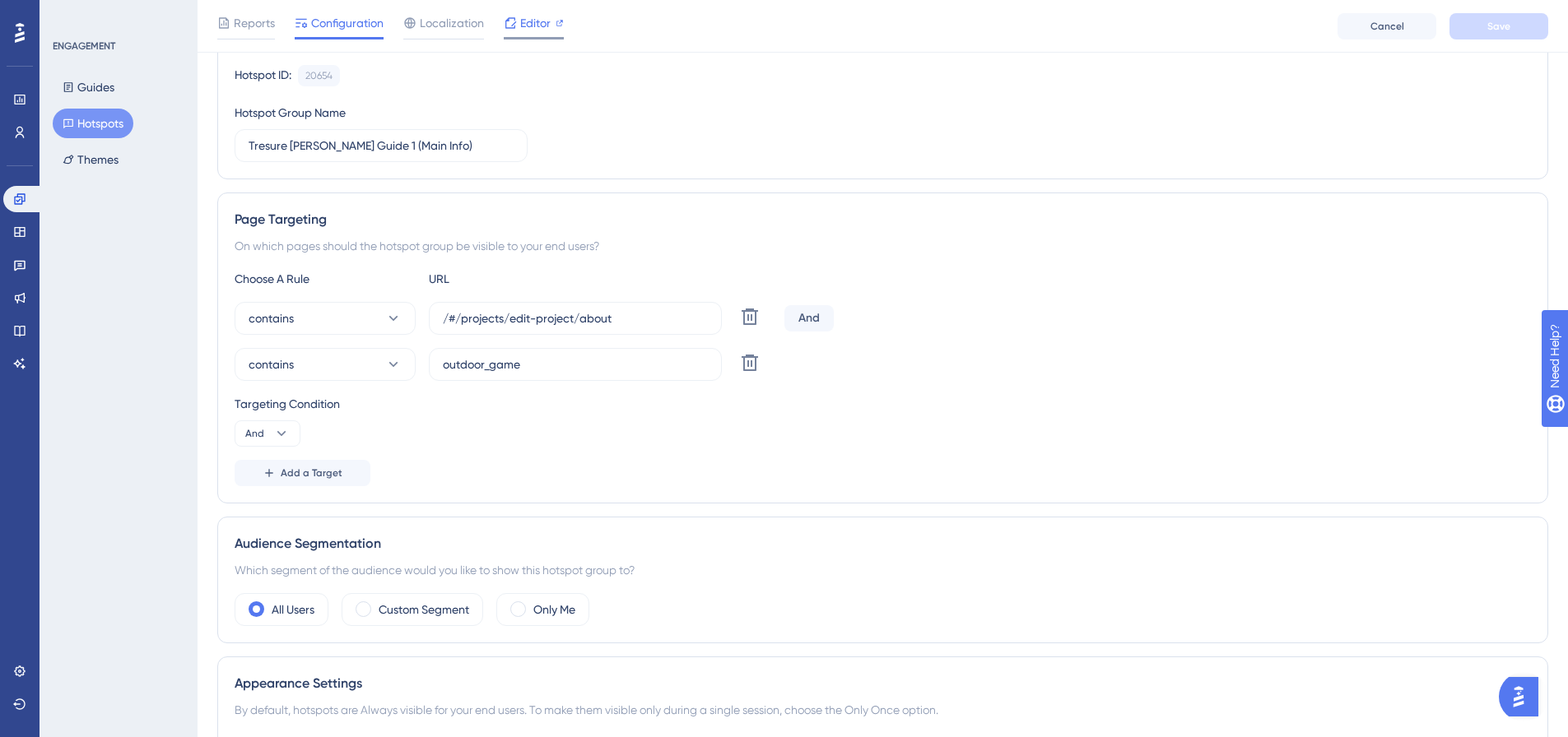 click on "Editor" at bounding box center [535, 23] 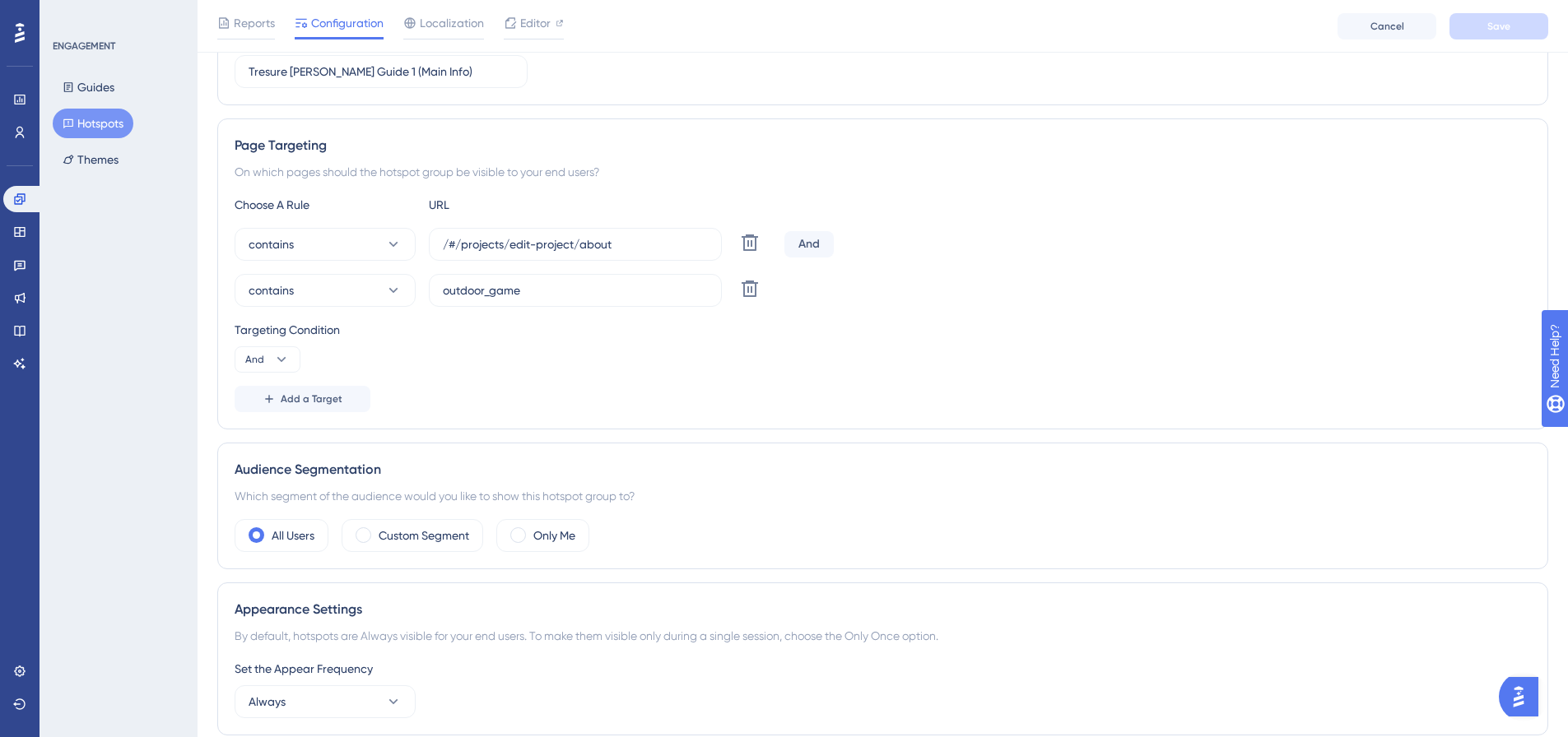 scroll, scrollTop: 248, scrollLeft: 0, axis: vertical 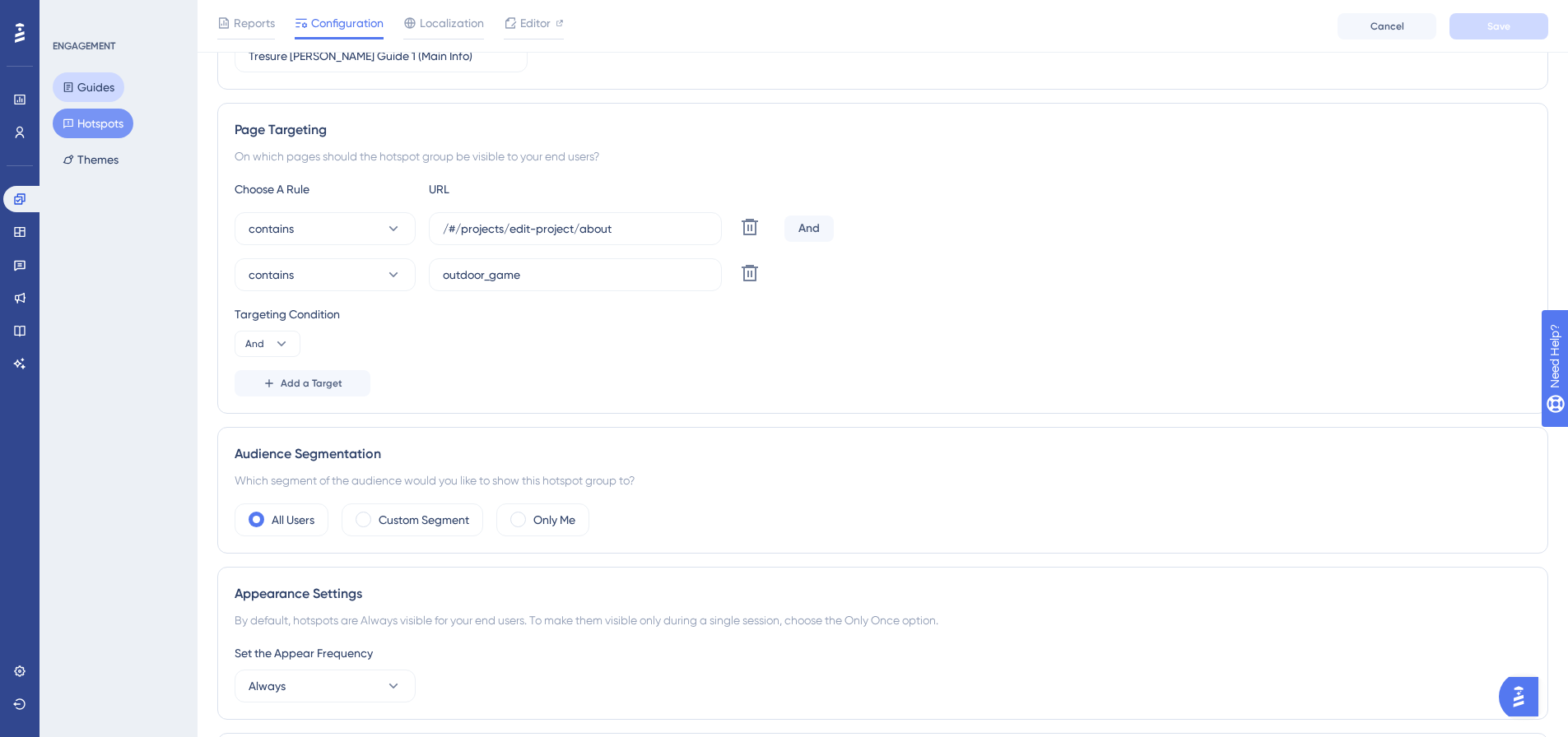 click on "Guides" at bounding box center [88, 87] 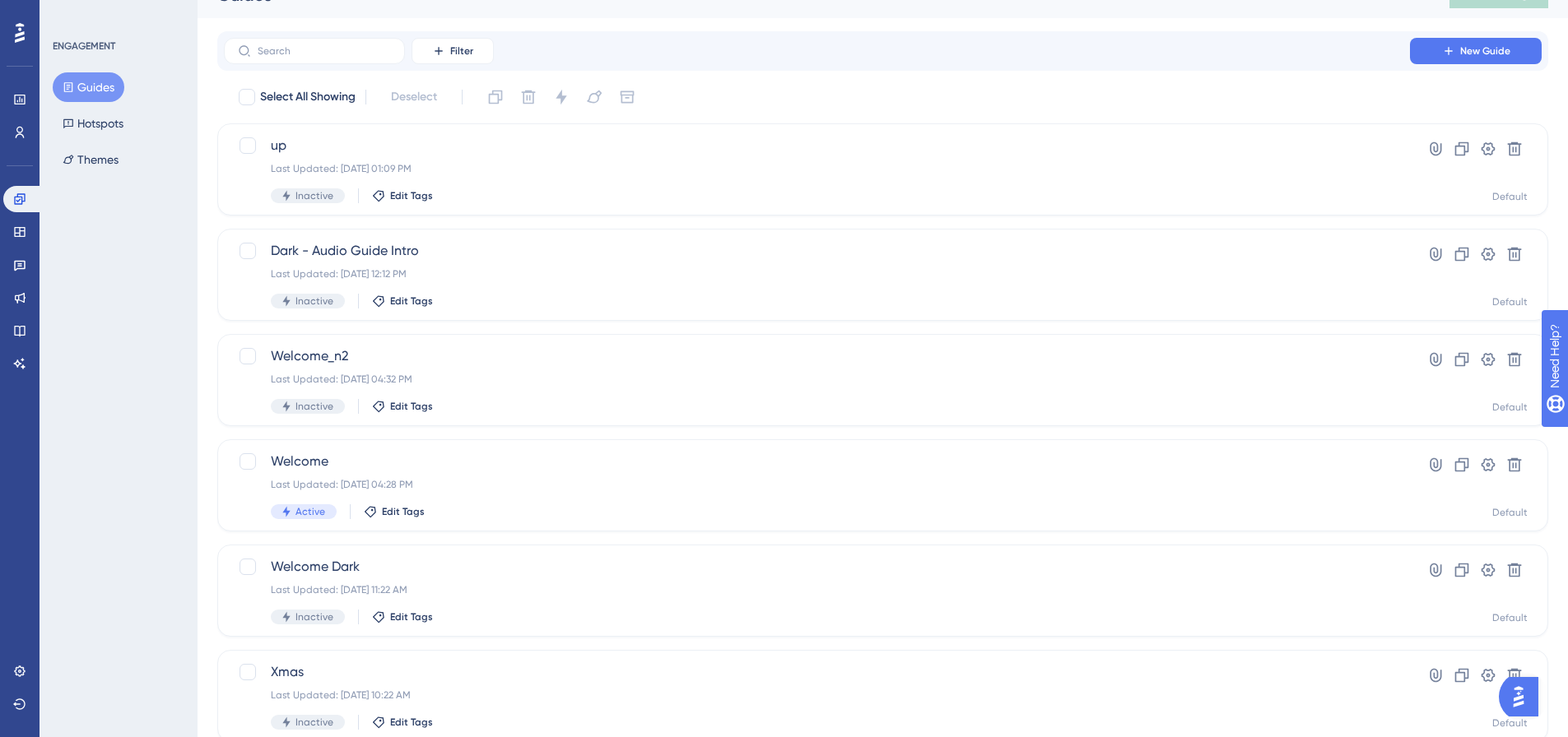 scroll, scrollTop: 0, scrollLeft: 0, axis: both 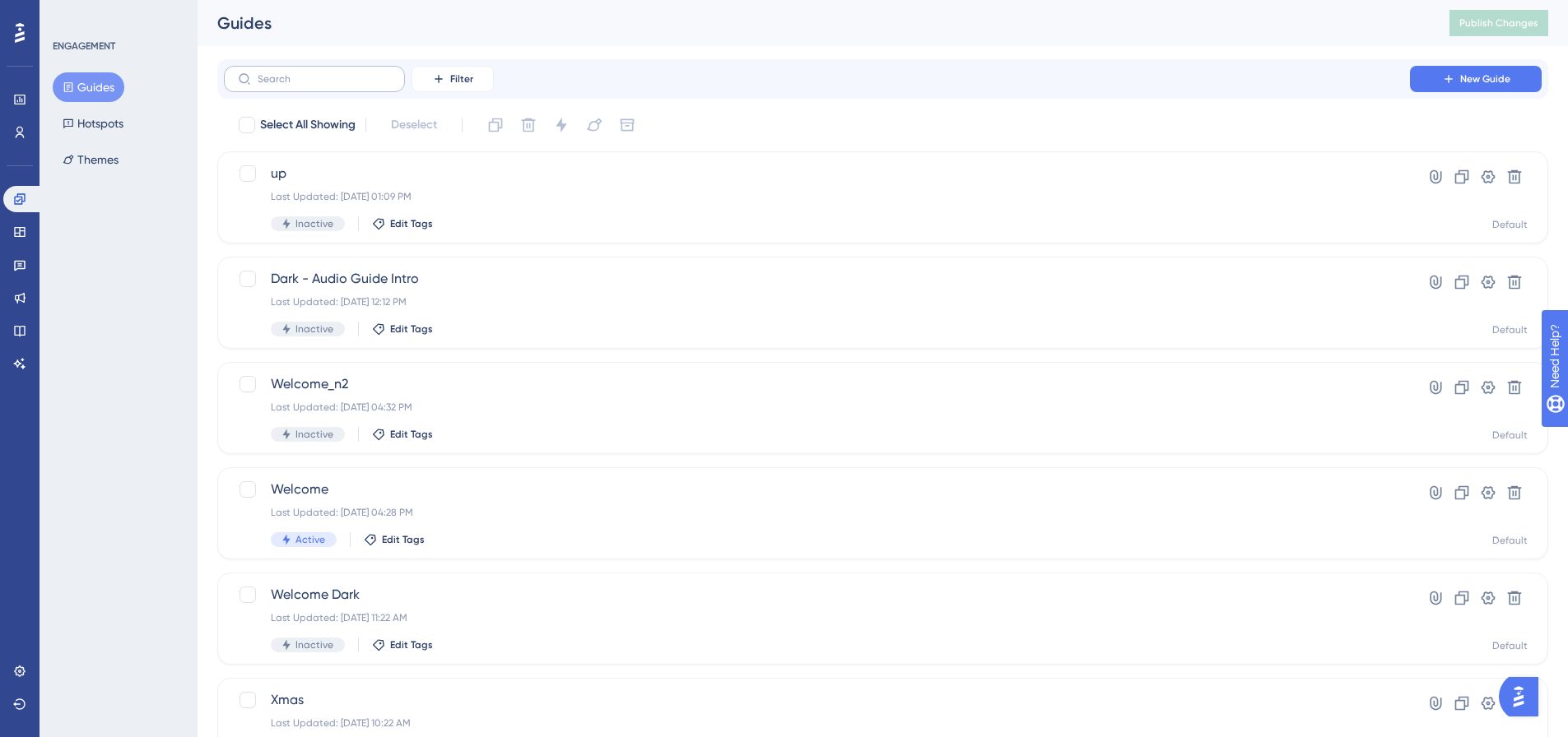 click at bounding box center [314, 79] 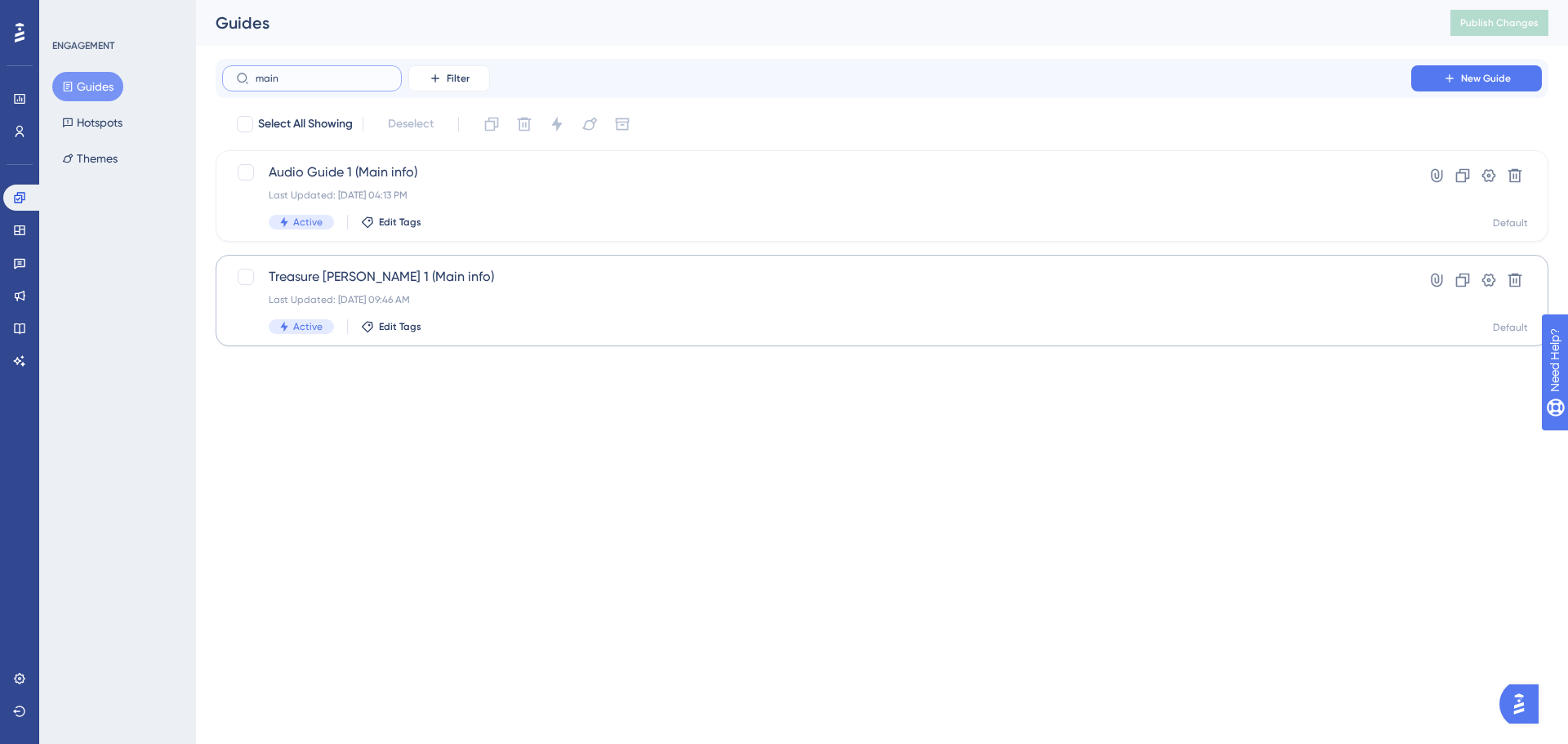 type on "main" 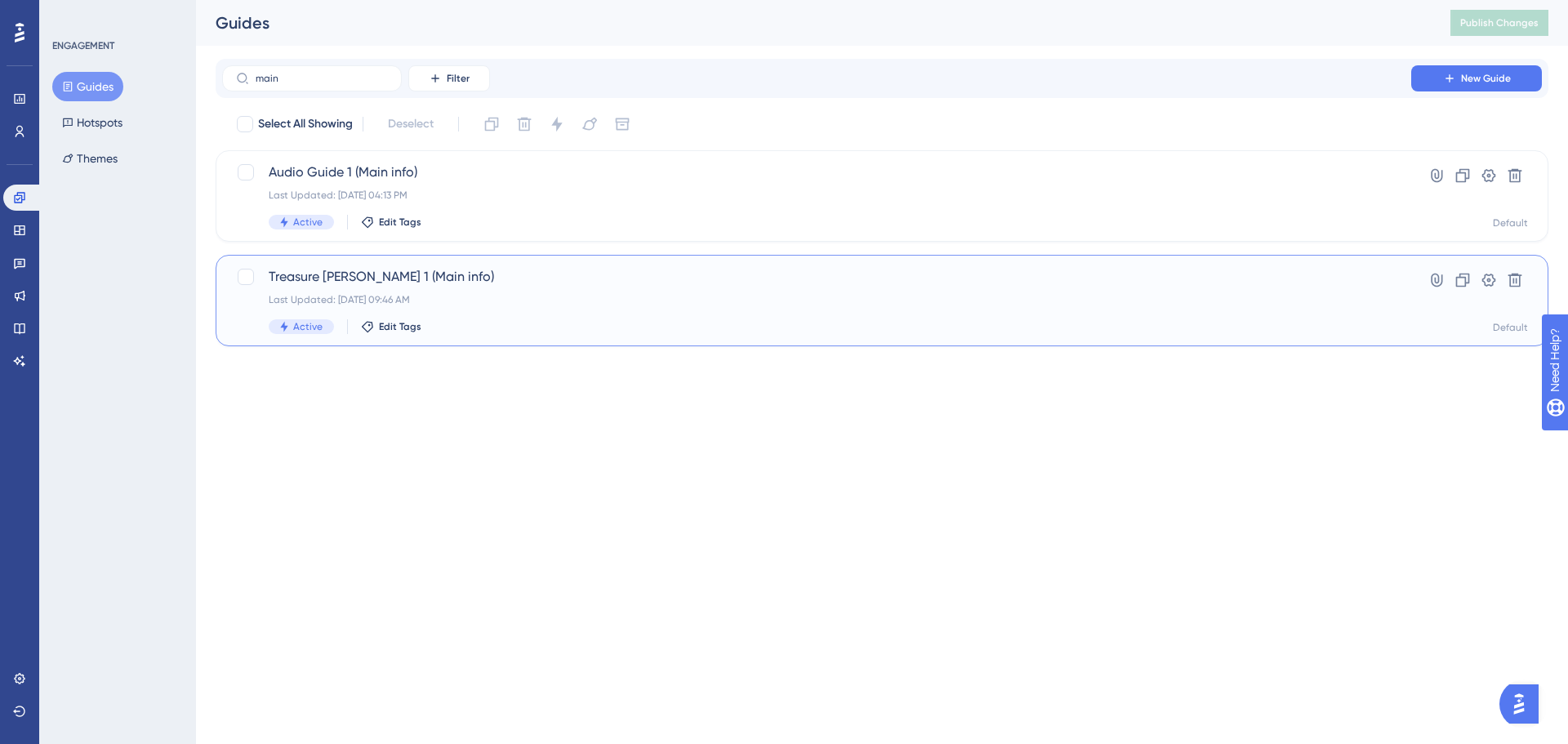 click on "Treasure Hunt 1 (Main info)" at bounding box center (817, 277) 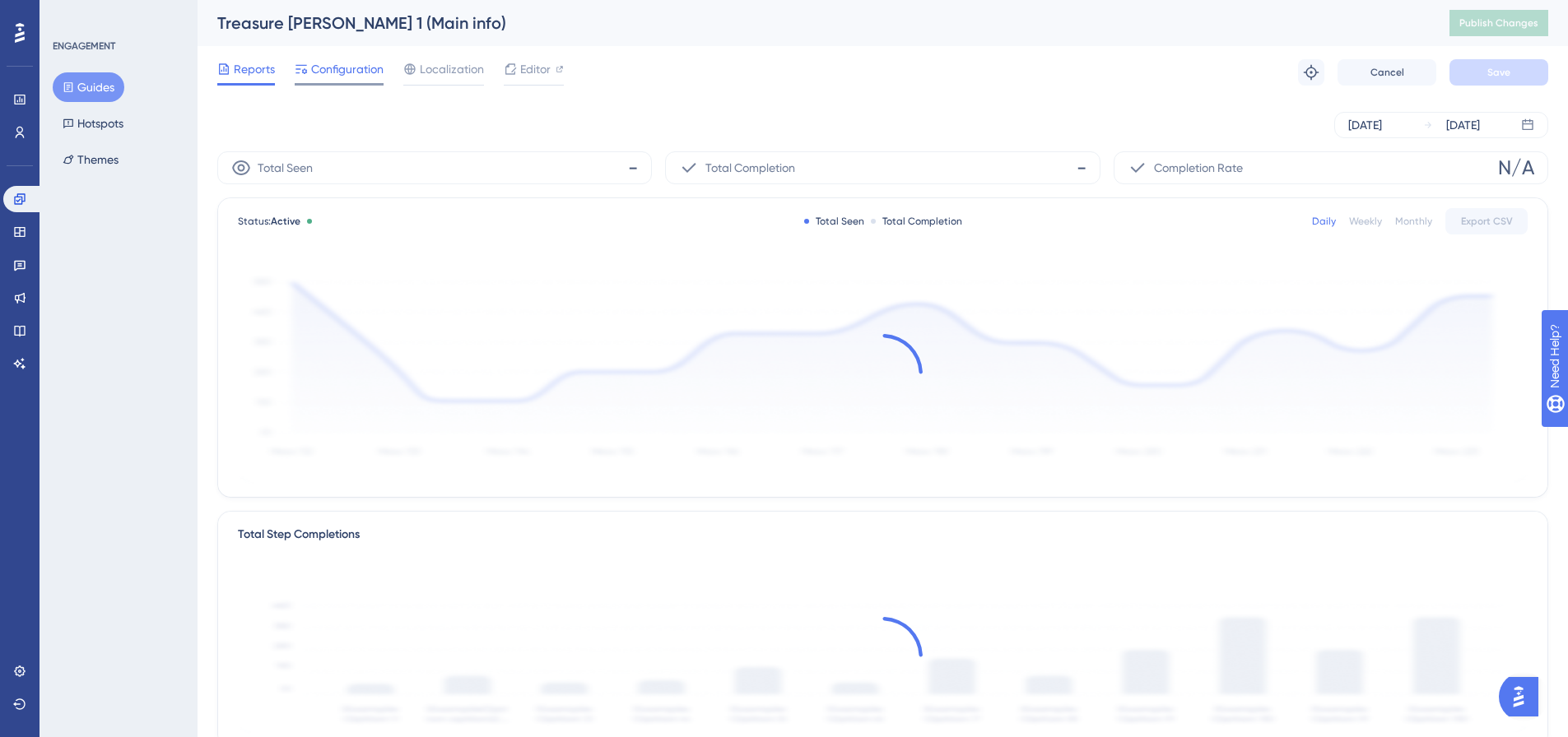 click on "Configuration" at bounding box center [339, 72] 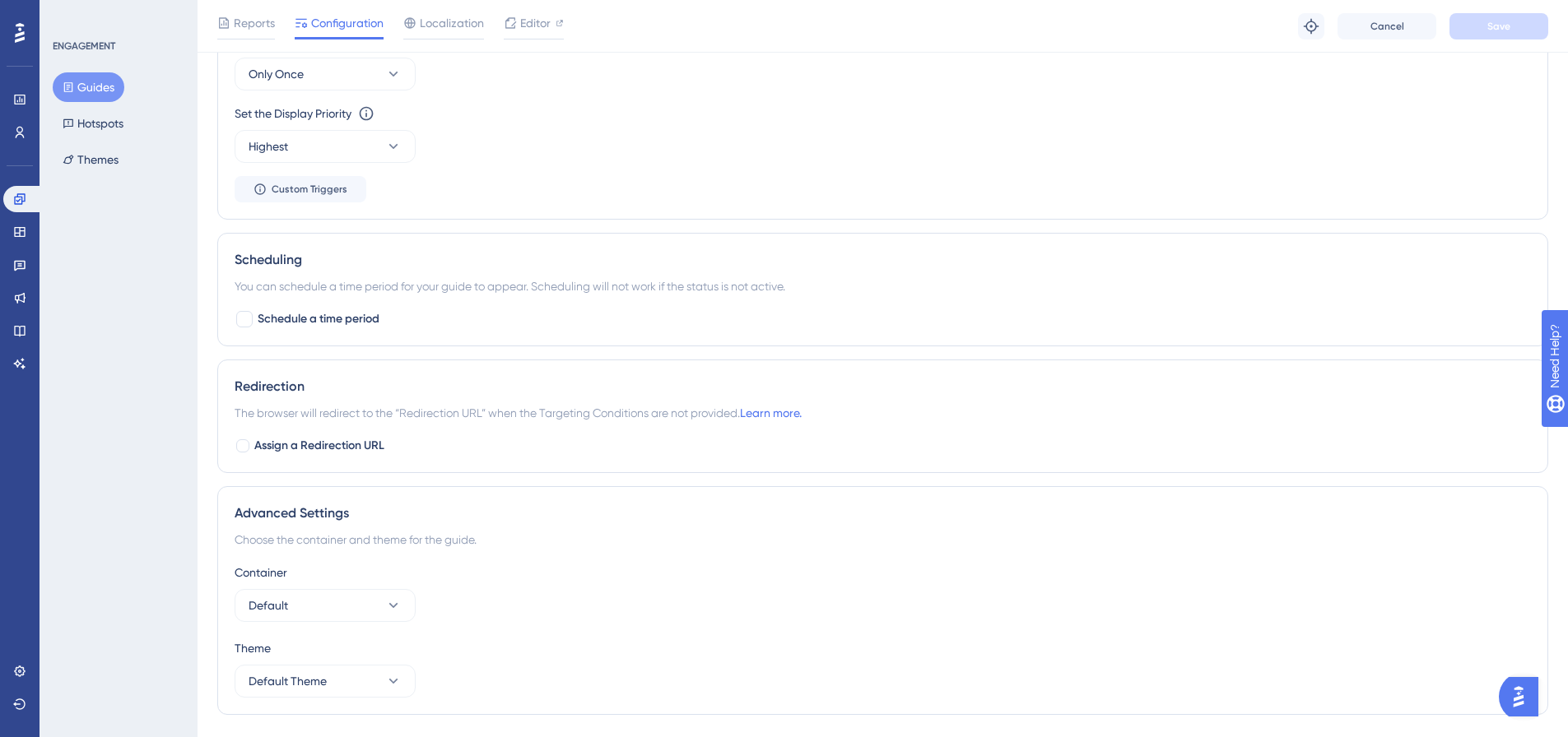 scroll, scrollTop: 1015, scrollLeft: 0, axis: vertical 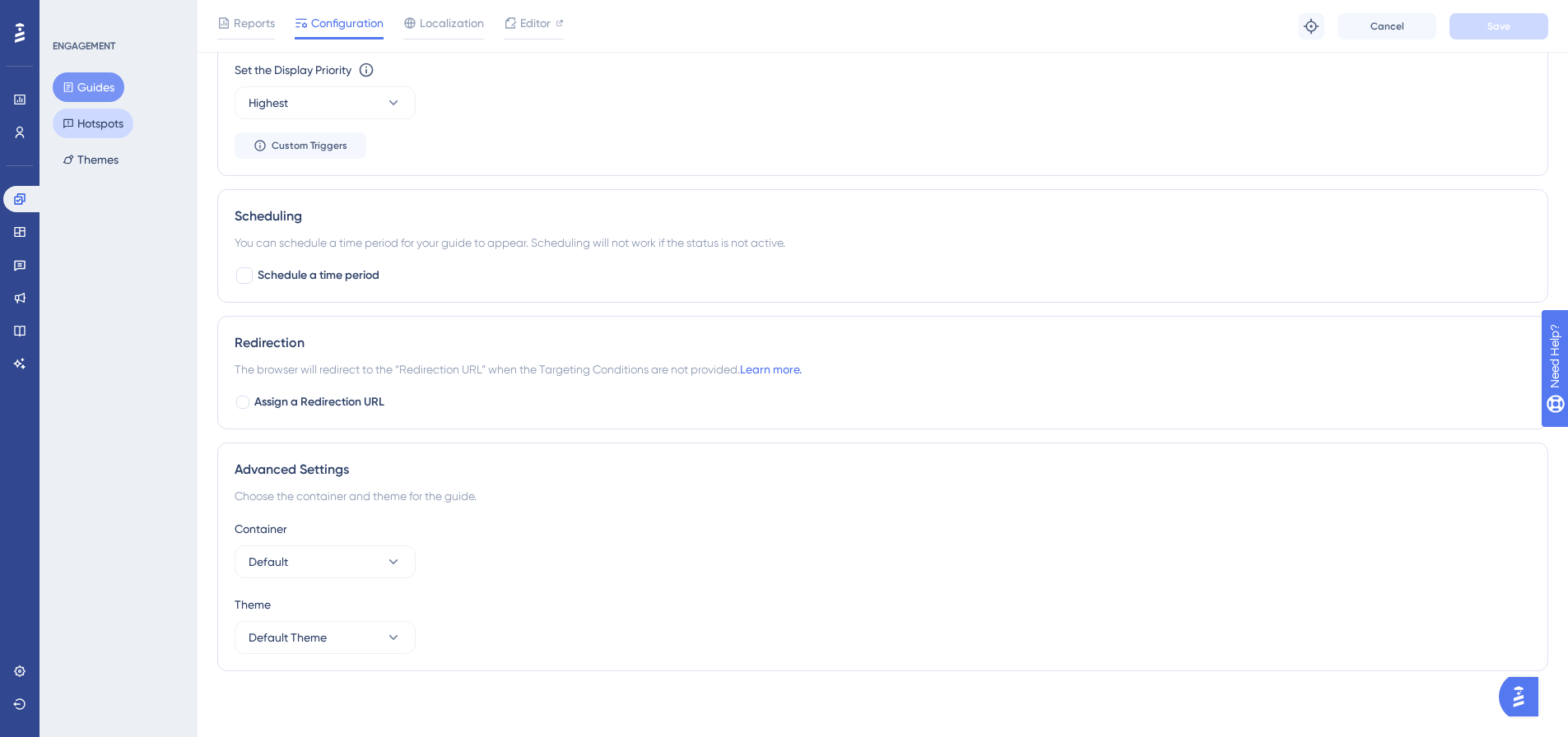 click on "Hotspots" at bounding box center [93, 123] 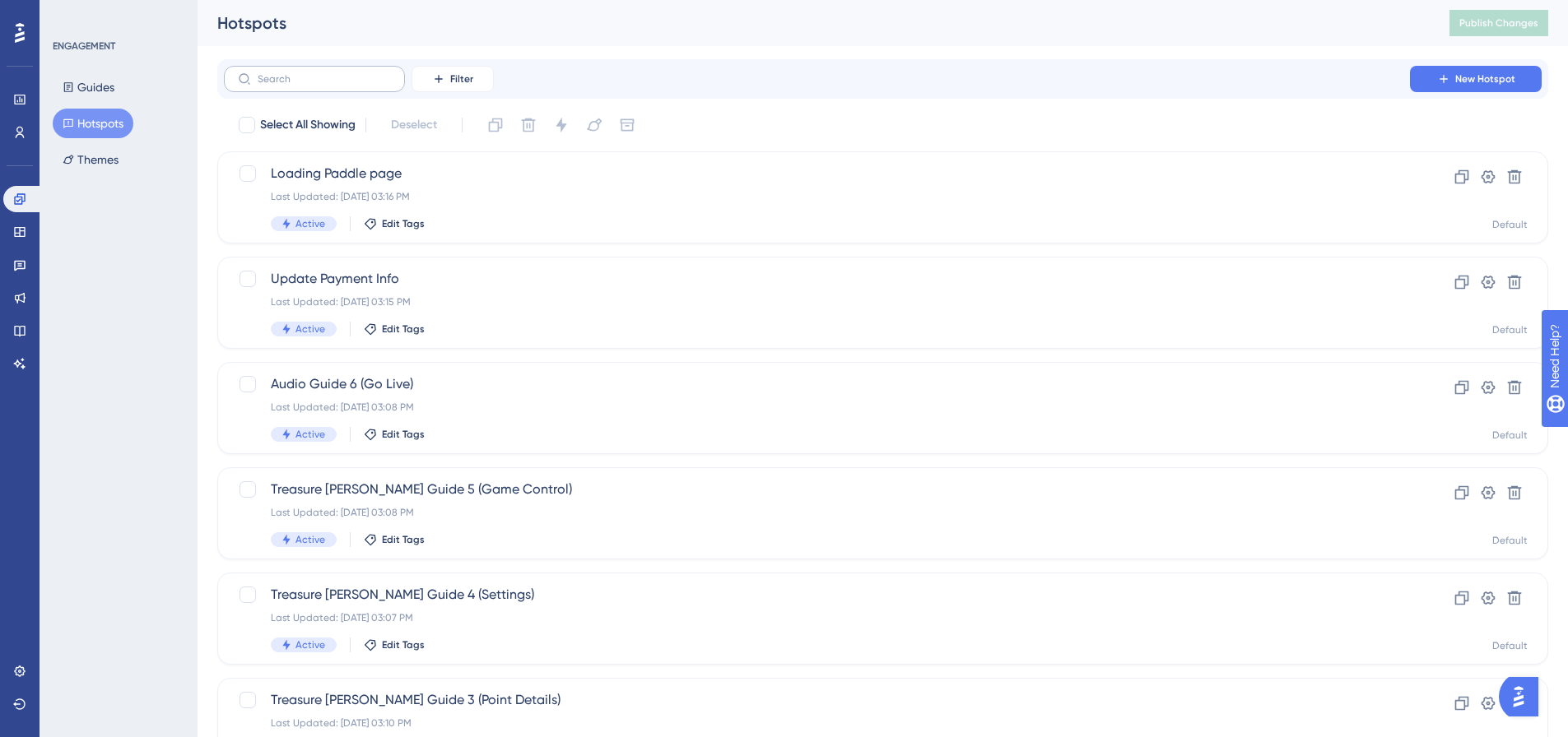 click at bounding box center (314, 79) 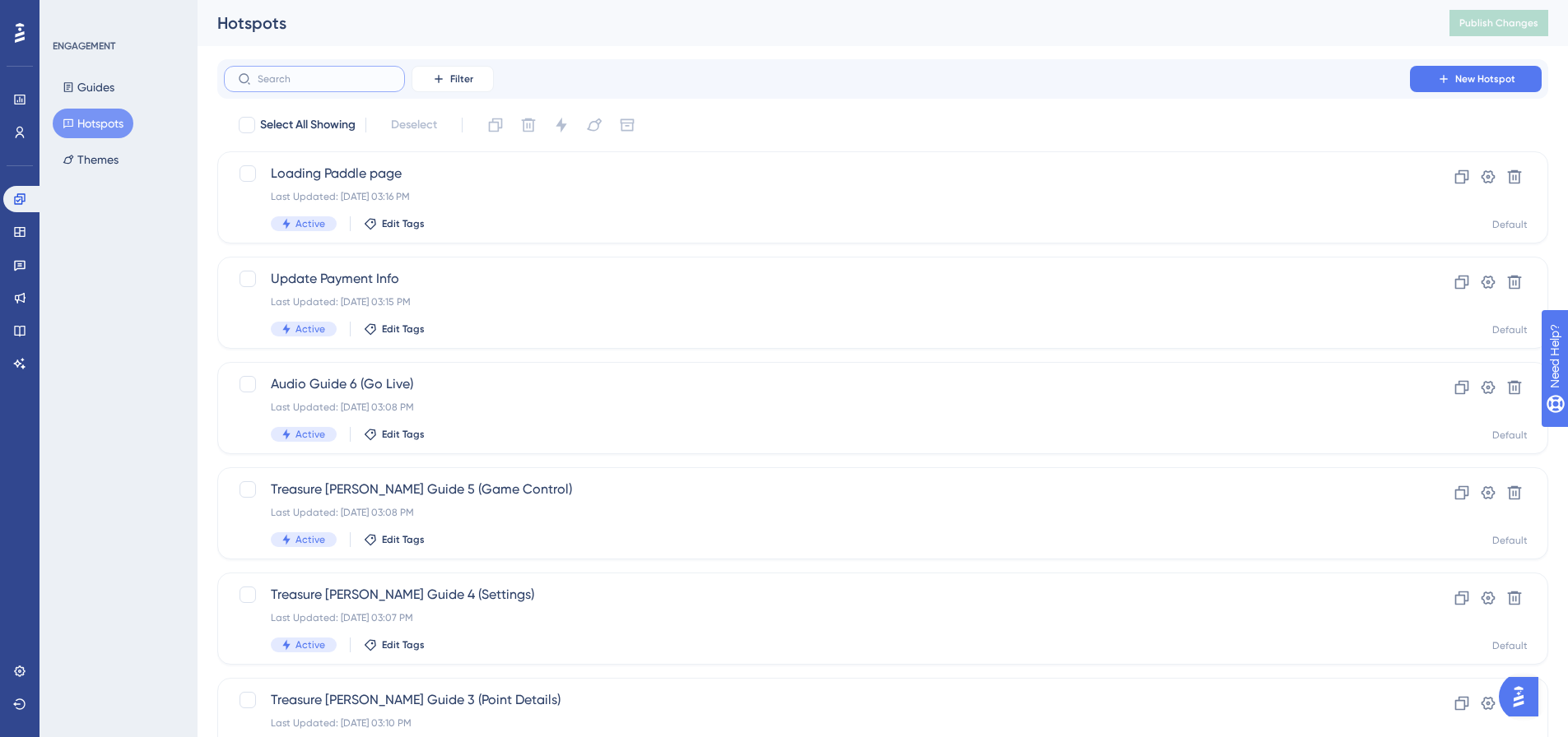 click at bounding box center [324, 79] 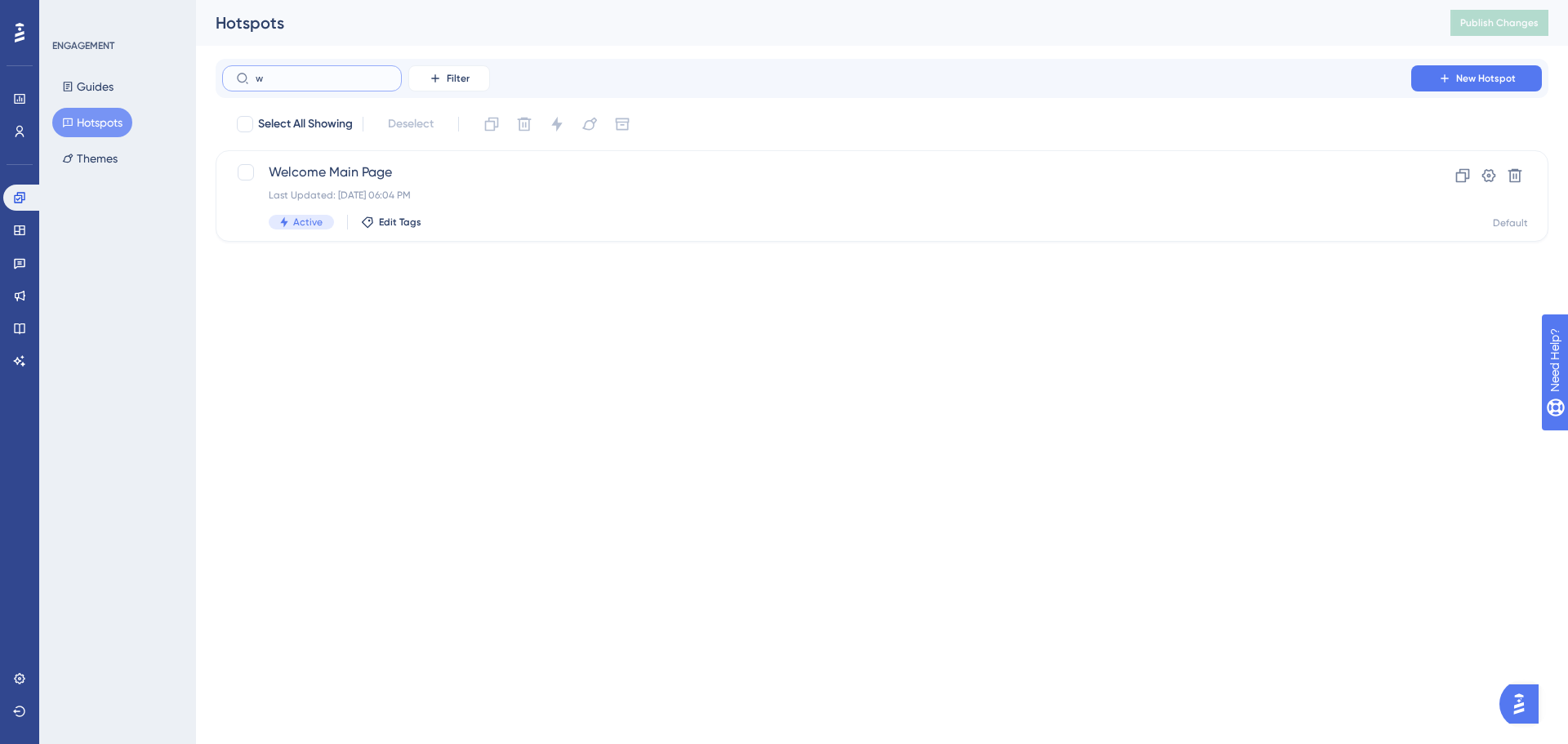 type on "we" 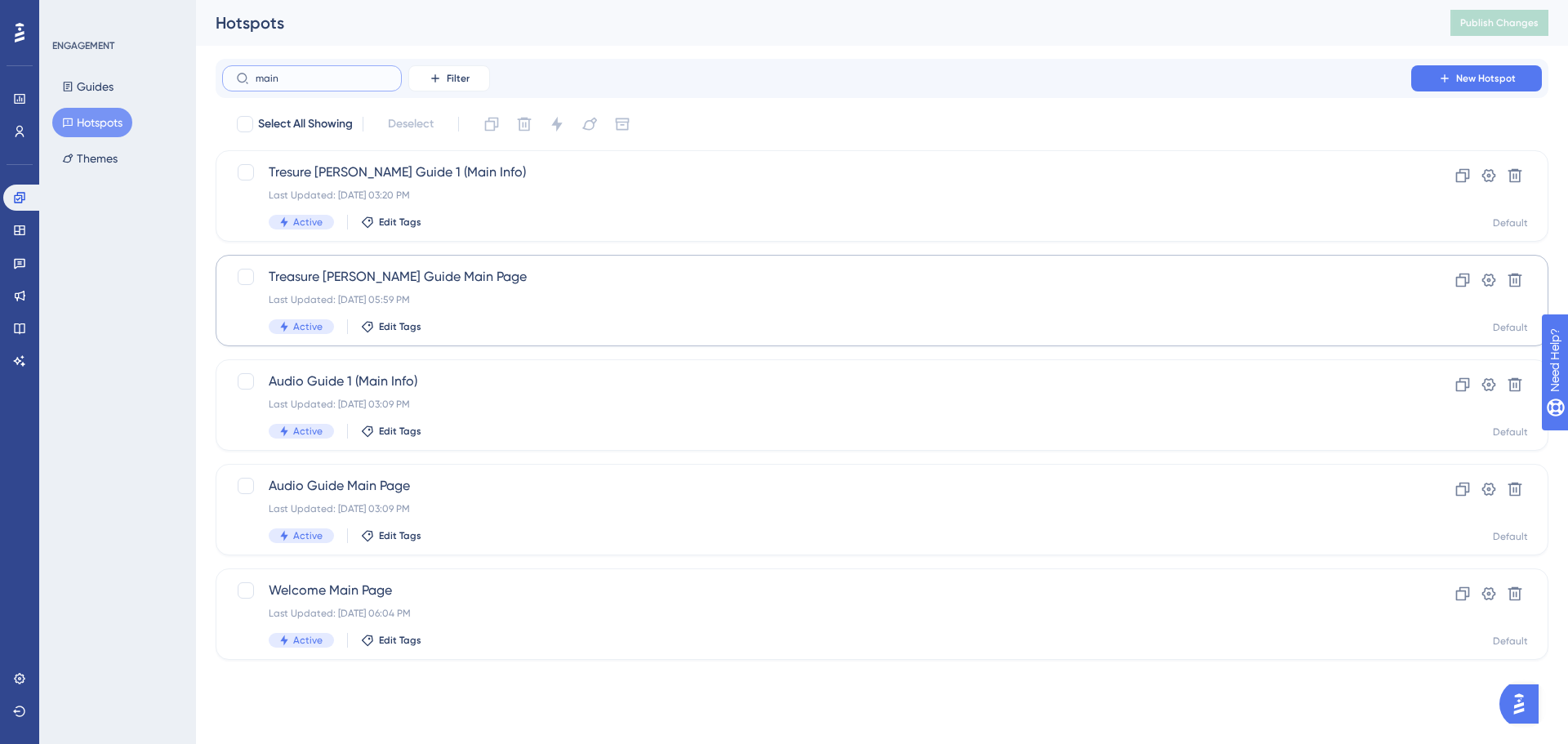 type on "main" 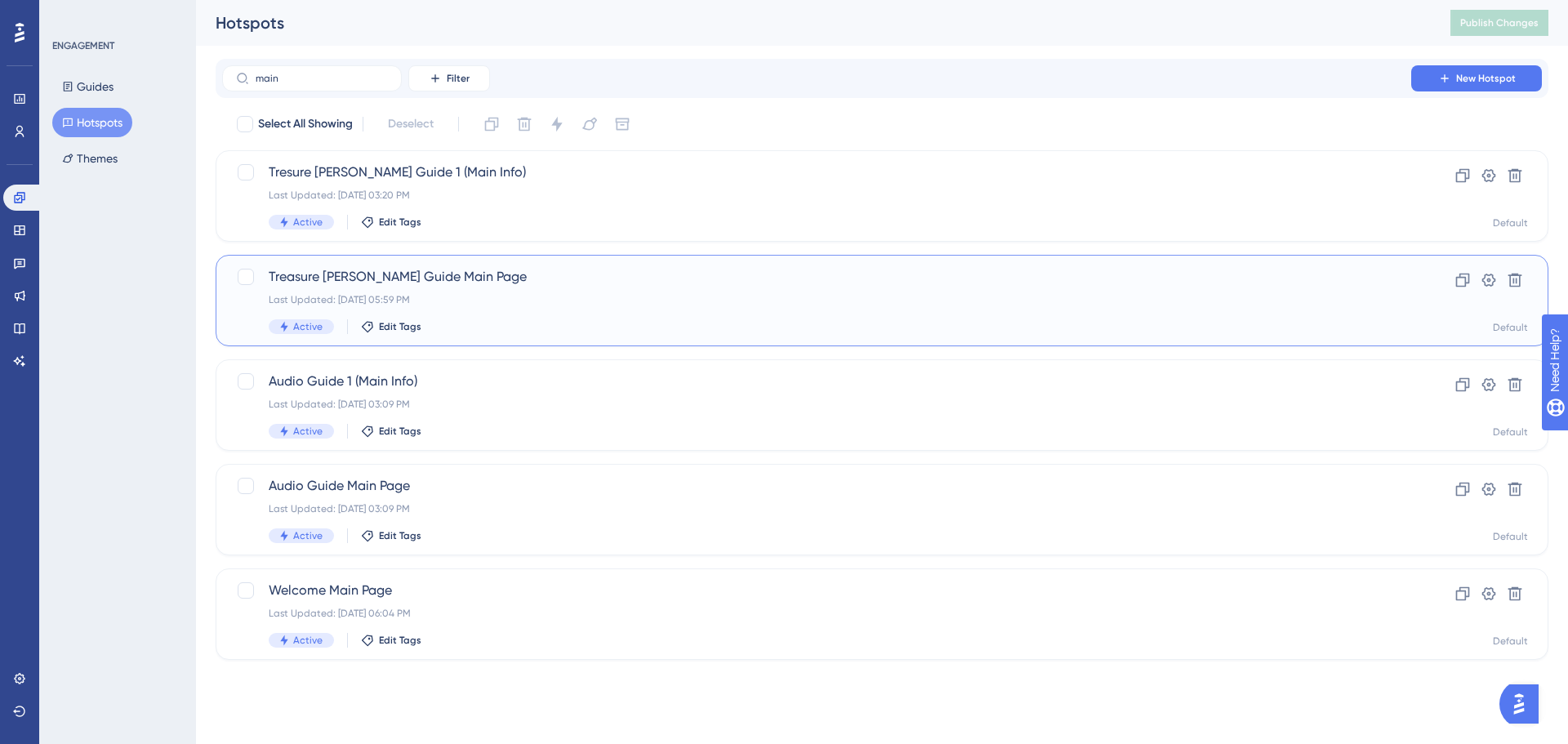 click on "Treasure Hunt Guide Main Page Last Updated: Jul 30 2025, 05:59 PM Active Edit Tags" at bounding box center (817, 301) 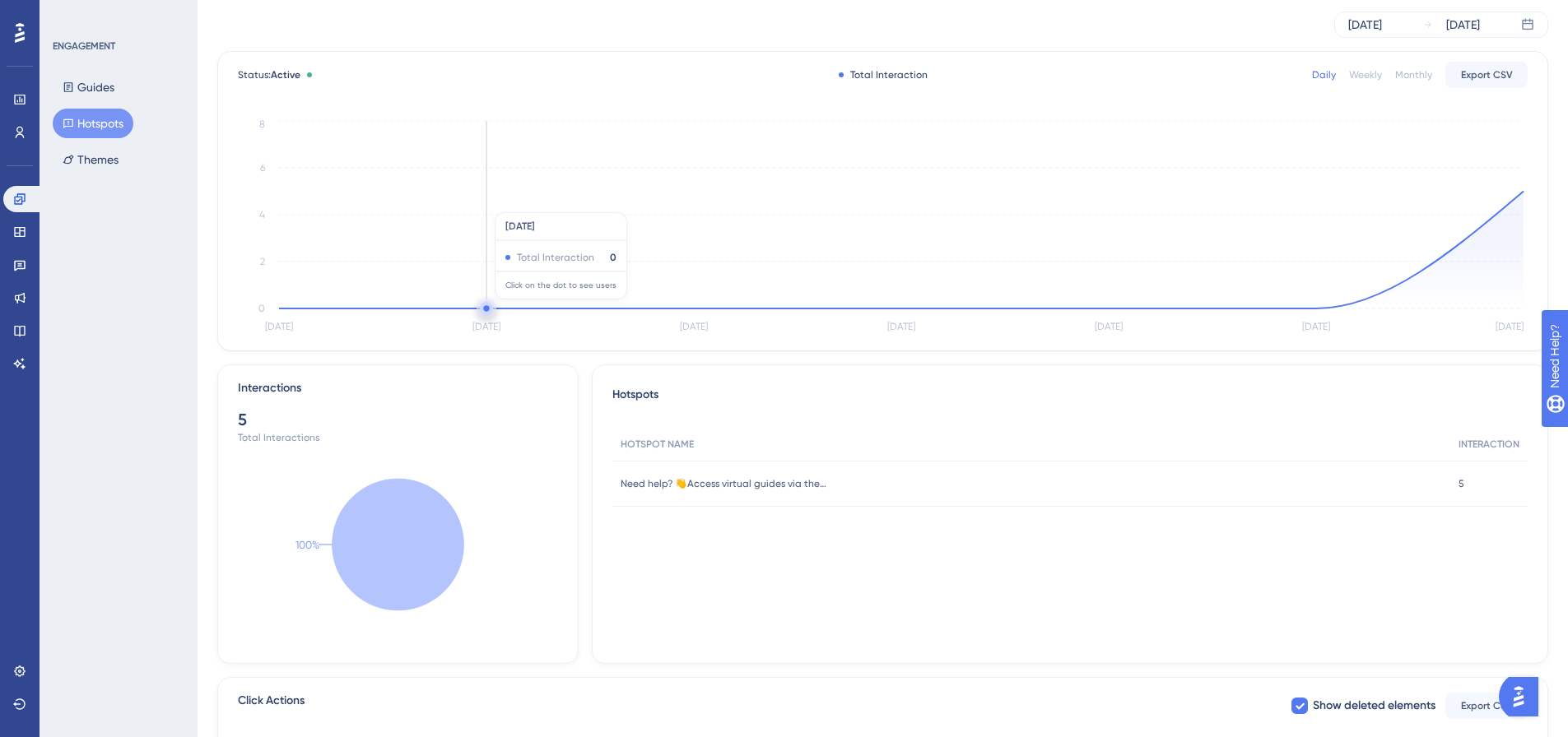 scroll, scrollTop: 0, scrollLeft: 0, axis: both 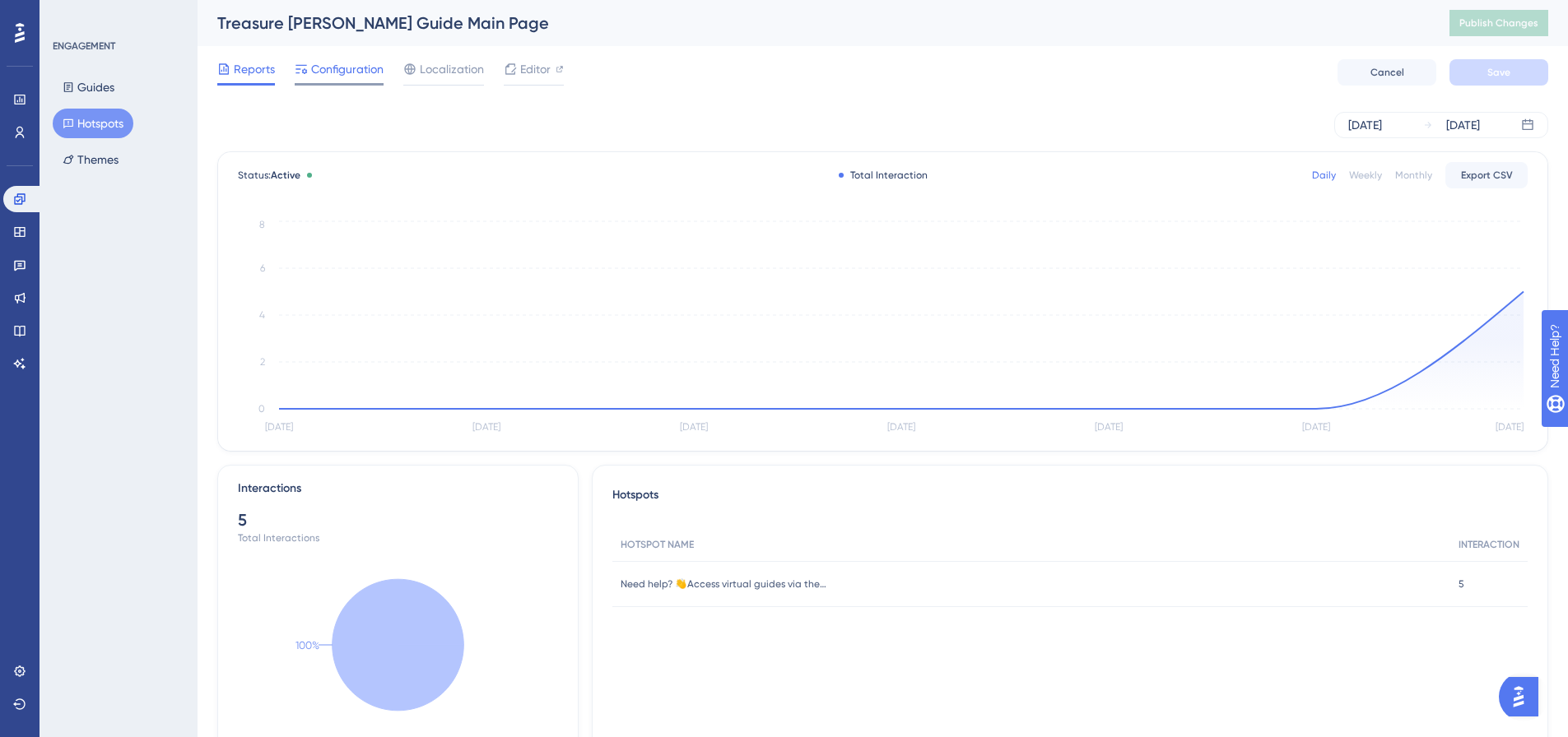 click on "Configuration" at bounding box center [339, 72] 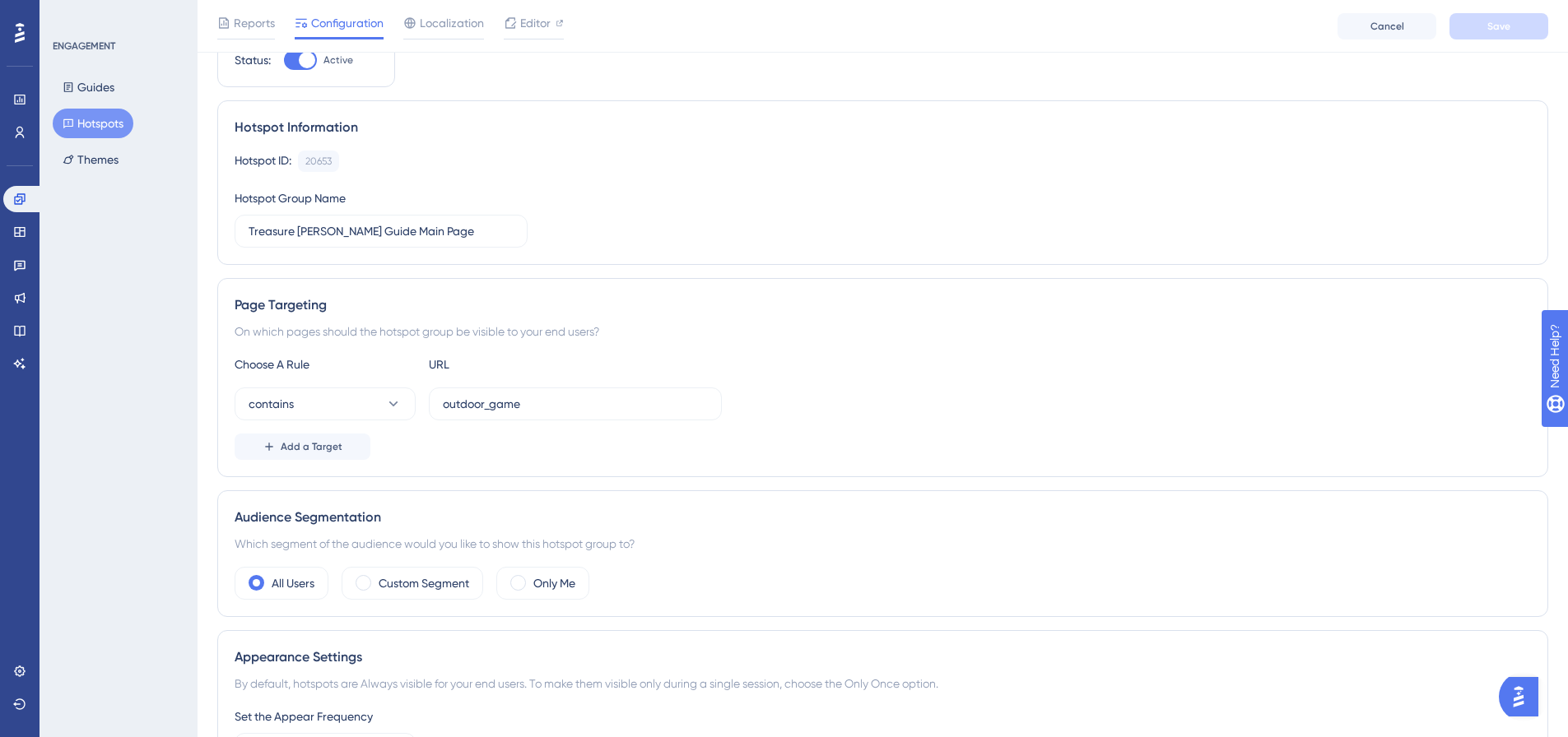 scroll, scrollTop: 0, scrollLeft: 0, axis: both 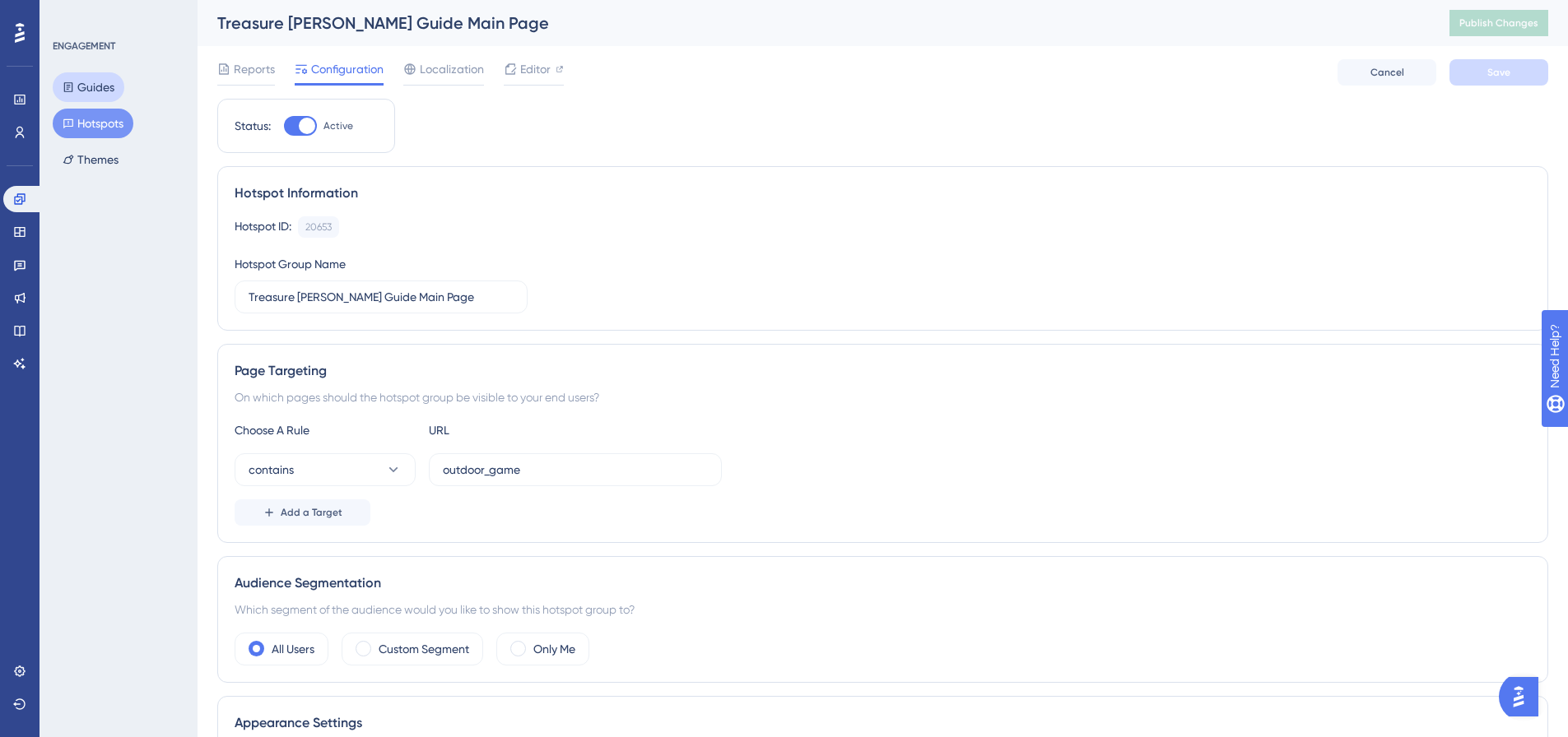 click on "Guides" at bounding box center [88, 87] 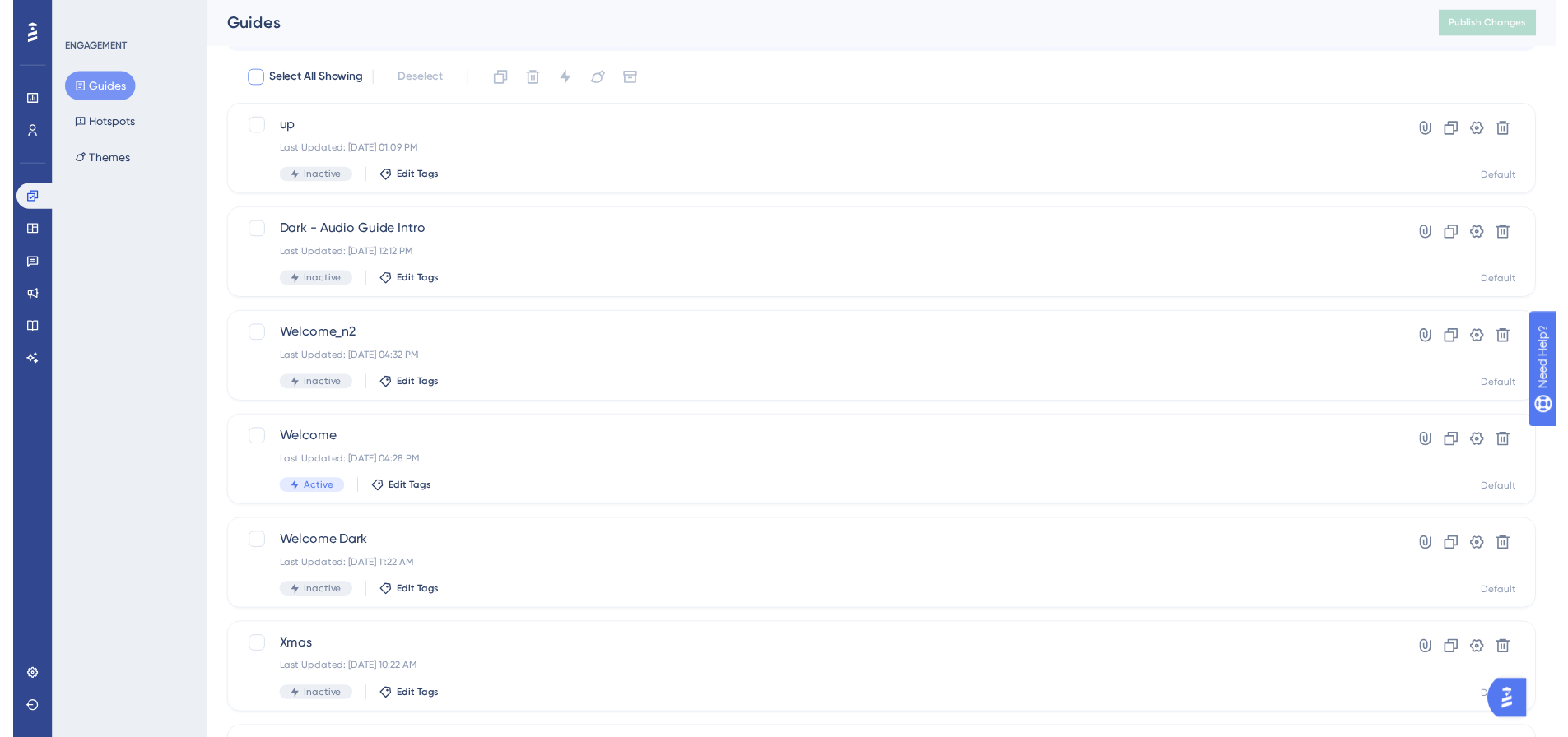 scroll, scrollTop: 0, scrollLeft: 0, axis: both 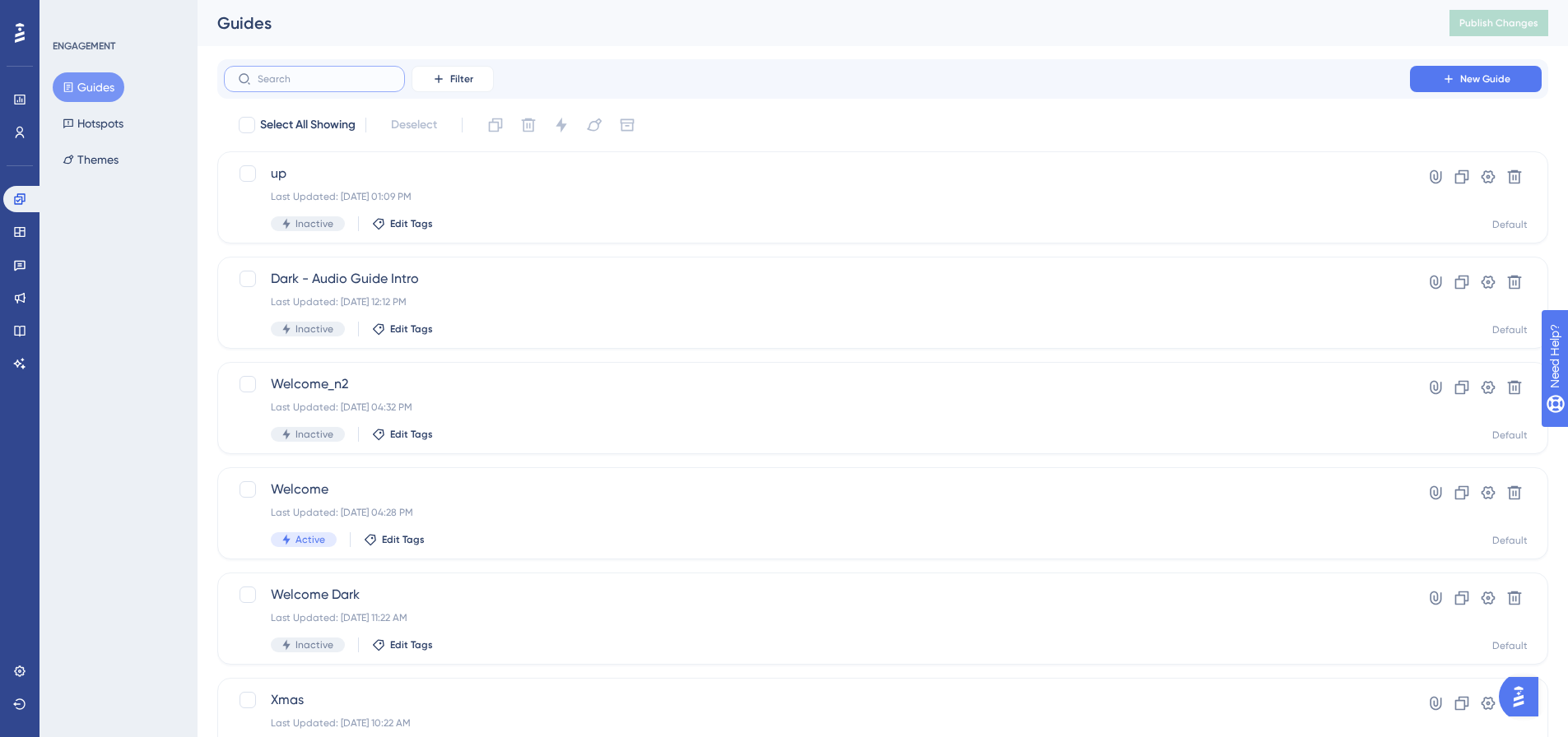 click at bounding box center (324, 79) 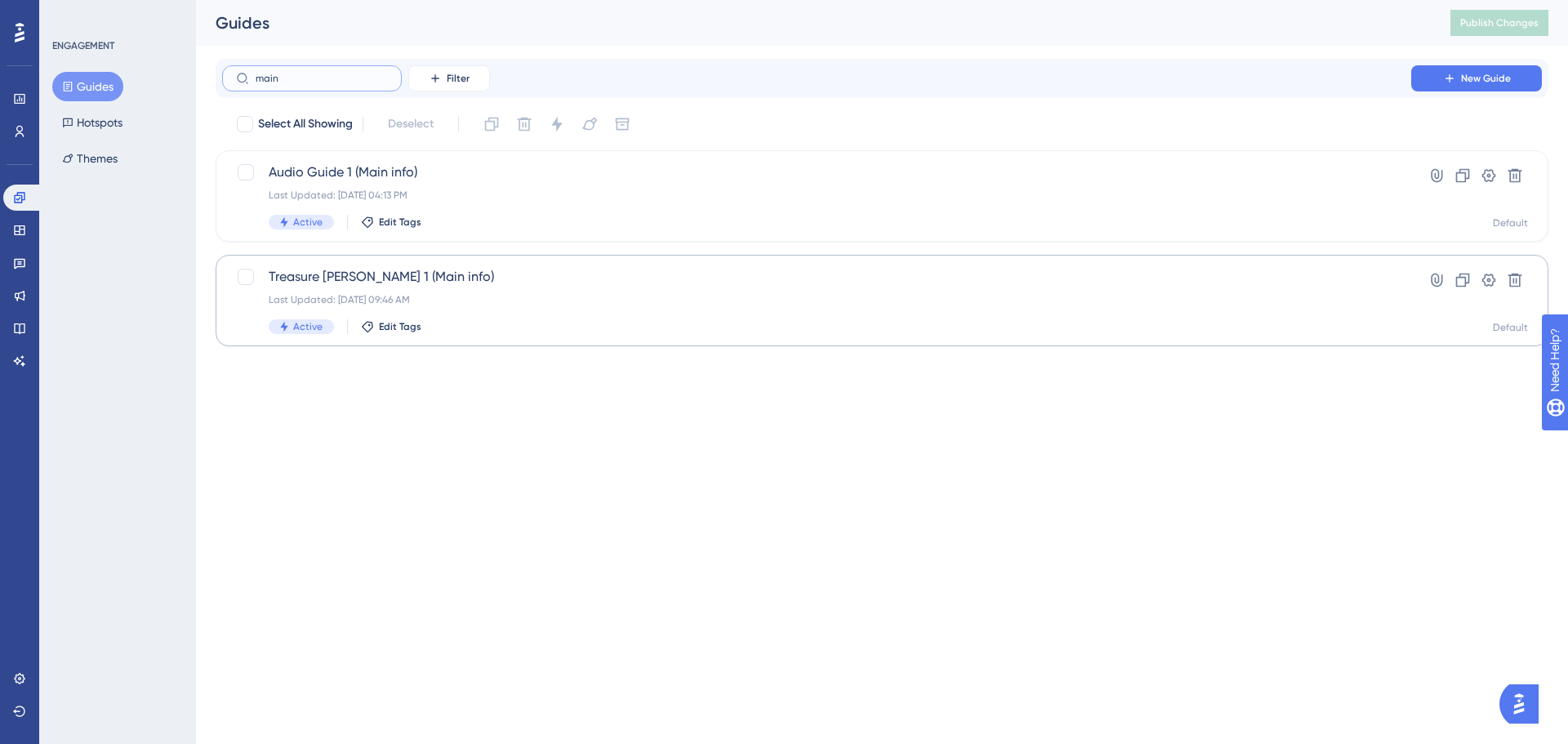 type on "main" 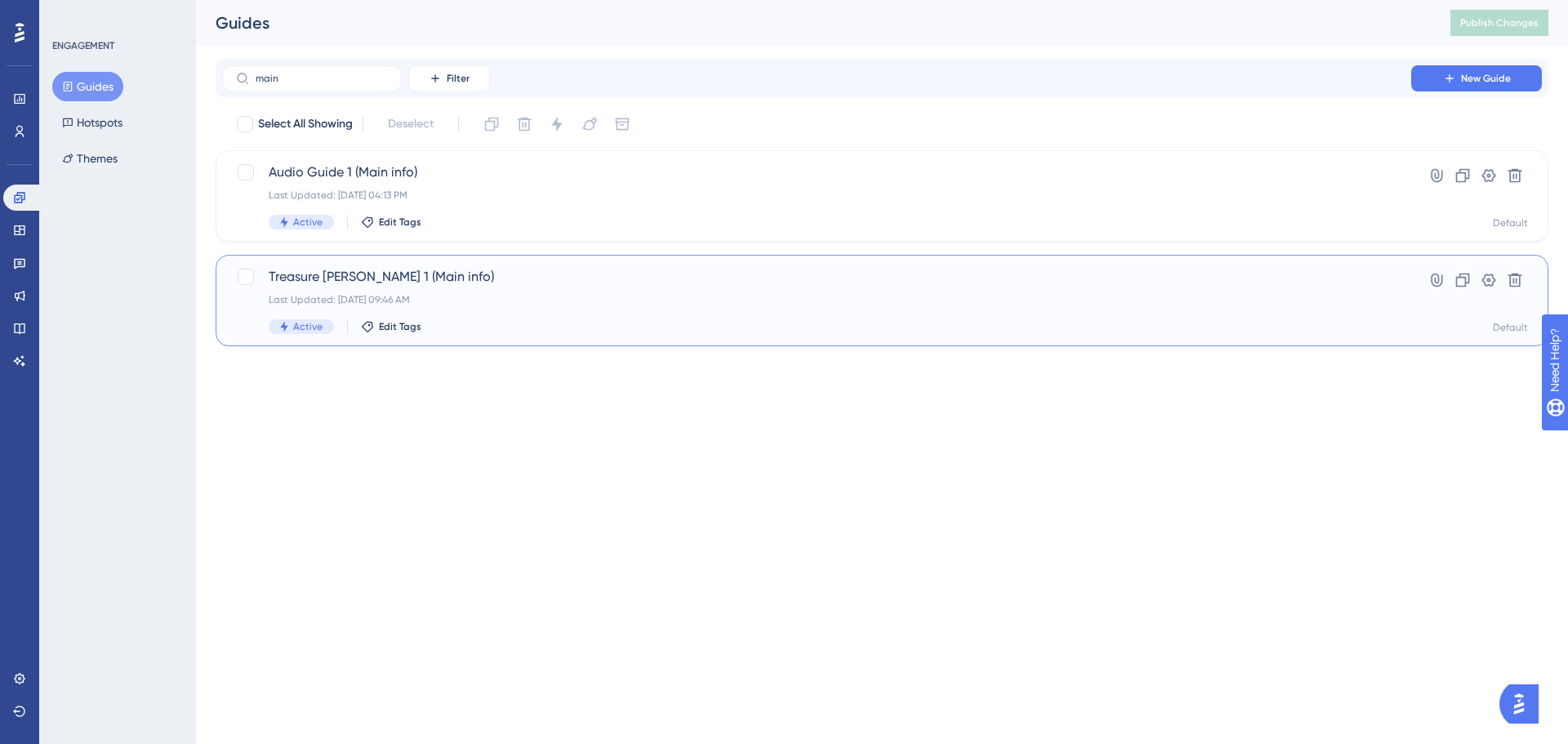 click on "Treasure Hunt 1 (Main info)" at bounding box center [817, 277] 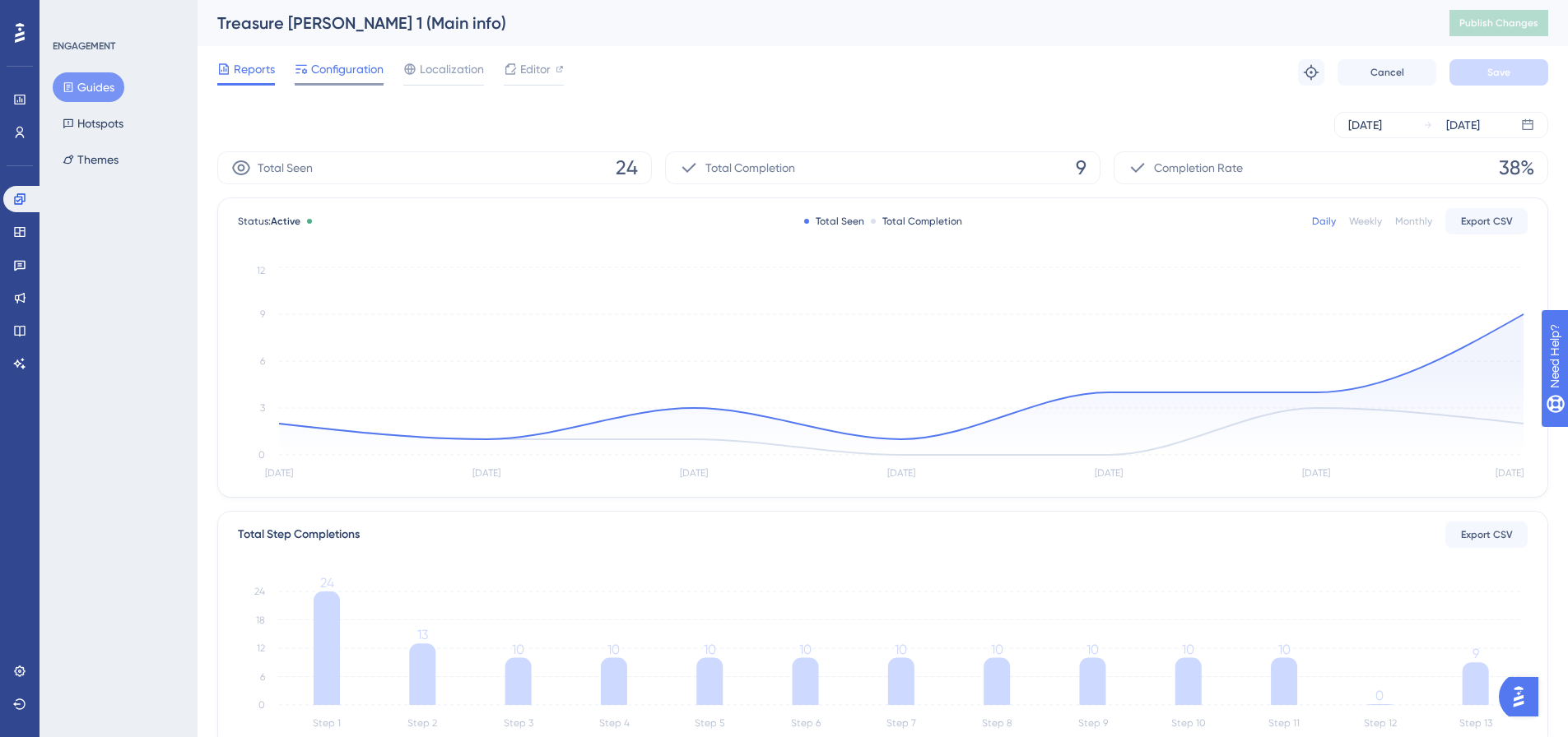 click on "Configuration" at bounding box center (339, 72) 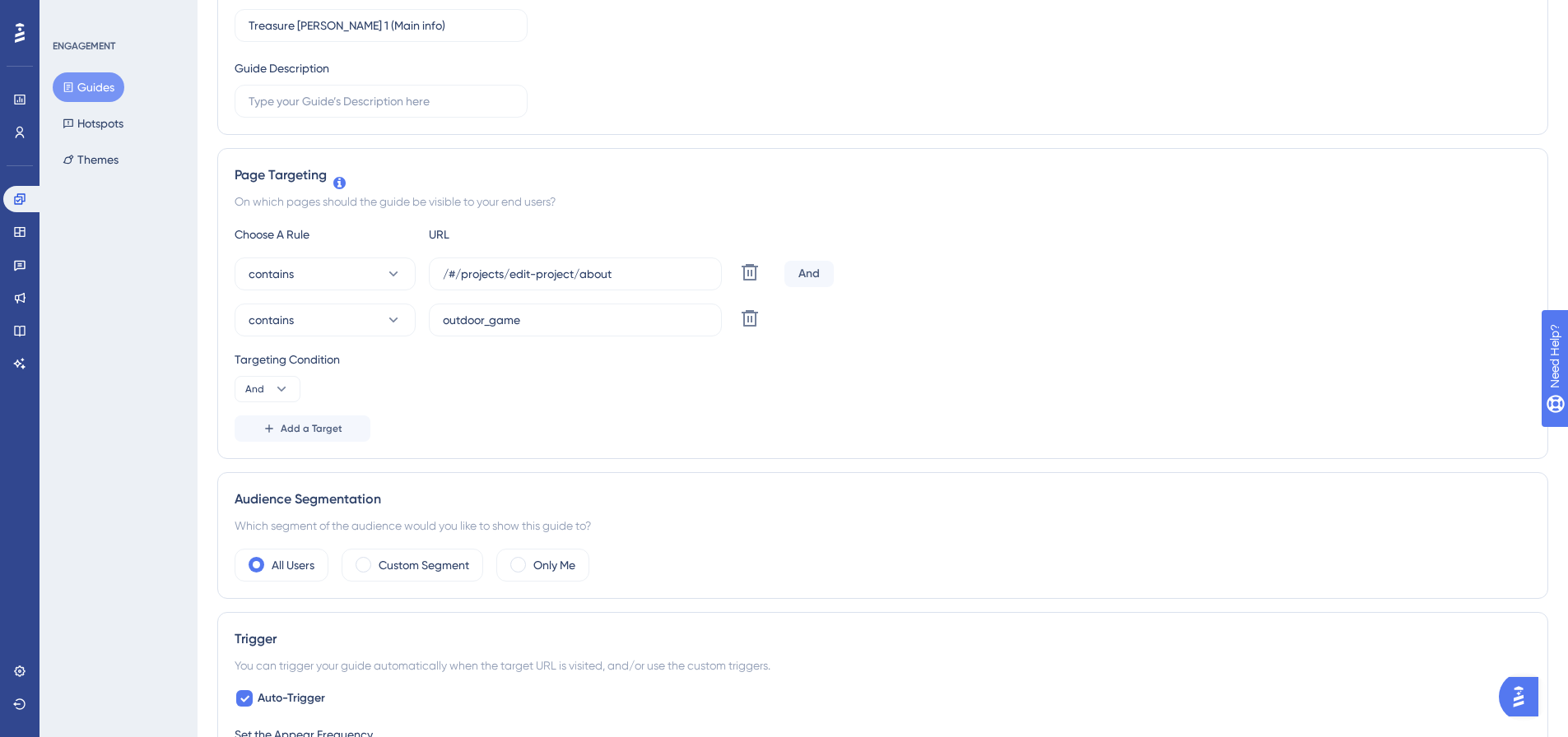 scroll, scrollTop: 0, scrollLeft: 0, axis: both 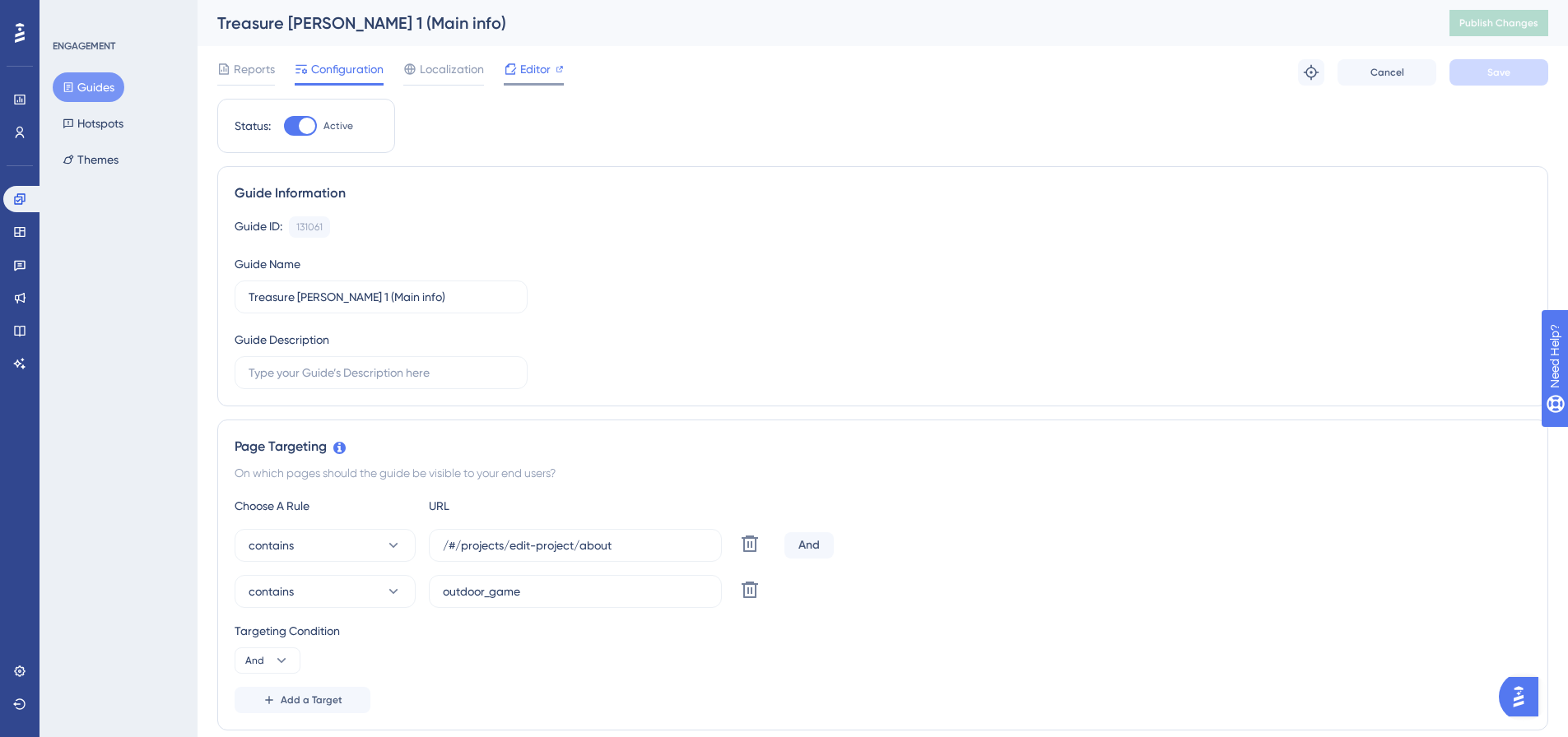 click on "Editor" at bounding box center (535, 69) 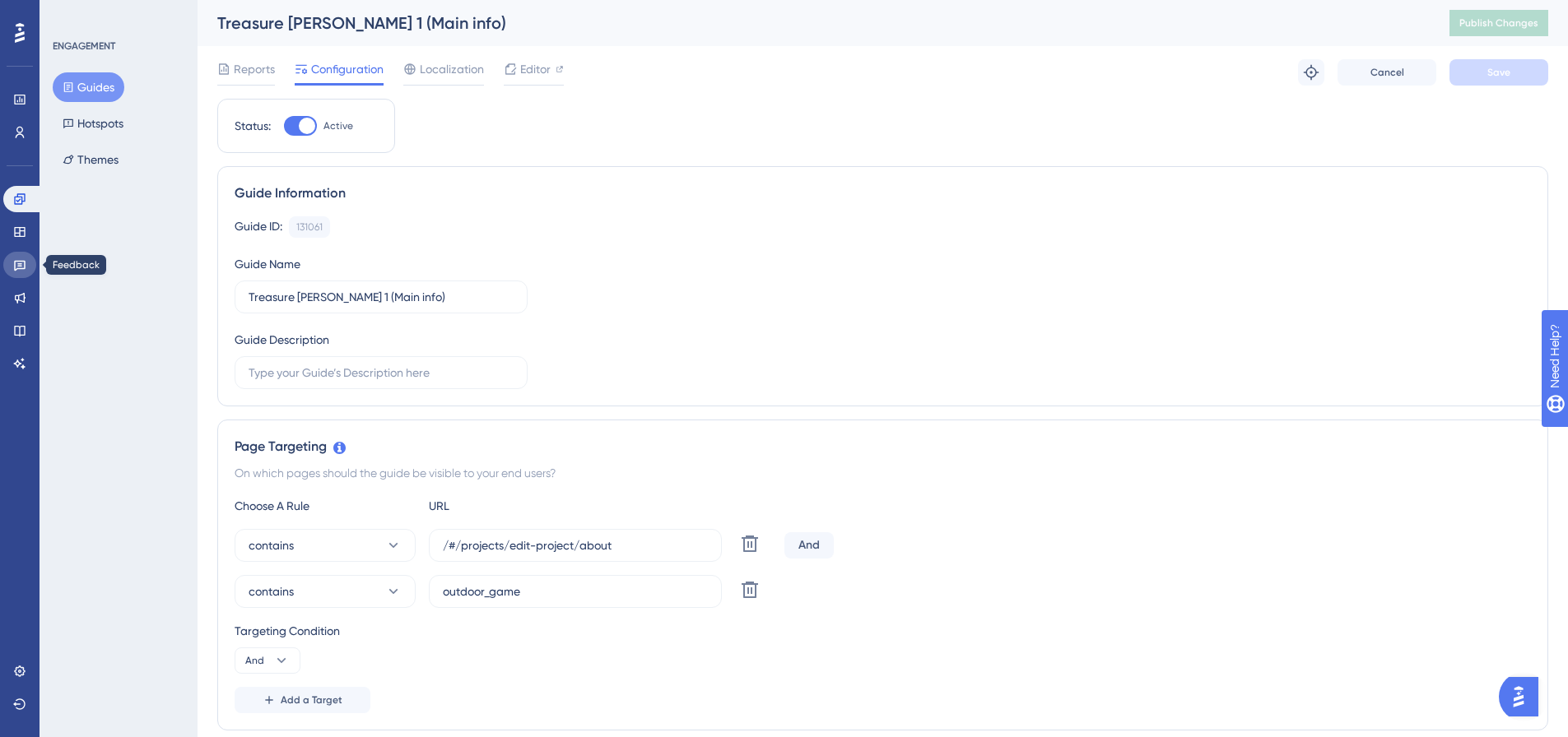 click at bounding box center (20, 265) 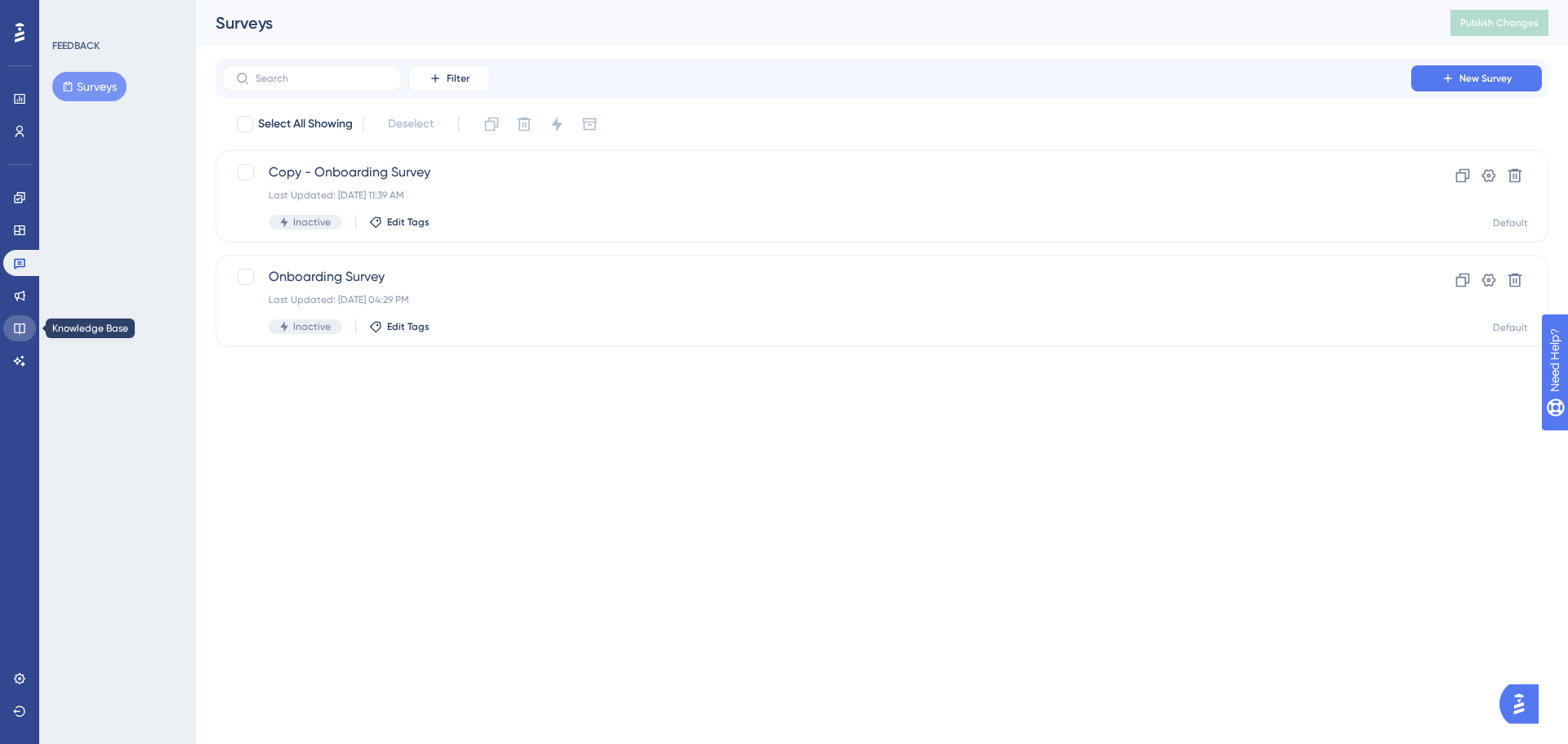 click at bounding box center [20, 328] 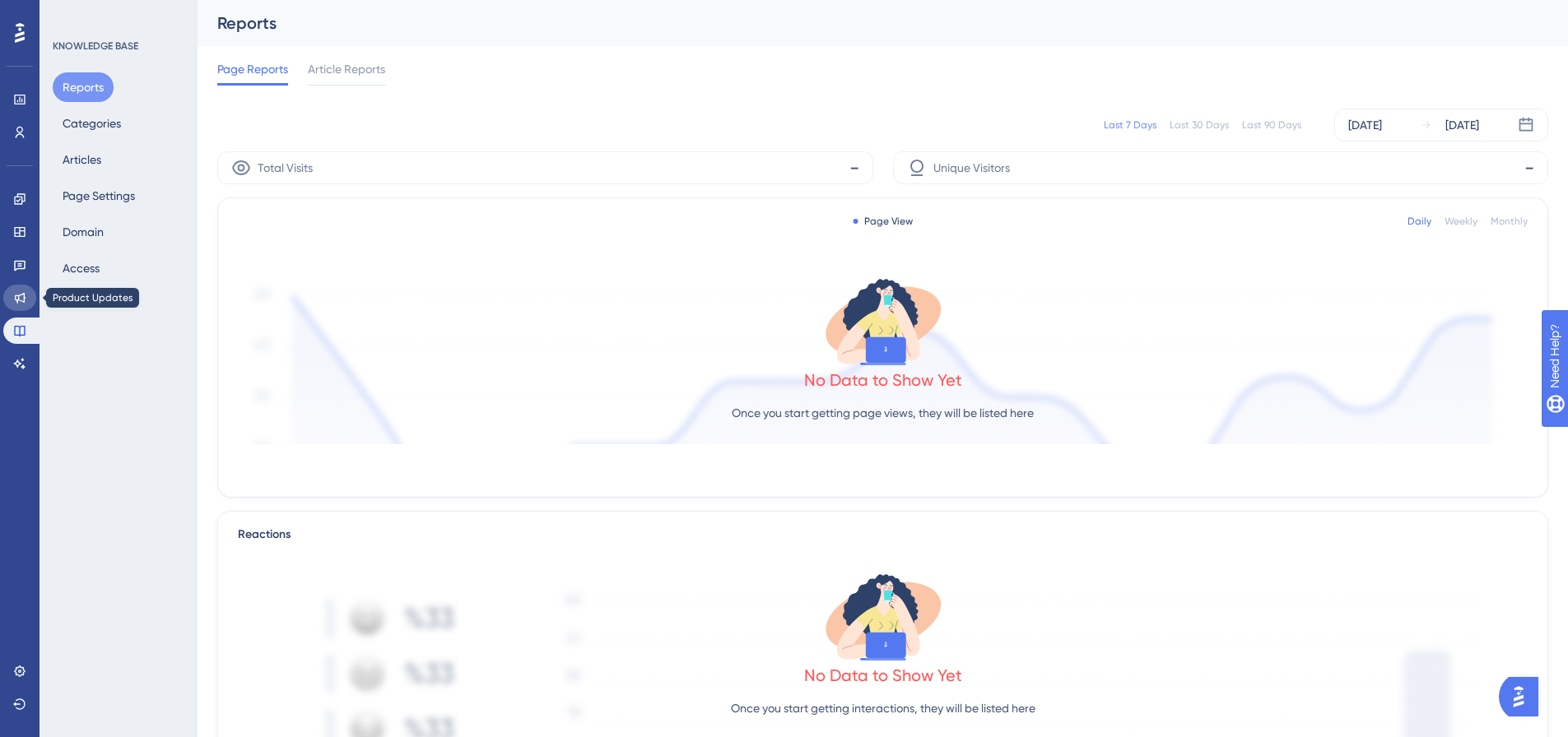click 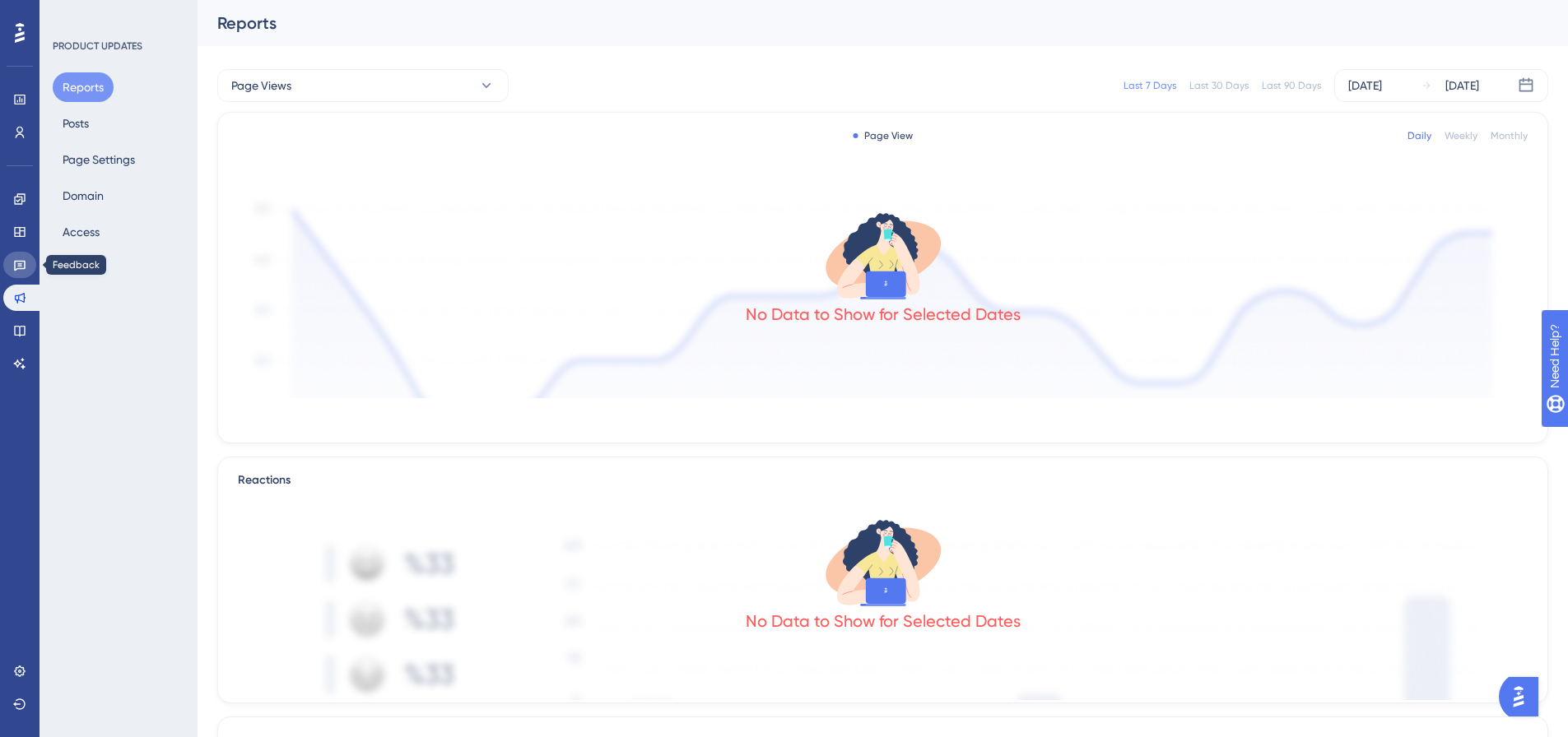 click at bounding box center (20, 265) 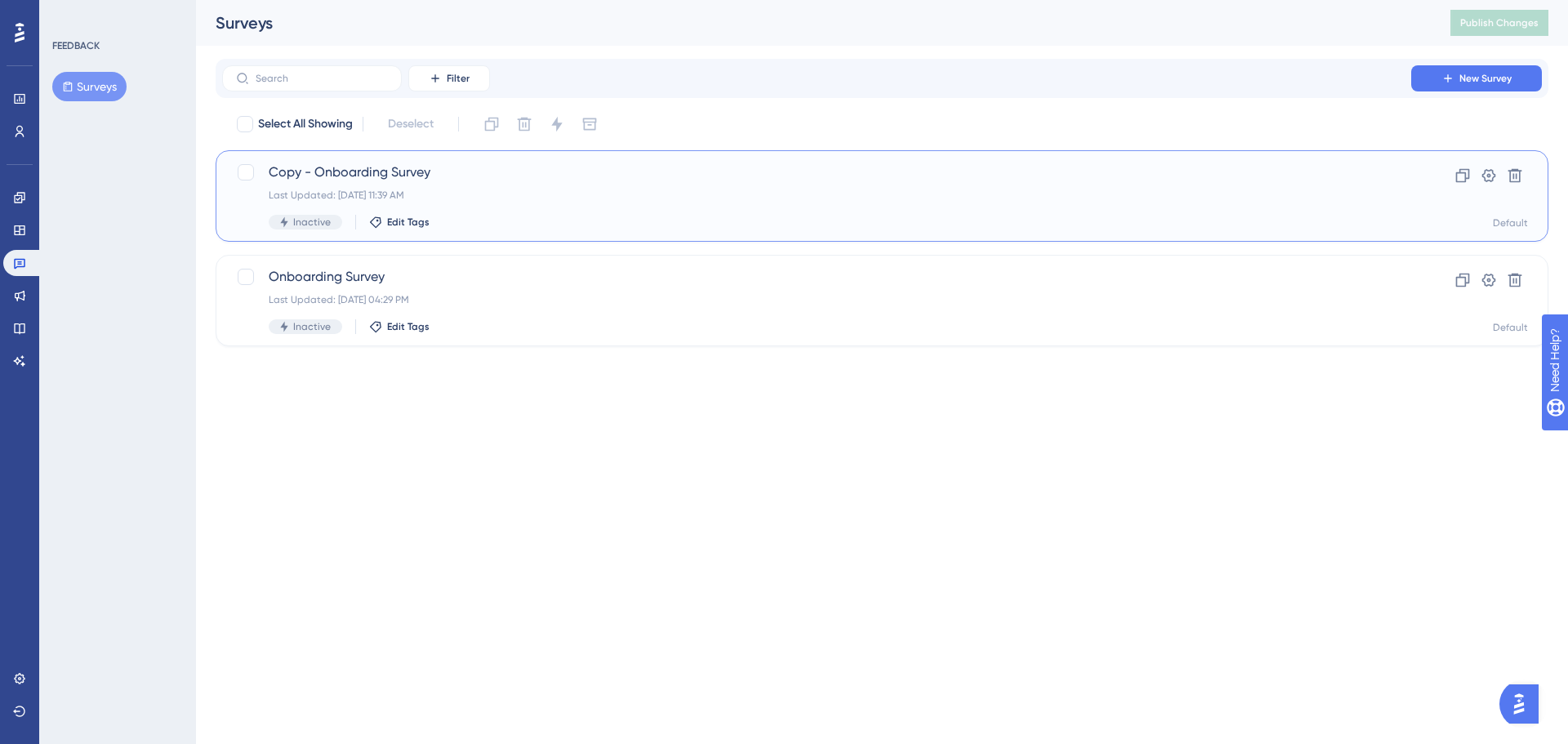 click on "Copy - Onboarding Survey Last Updated: Mar 24 2025, 11:39 AM Inactive Edit Tags" at bounding box center [817, 196] 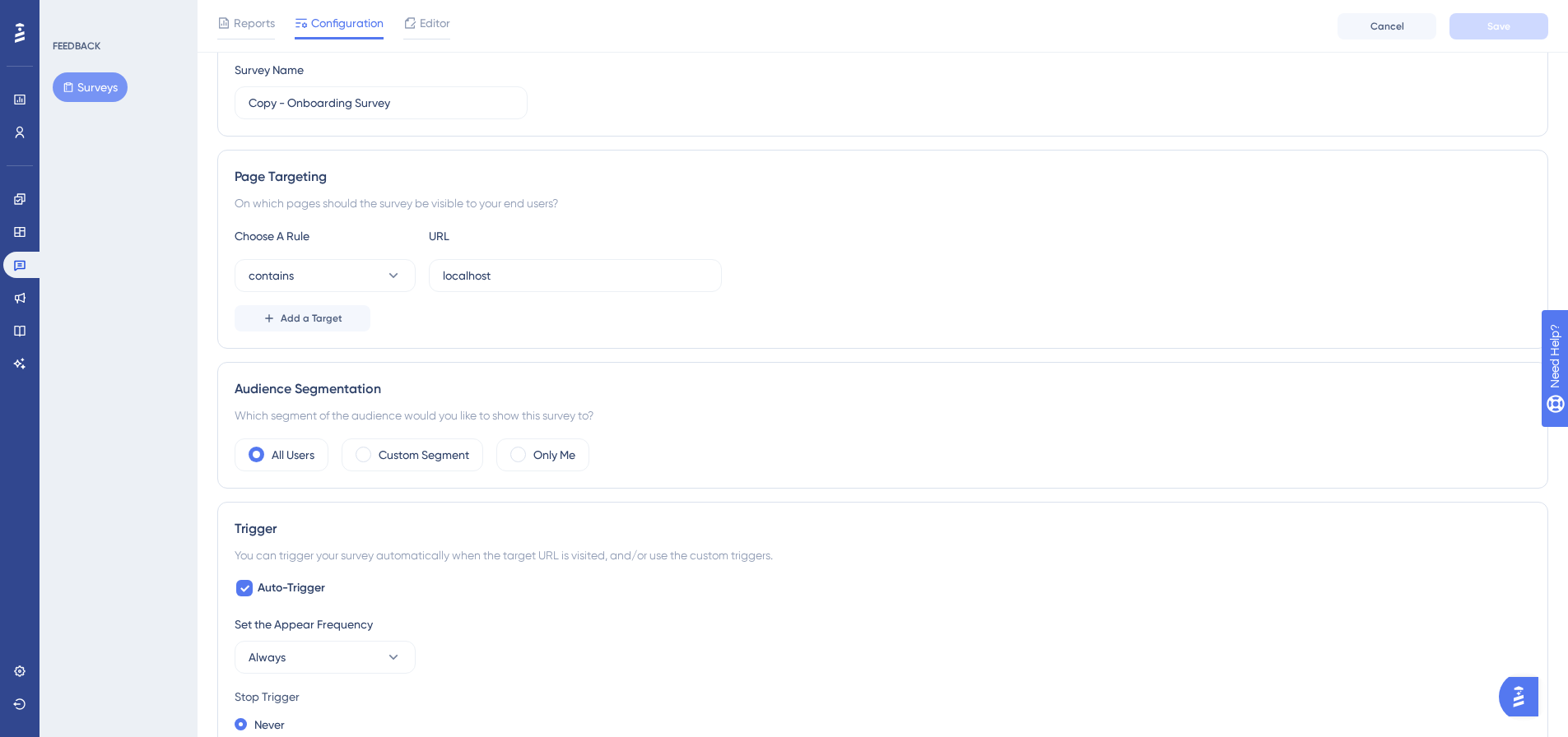 scroll, scrollTop: 202, scrollLeft: 0, axis: vertical 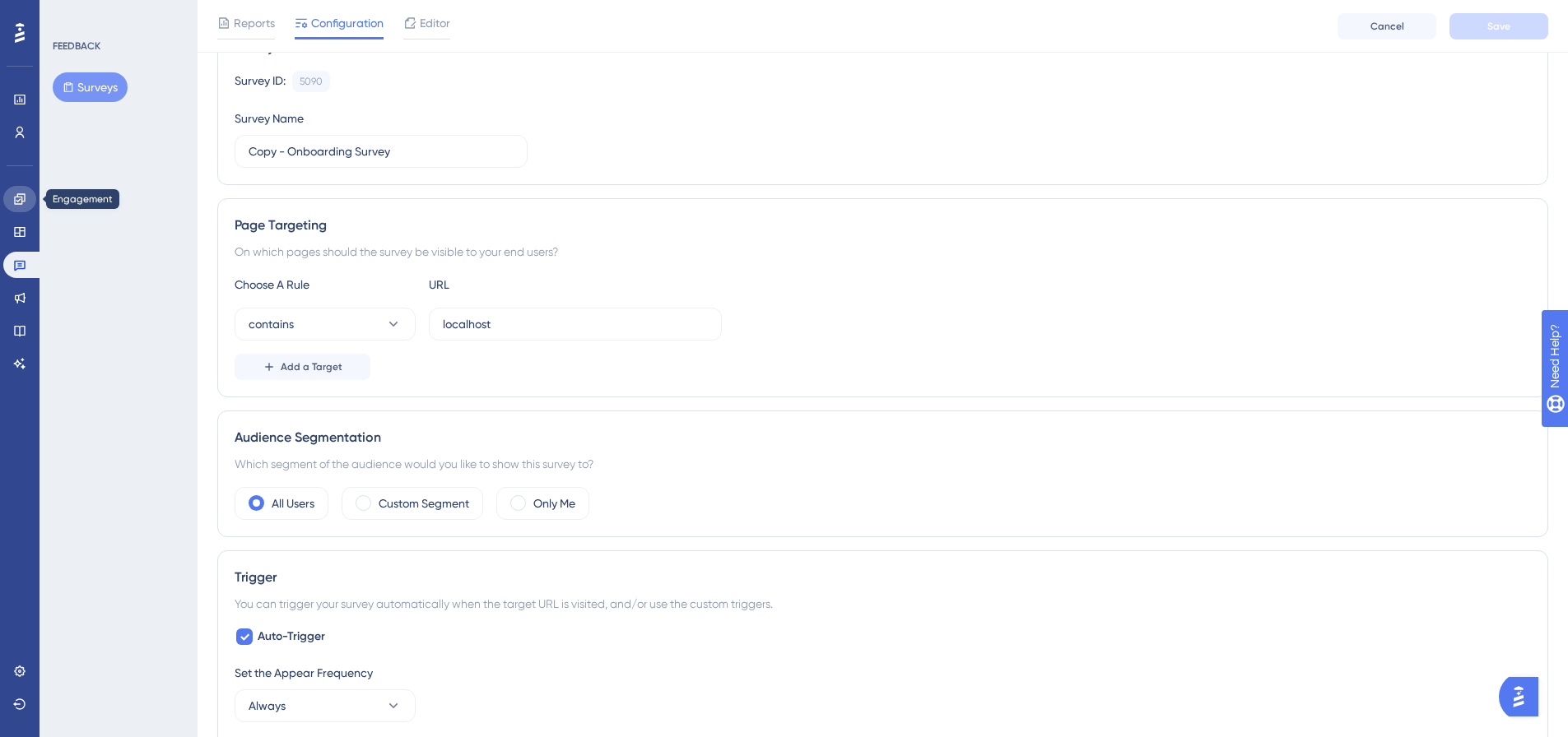click 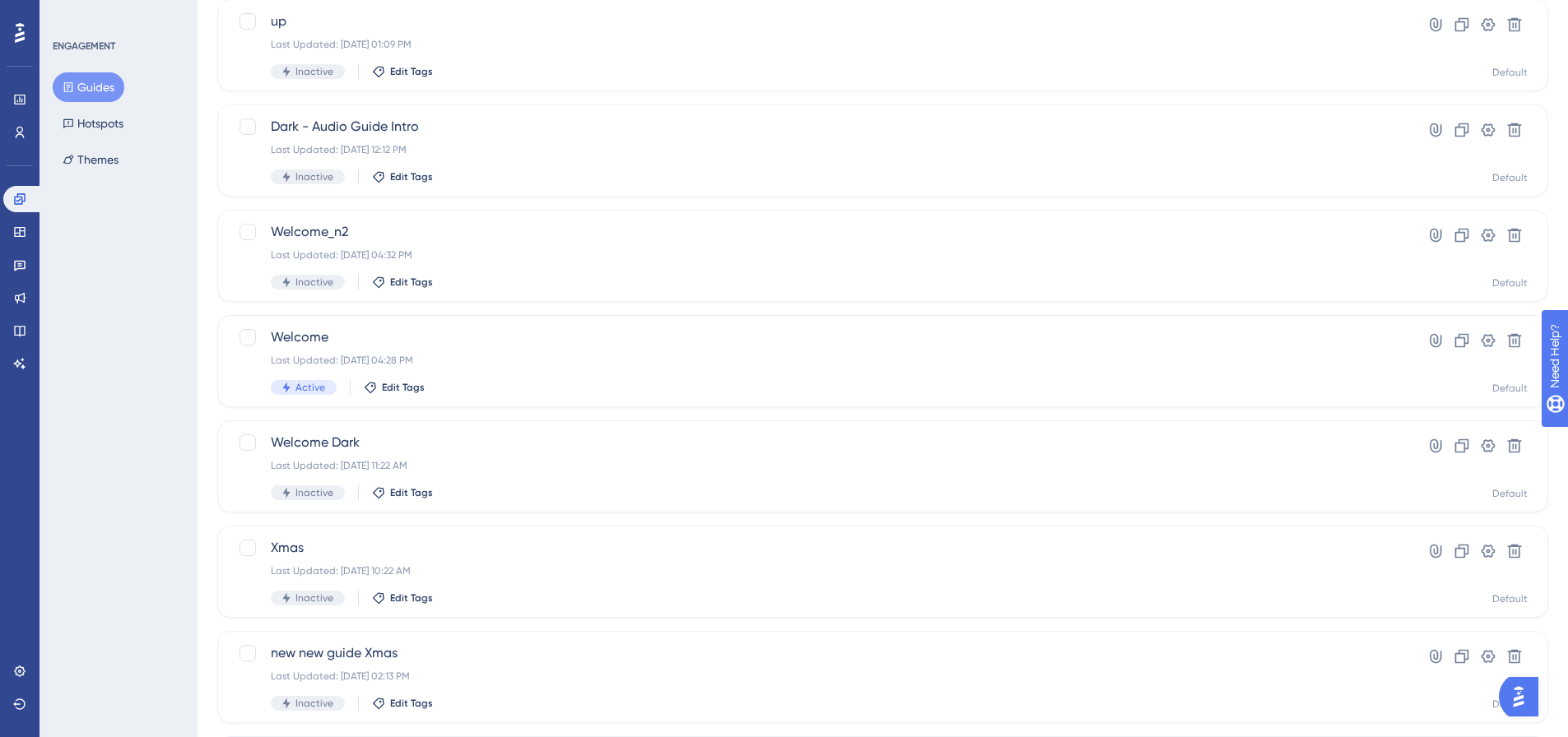 scroll, scrollTop: 0, scrollLeft: 0, axis: both 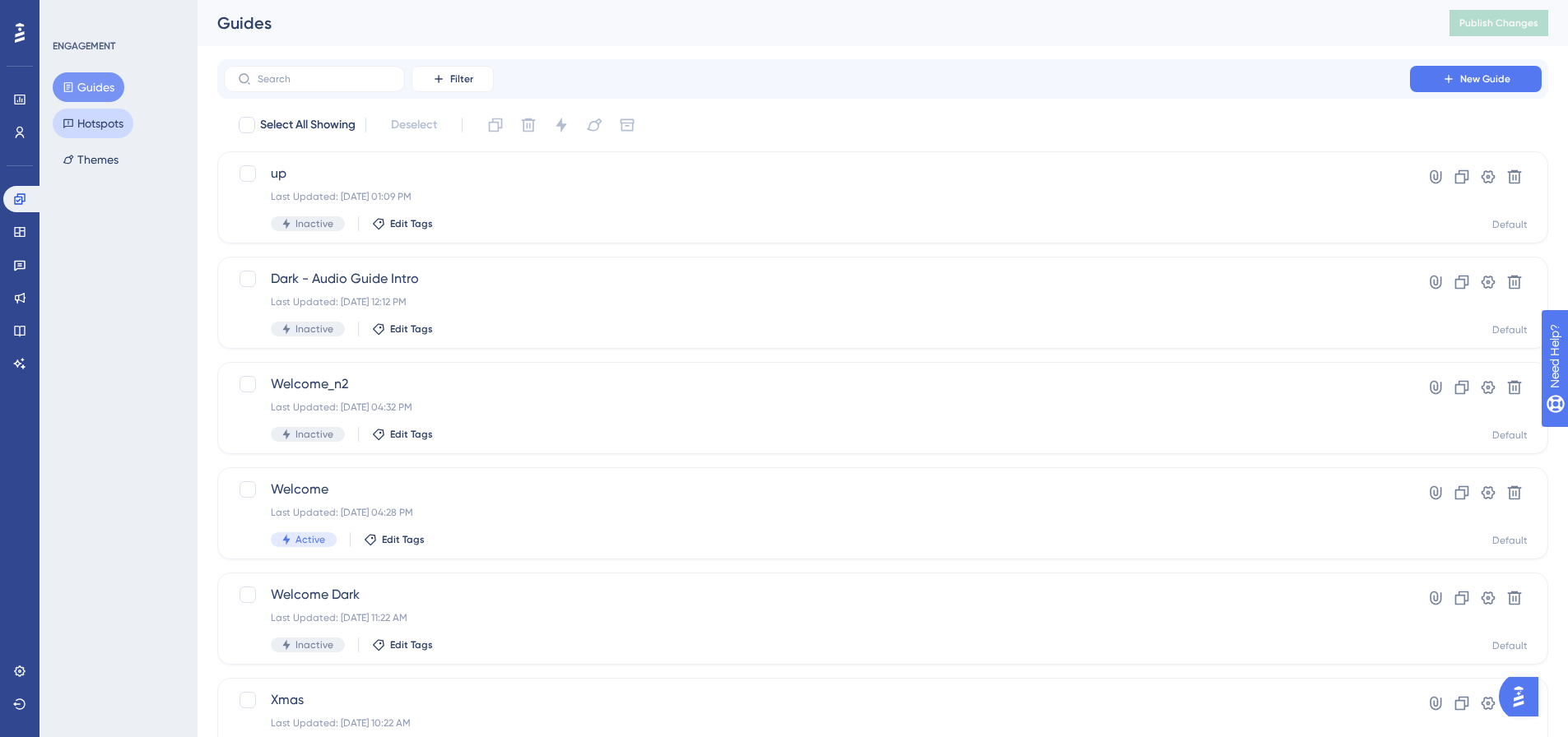 click on "Hotspots" at bounding box center [93, 123] 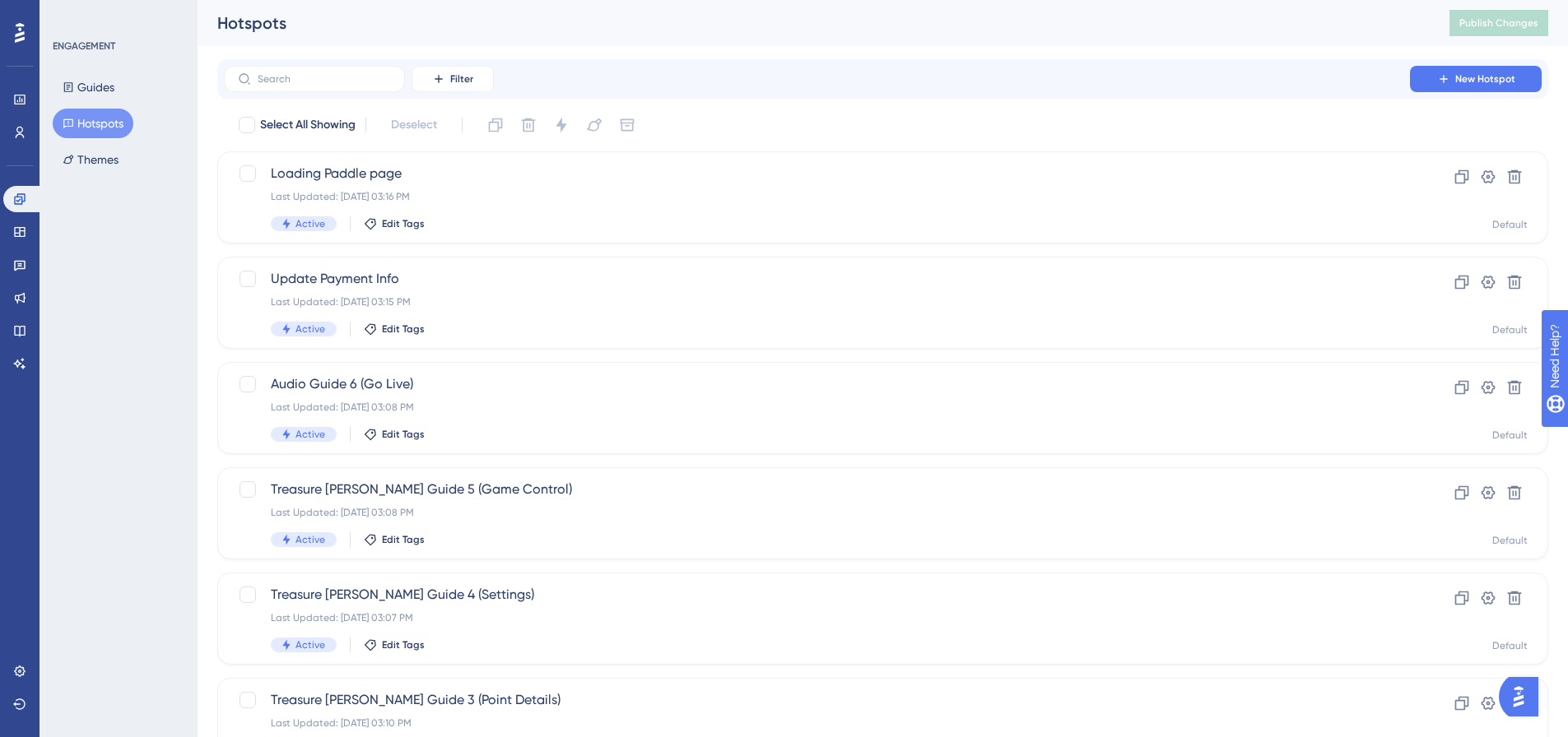 click on "Filter New Hotspot" at bounding box center (882, 79) 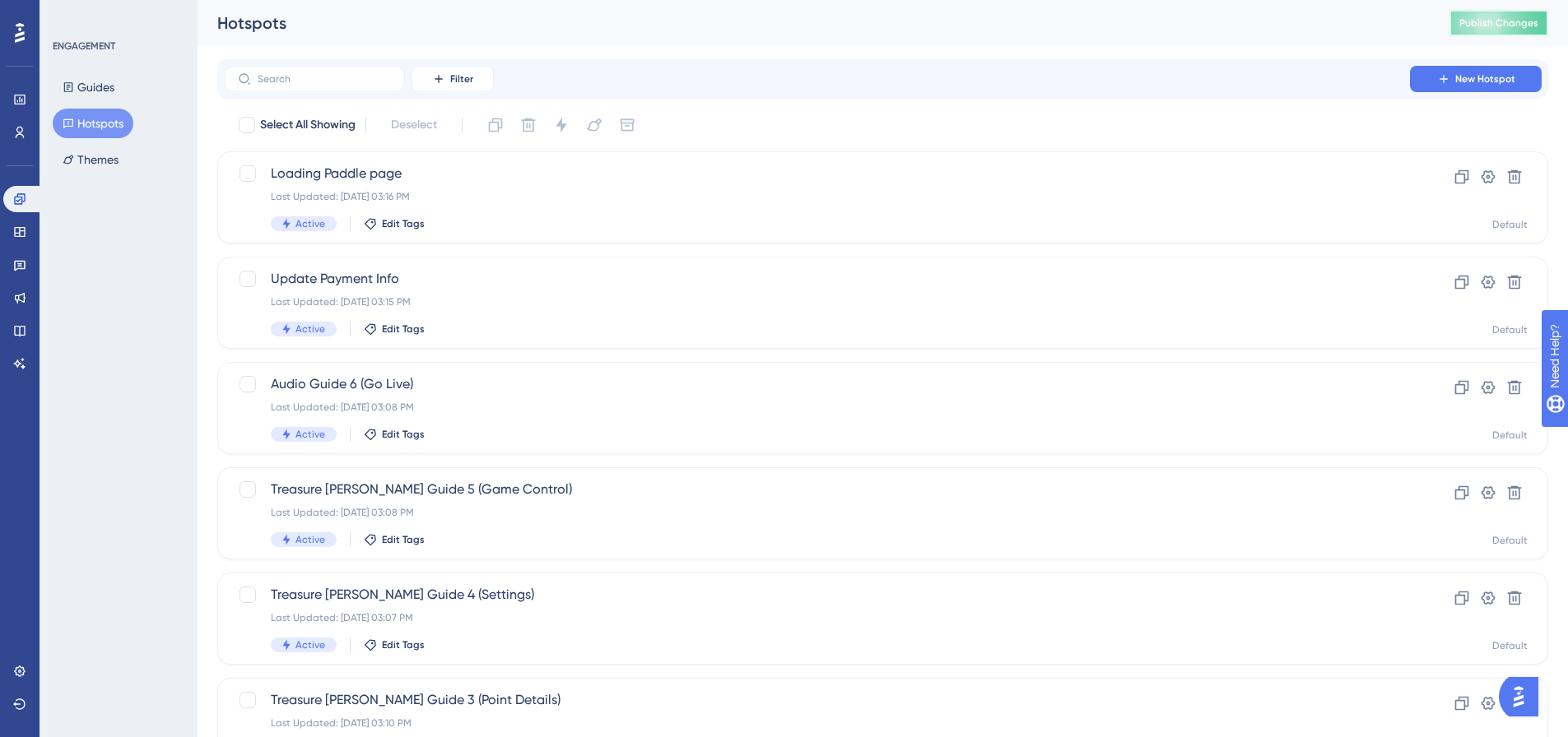 click on "Publish Changes" at bounding box center [1499, 23] 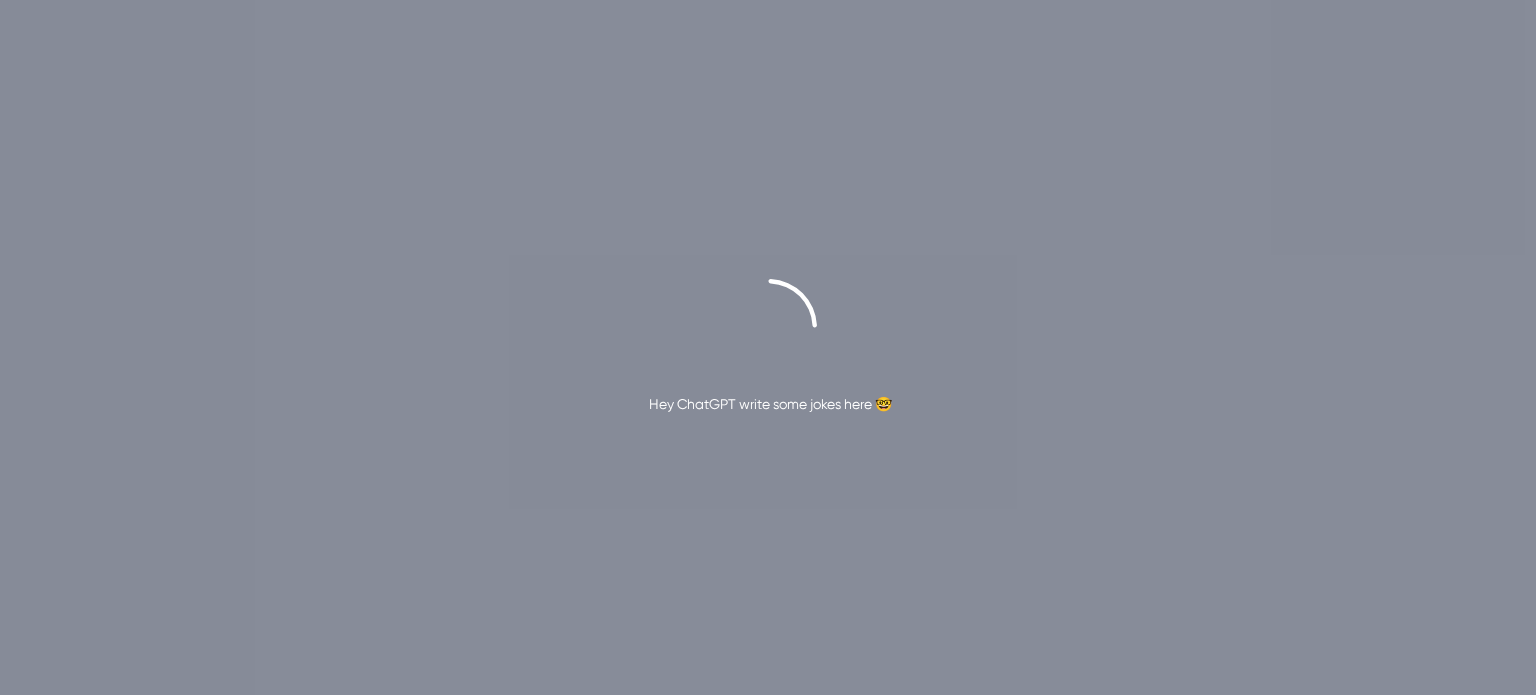 scroll, scrollTop: 0, scrollLeft: 0, axis: both 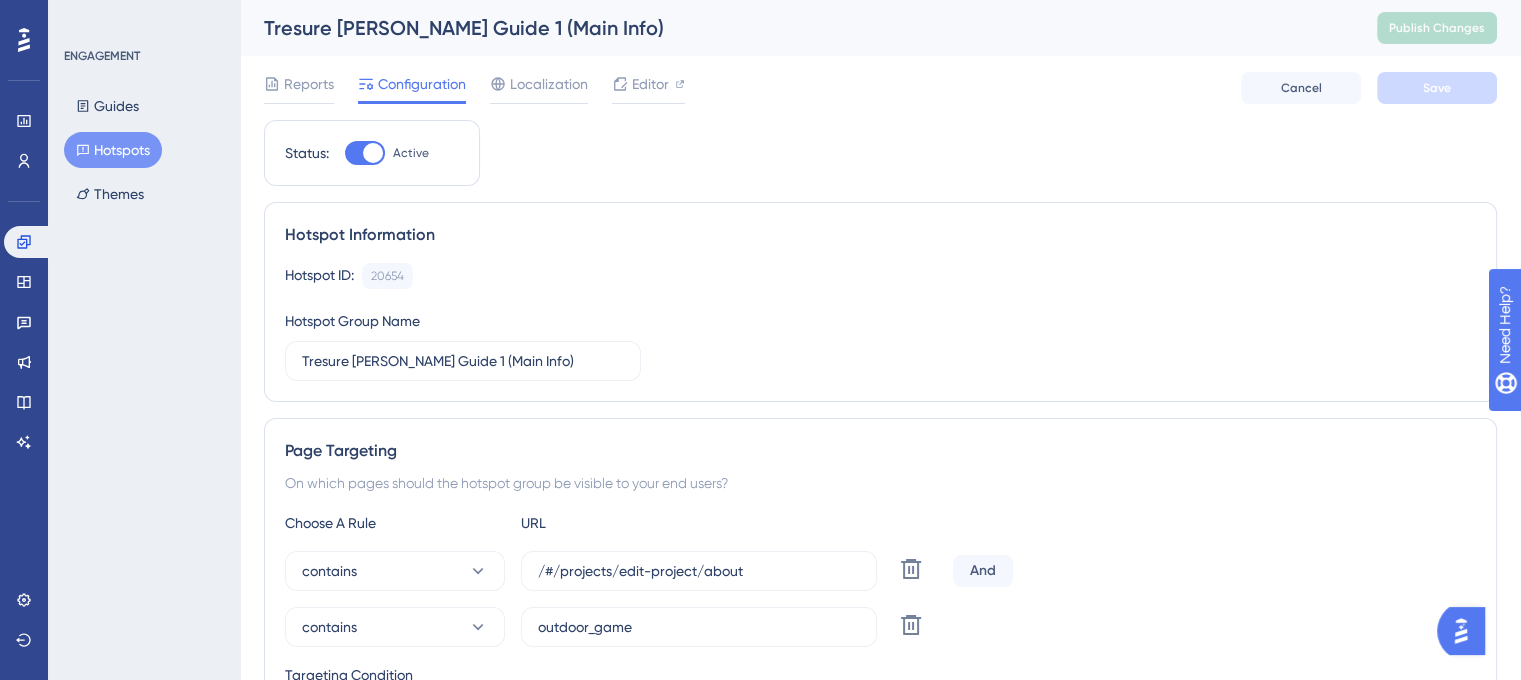 click on "Hotspots" at bounding box center [113, 150] 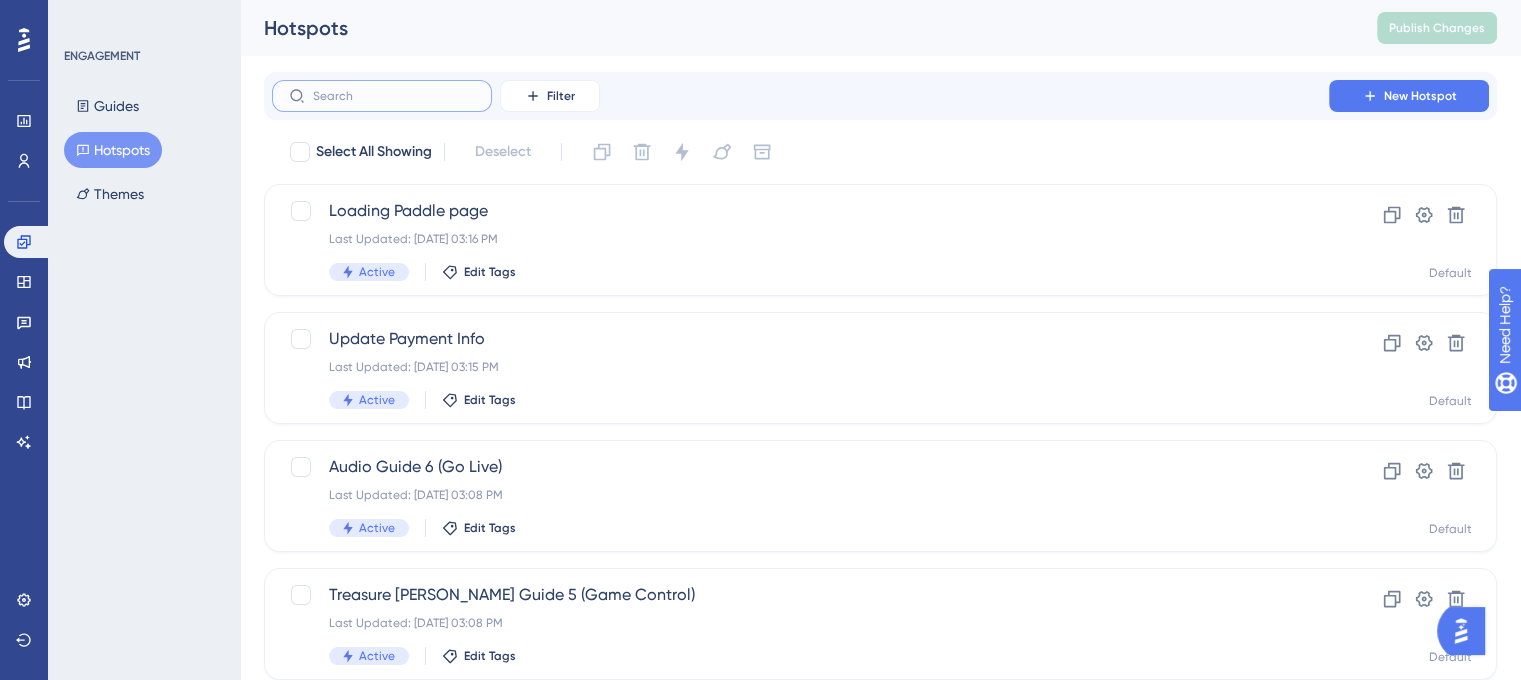 click at bounding box center (394, 96) 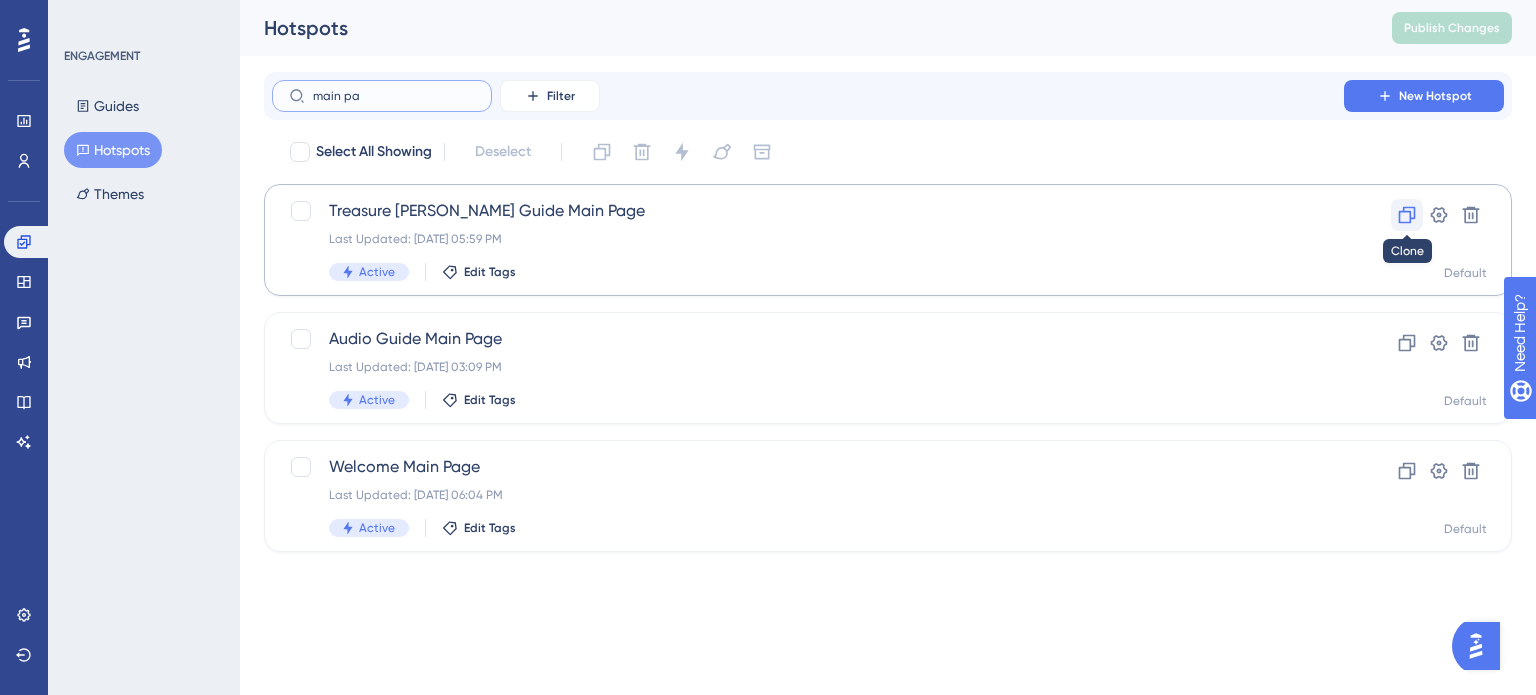 type on "main pa" 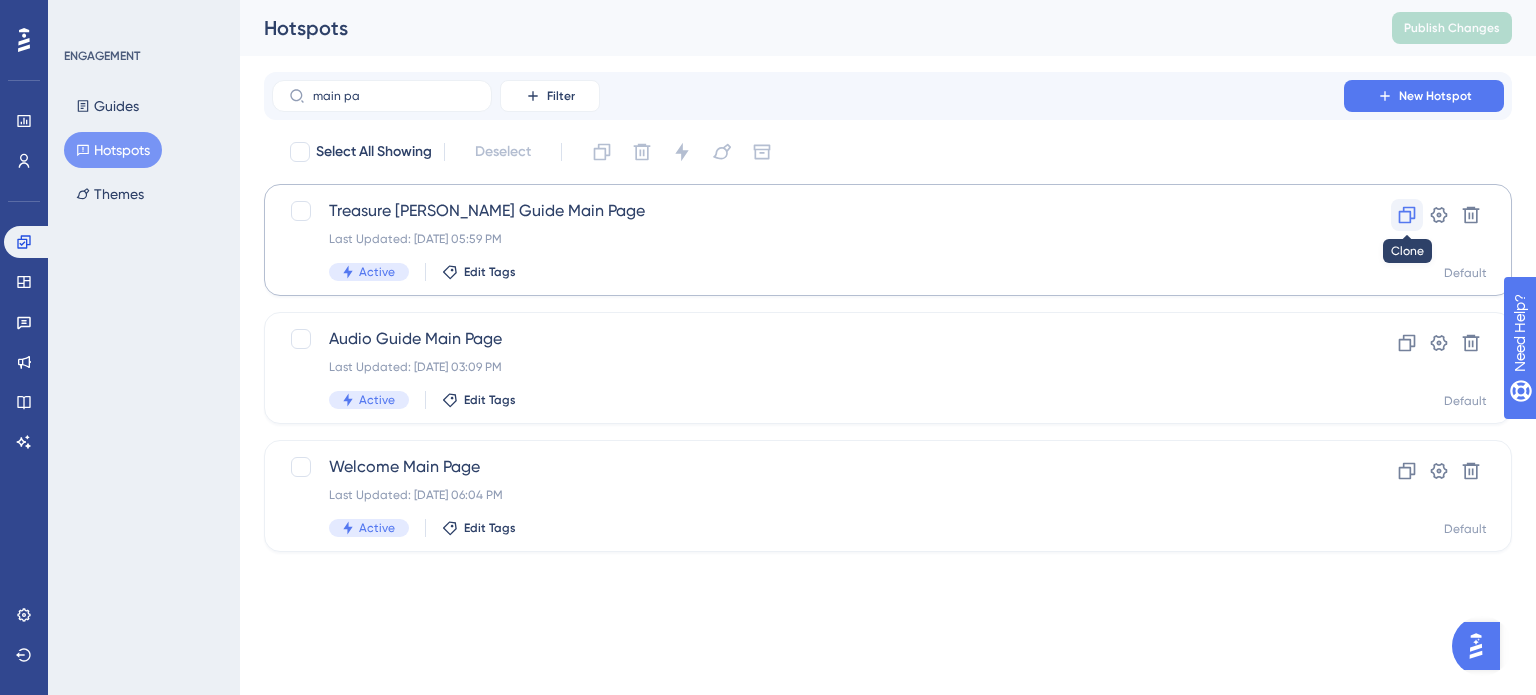 click at bounding box center [1407, 215] 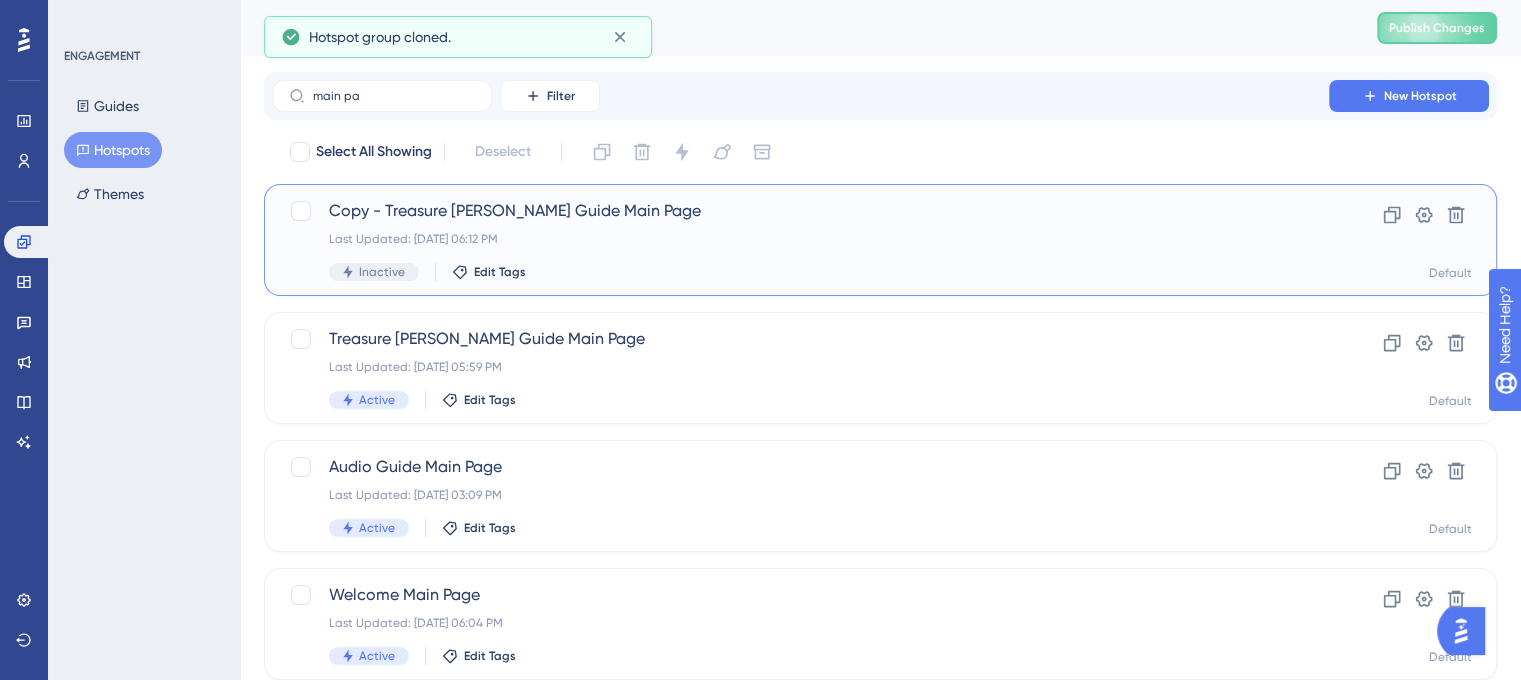 click on "Copy - Treasure Hunt Guide Main Page Last Updated: Jul 30 2025, 06:12 PM Inactive Edit Tags" at bounding box center (800, 240) 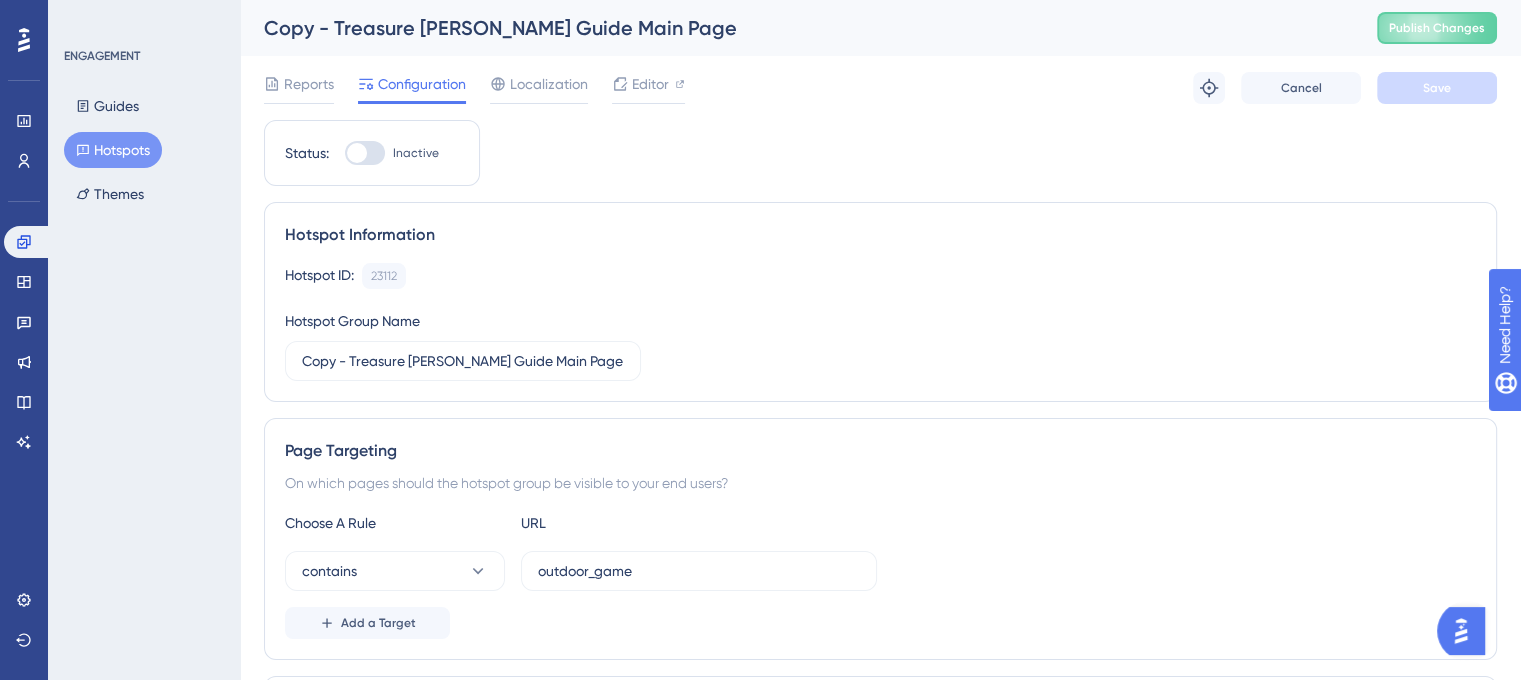 click at bounding box center [365, 153] 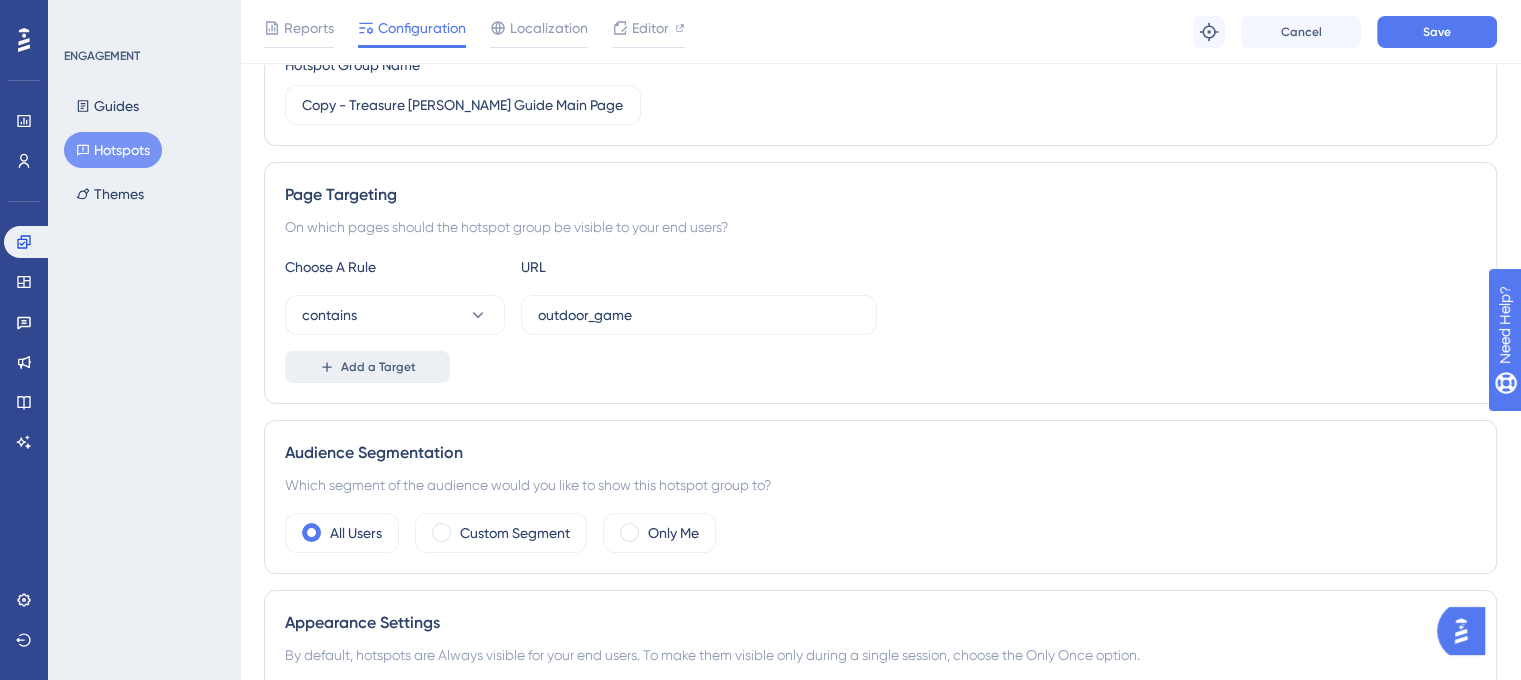 scroll, scrollTop: 267, scrollLeft: 0, axis: vertical 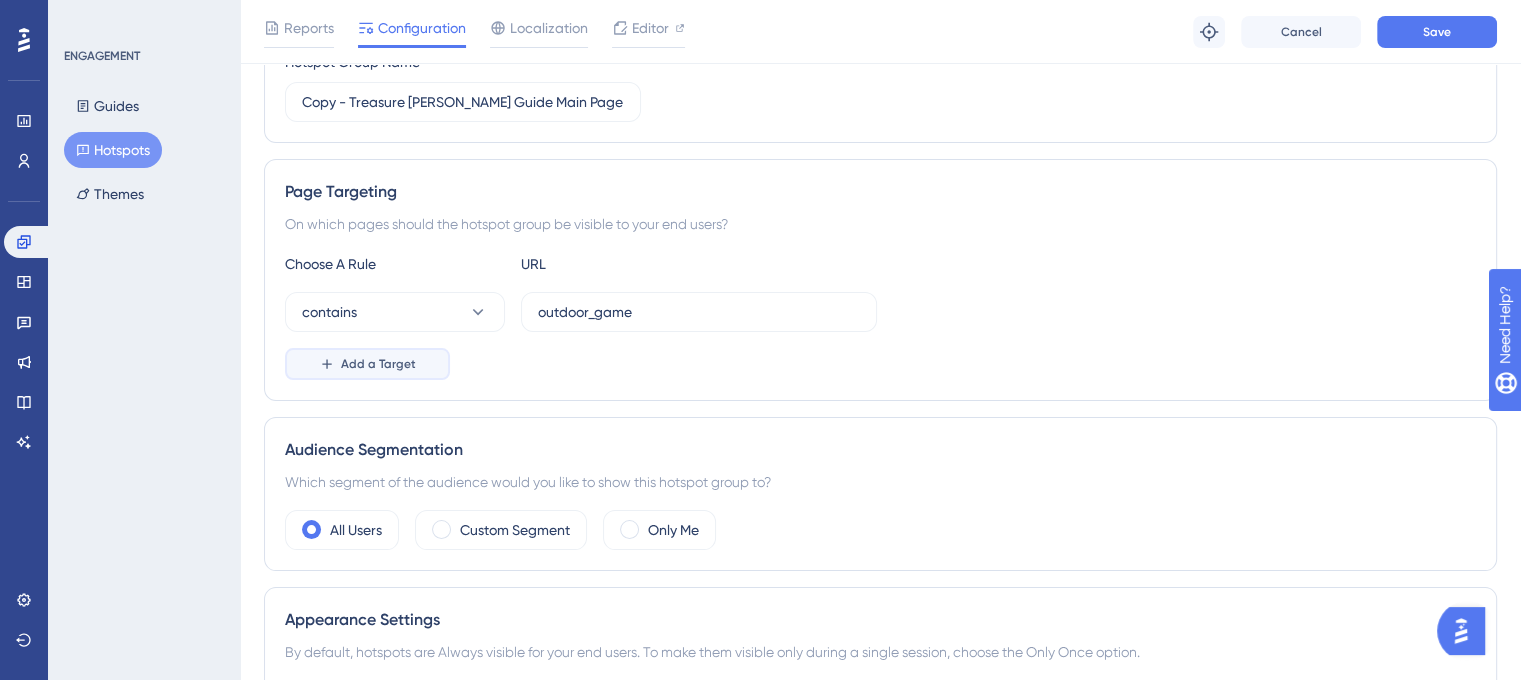 click on "Add a Target" at bounding box center [378, 364] 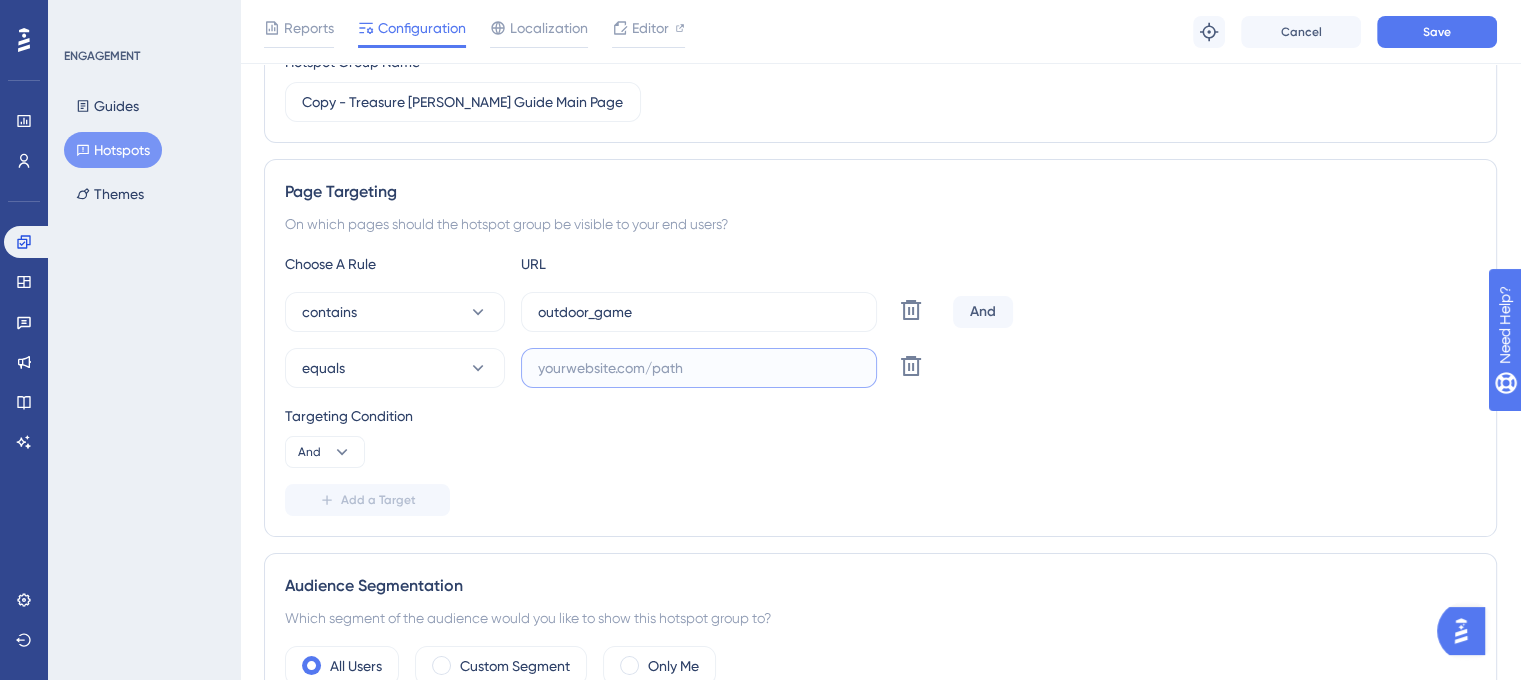 click at bounding box center (699, 368) 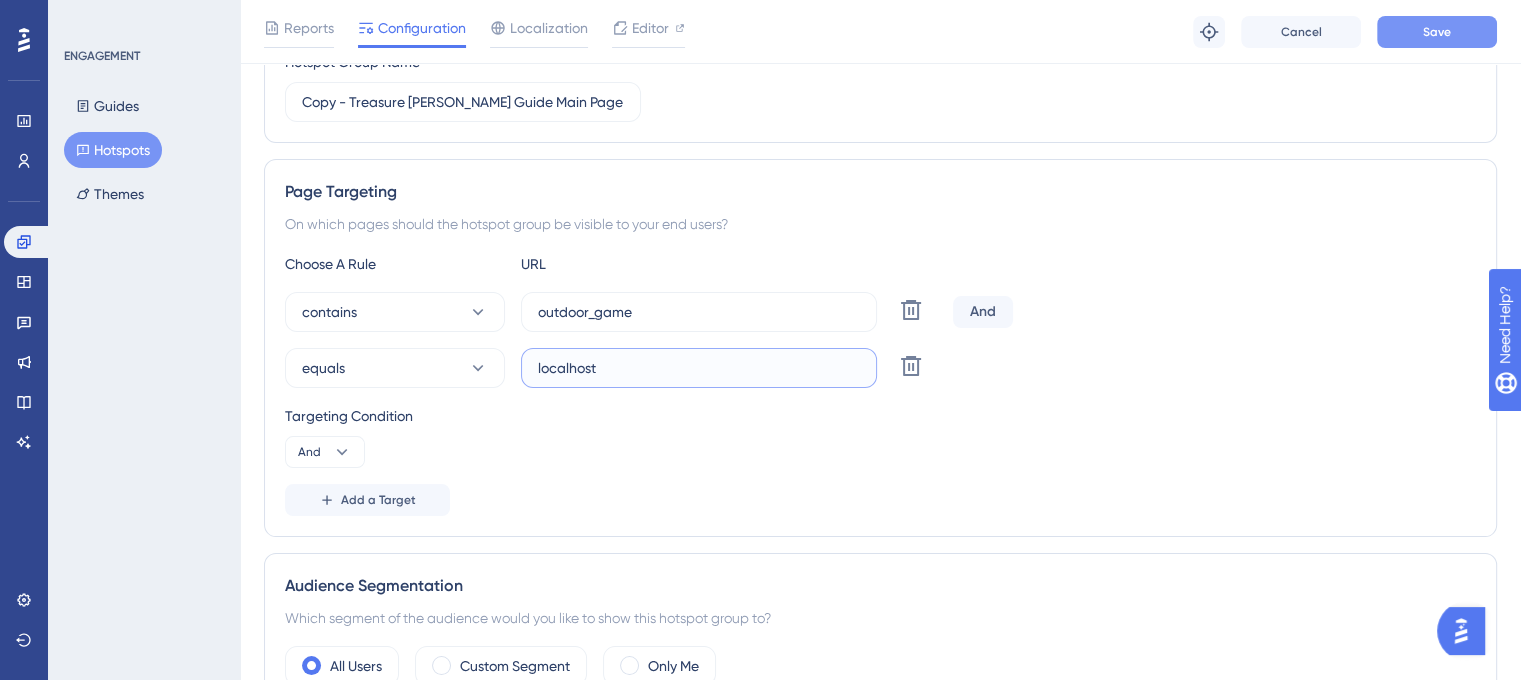 type on "localhost" 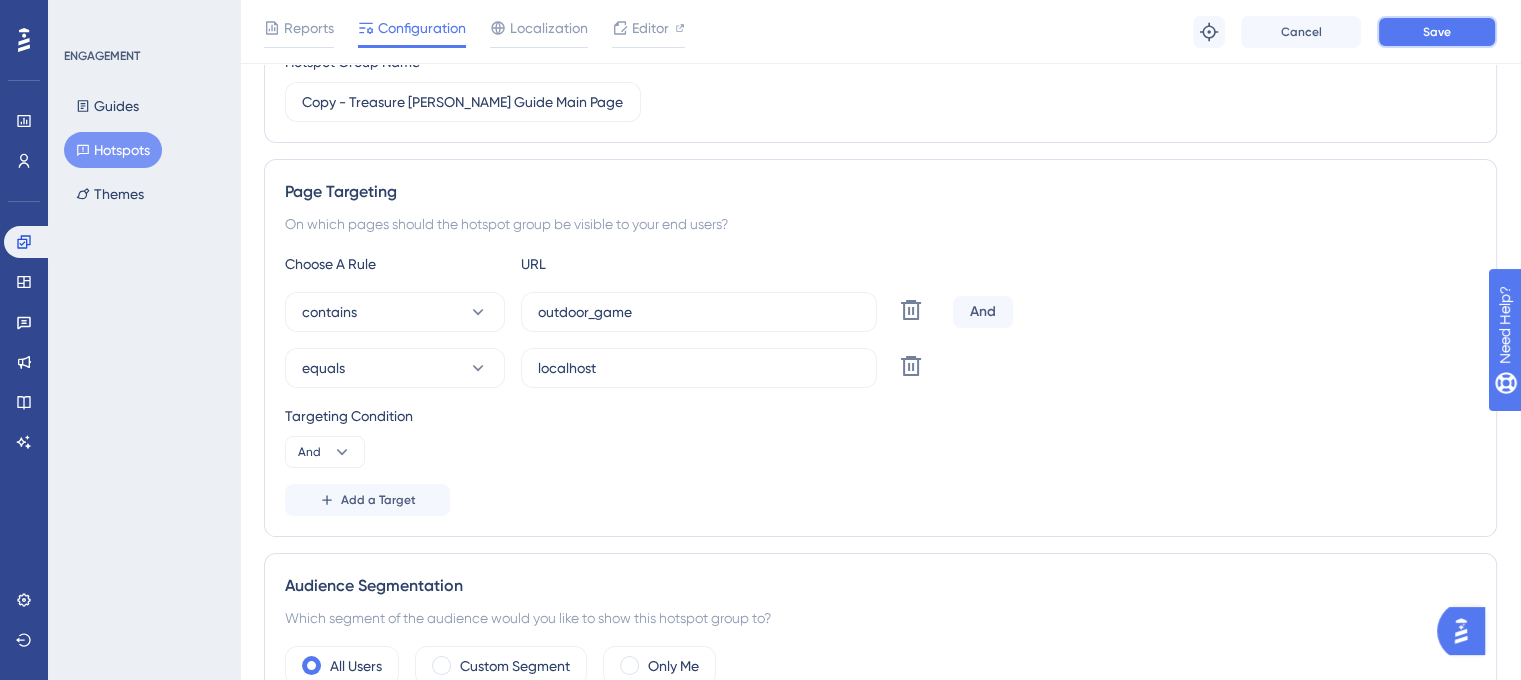 click on "Save" at bounding box center (1437, 32) 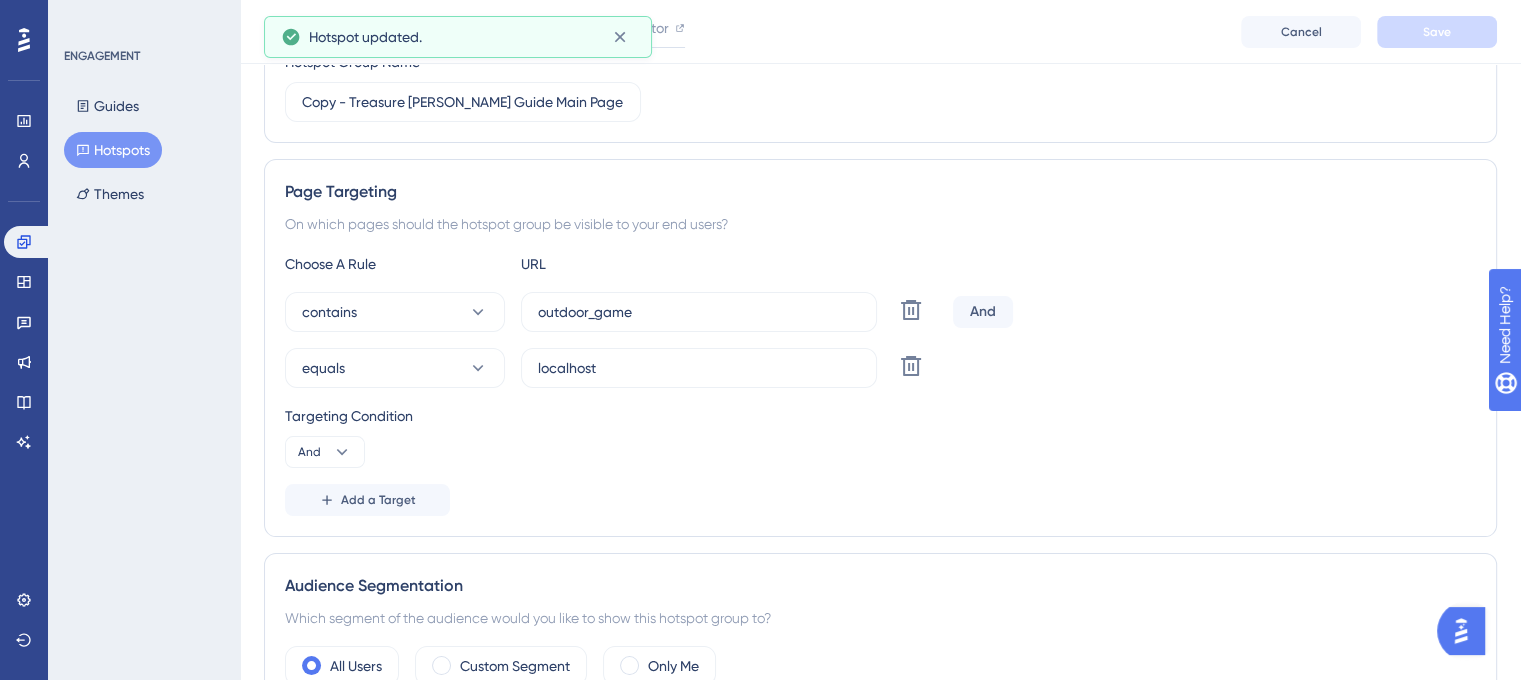 scroll, scrollTop: 0, scrollLeft: 0, axis: both 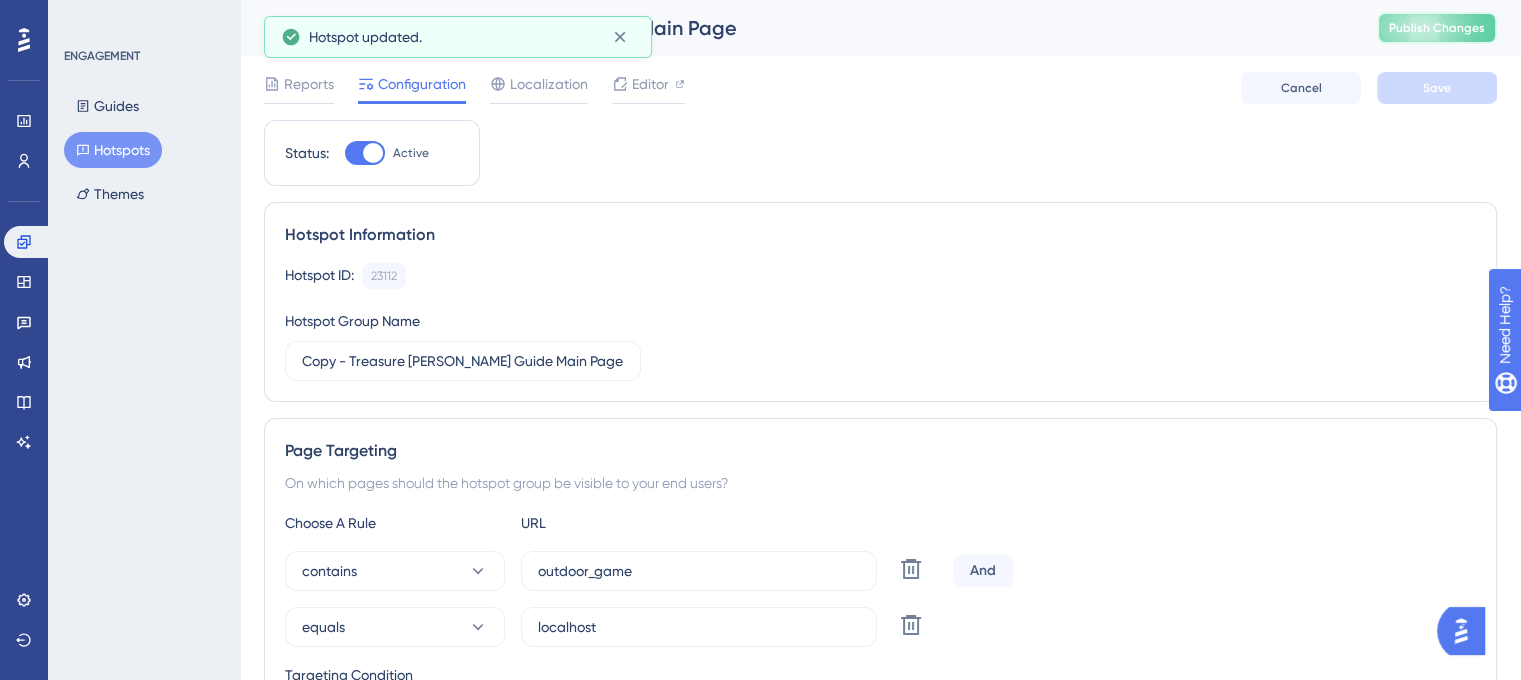 click on "Publish Changes" at bounding box center (1437, 28) 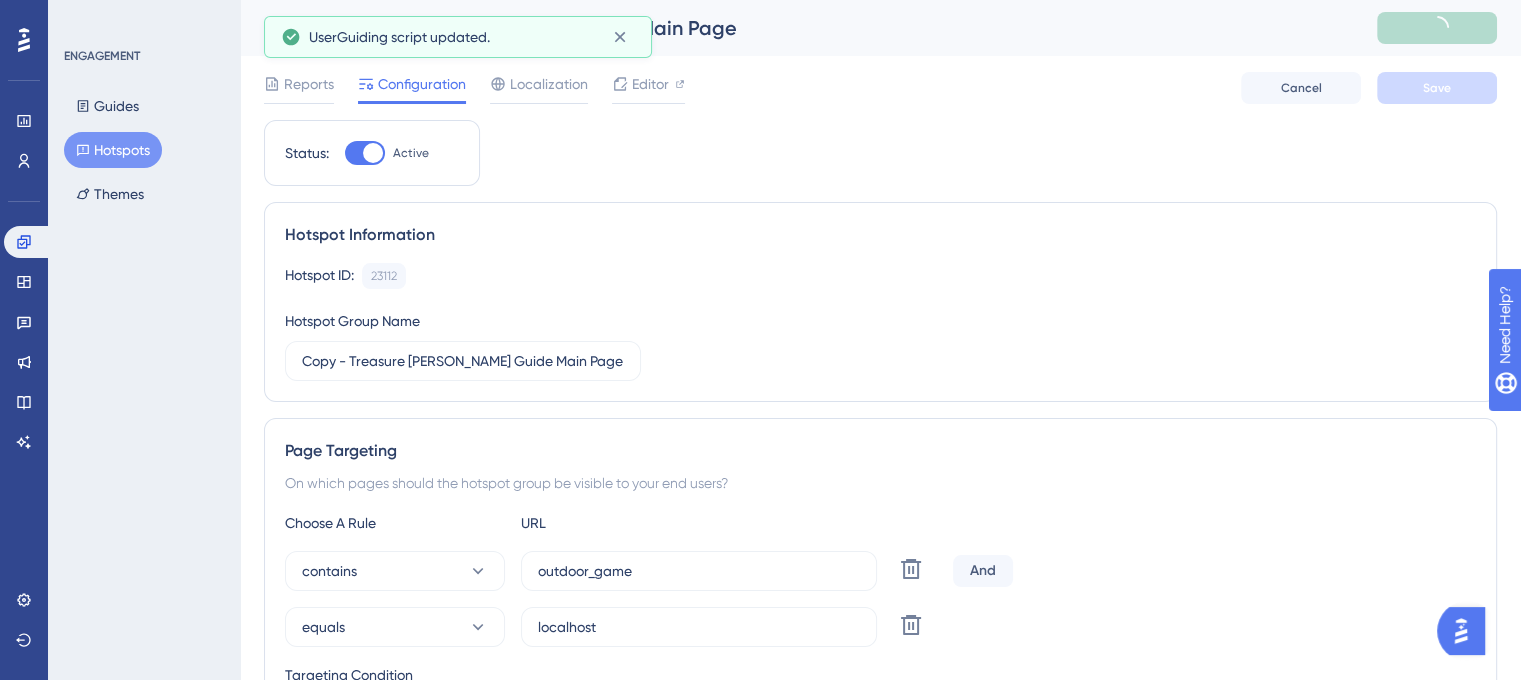 scroll, scrollTop: 0, scrollLeft: 0, axis: both 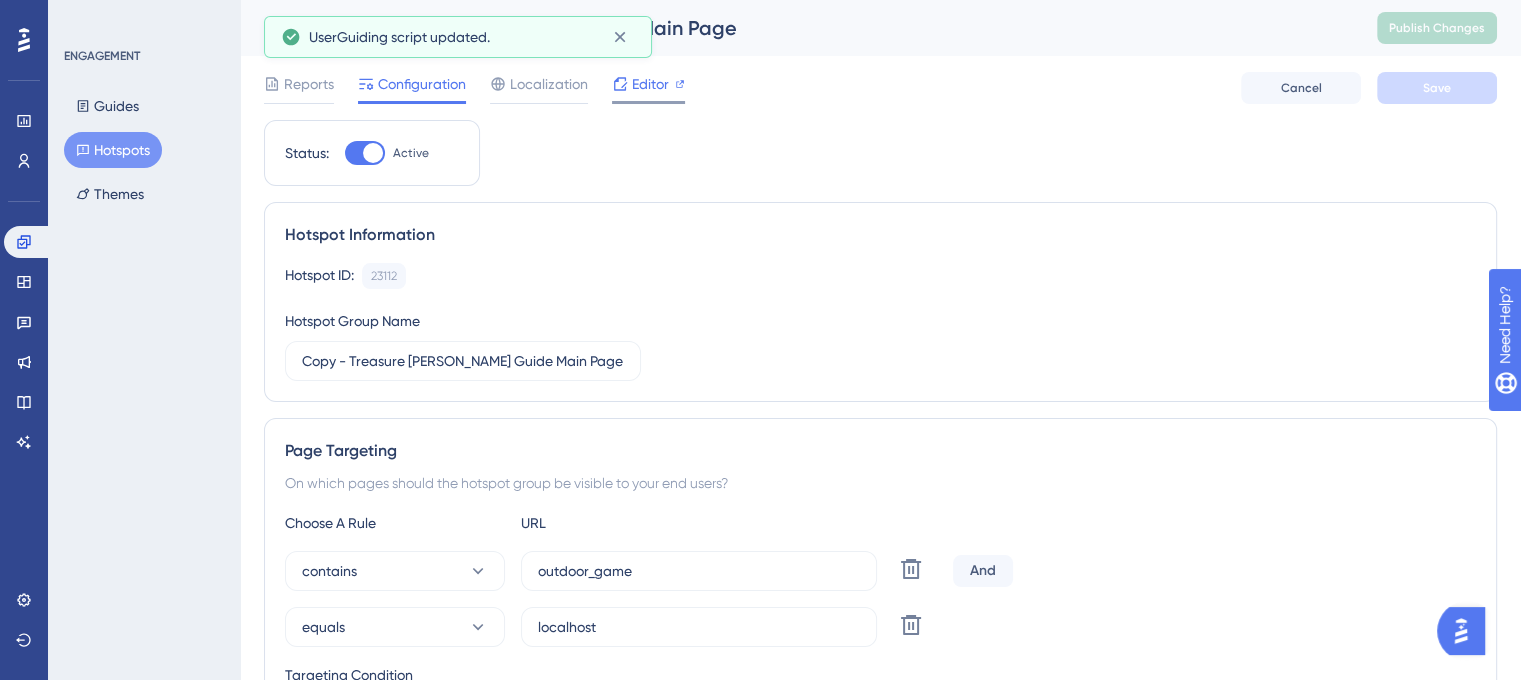click on "Editor" at bounding box center [650, 84] 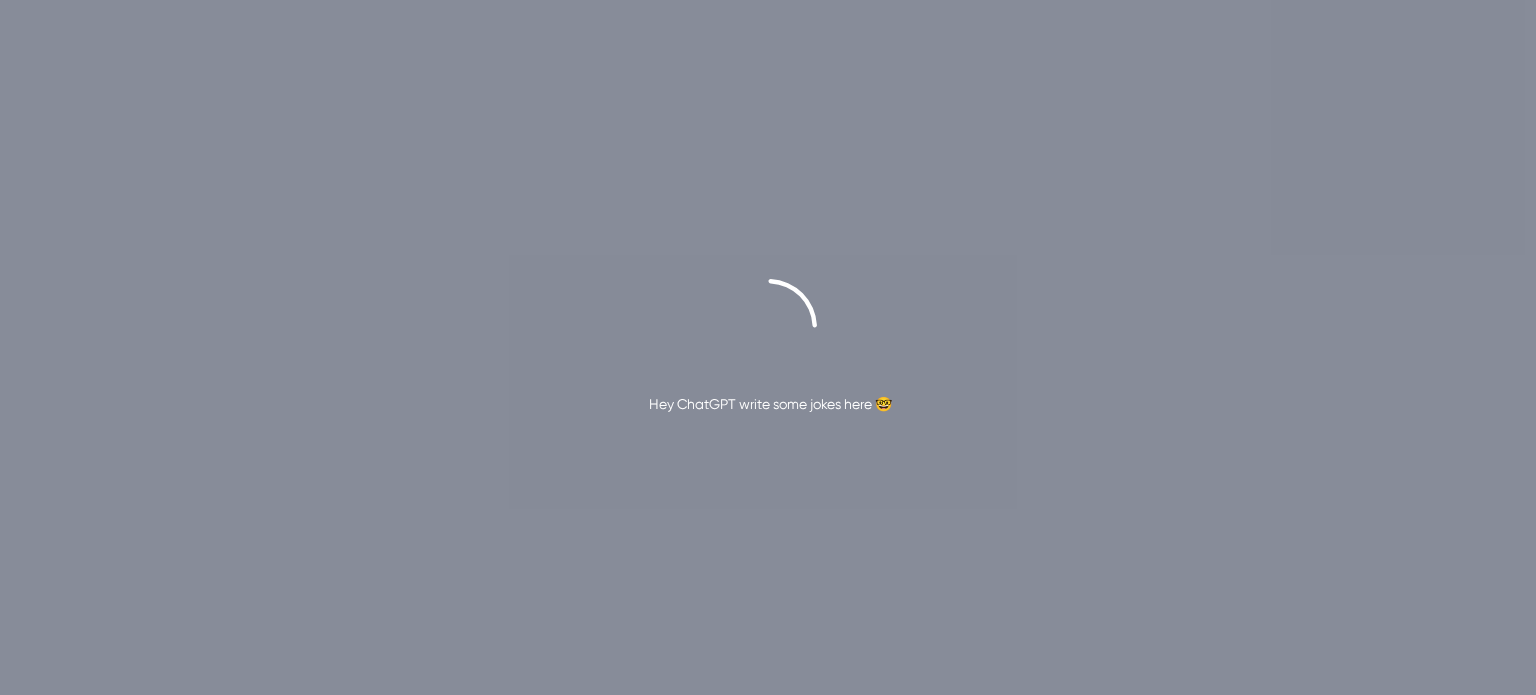scroll, scrollTop: 0, scrollLeft: 0, axis: both 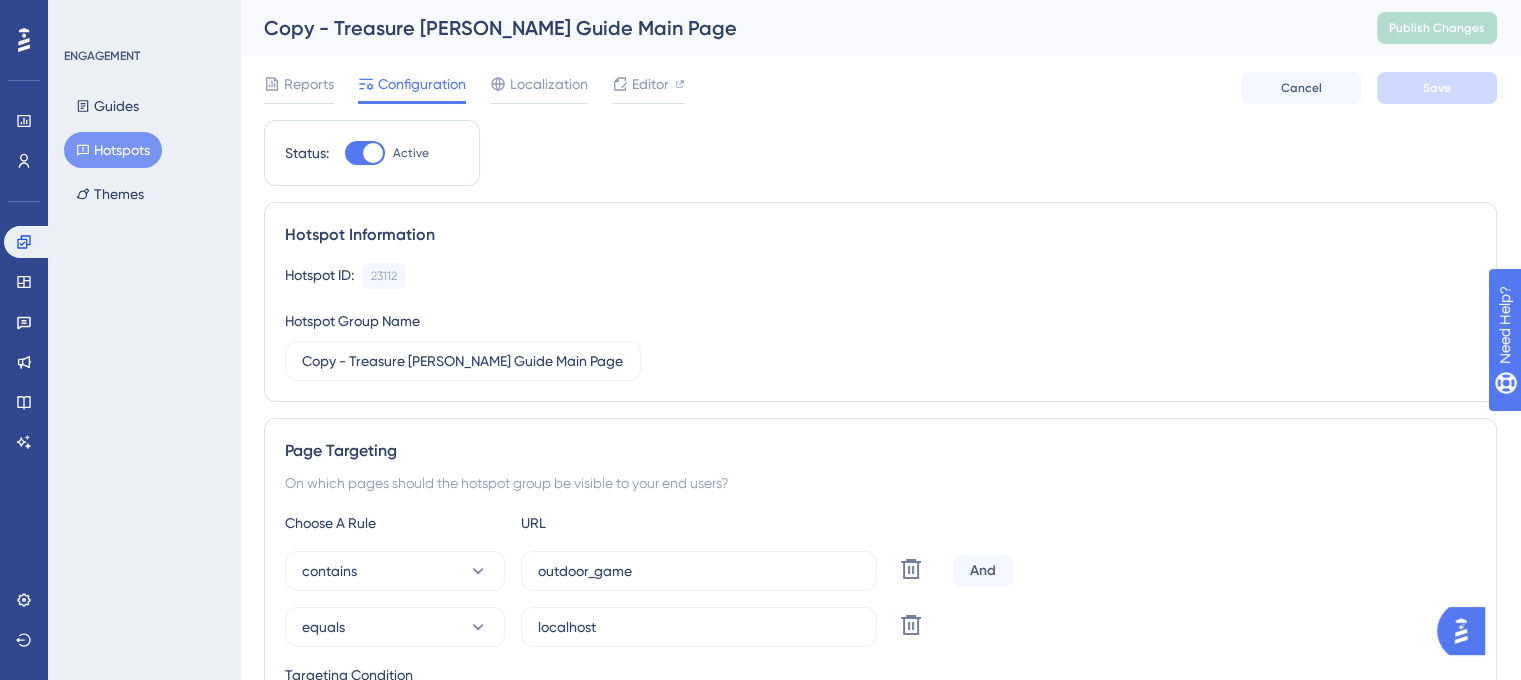 click at bounding box center [365, 153] 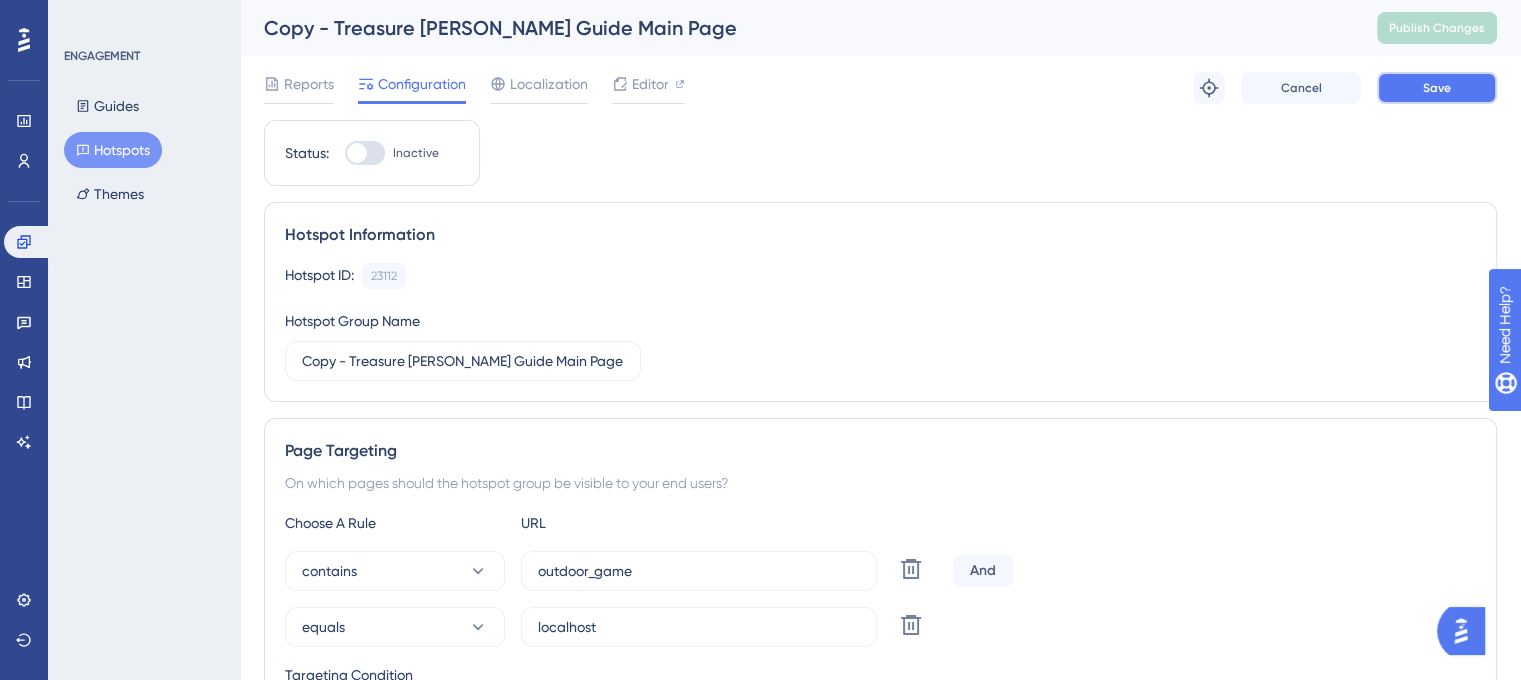 click on "Save" at bounding box center (1437, 88) 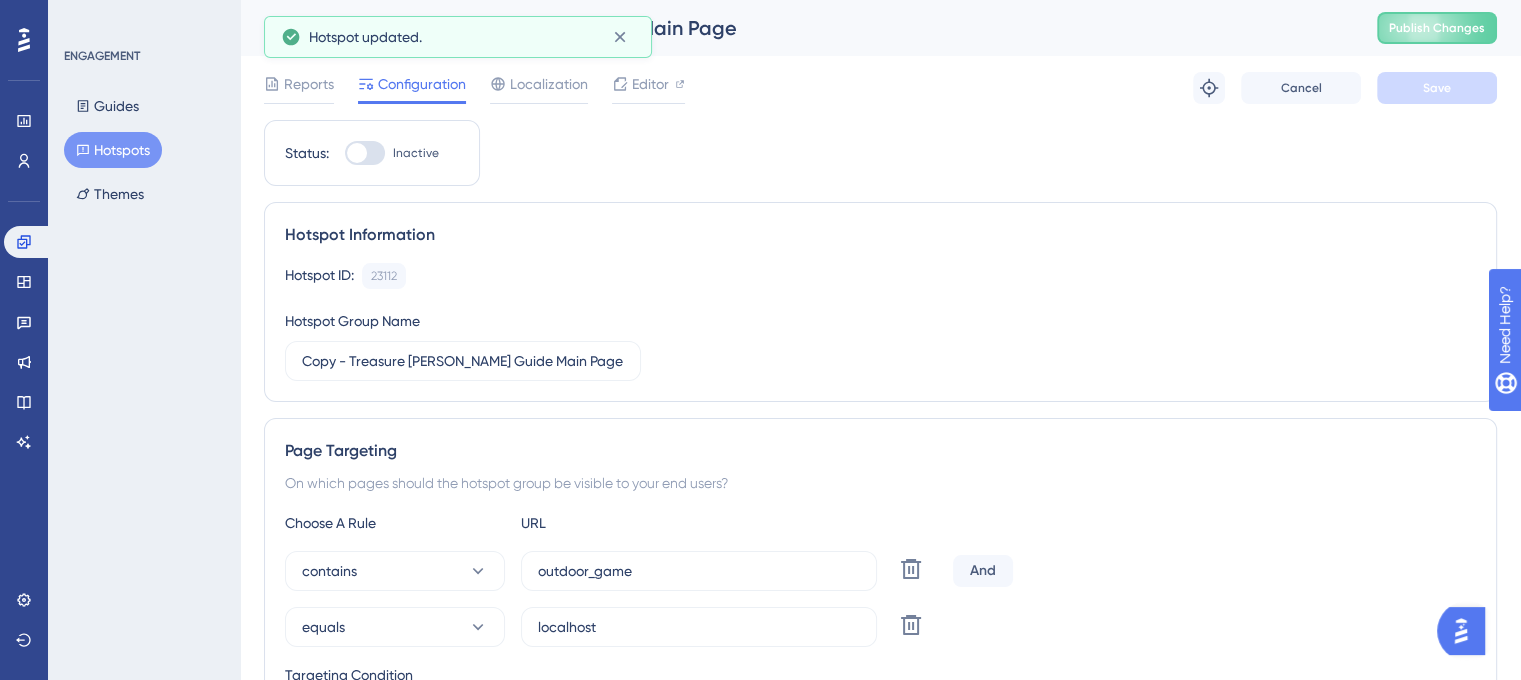 click on "Hotspots" at bounding box center (113, 150) 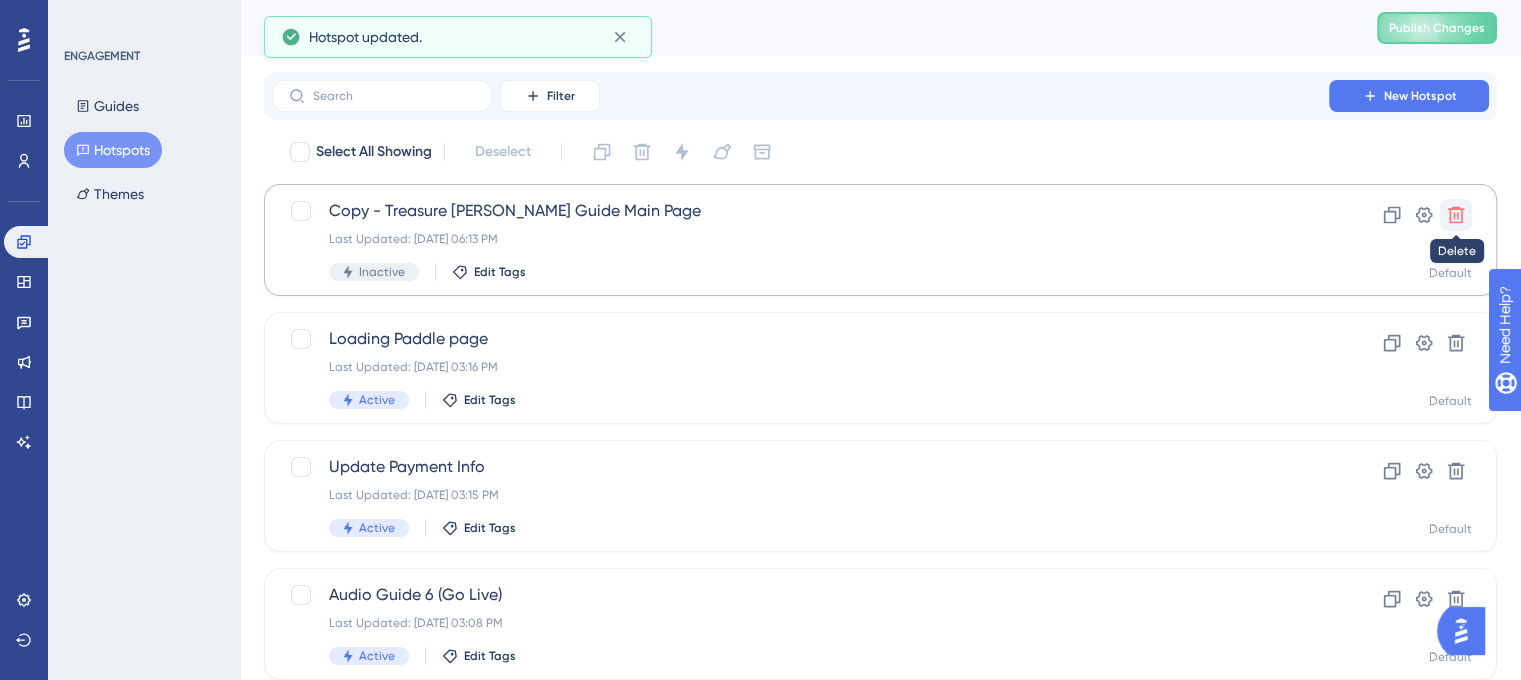 click 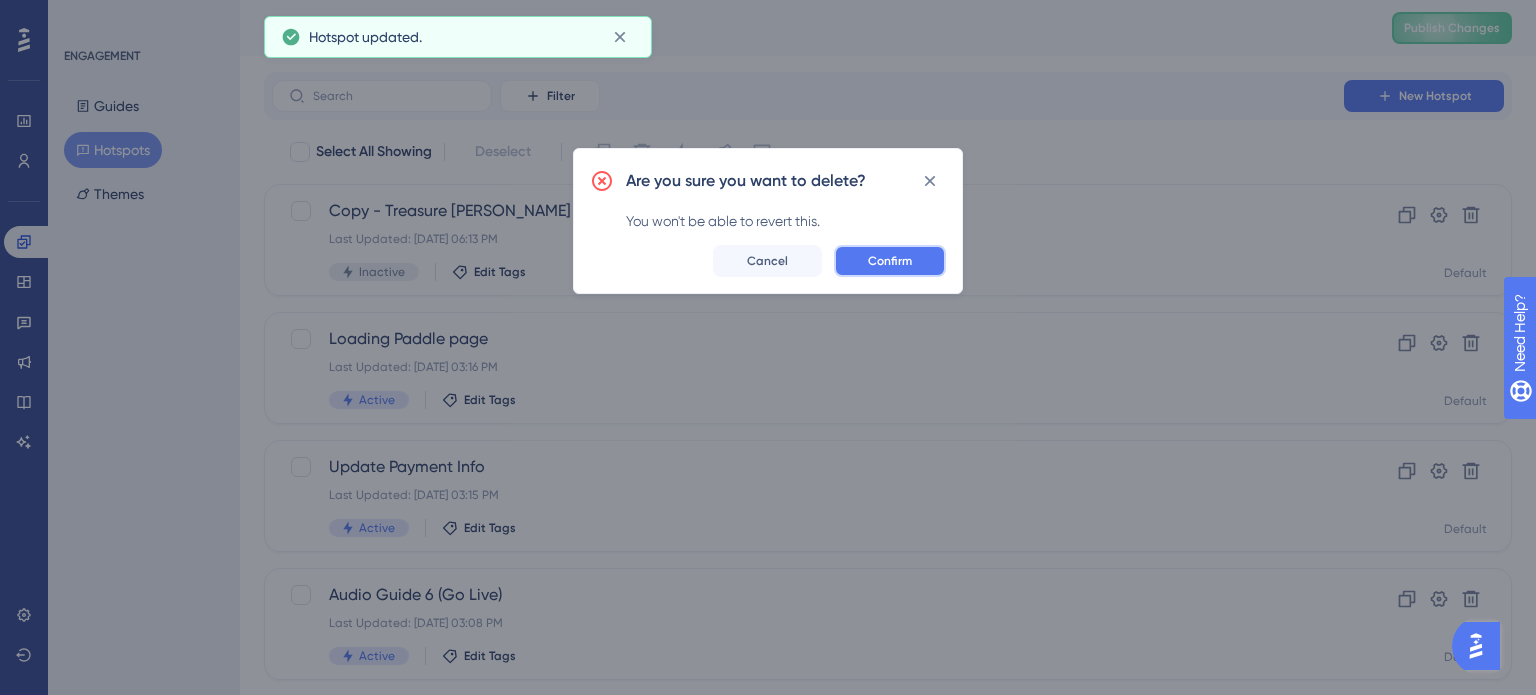 click on "Confirm" at bounding box center [890, 261] 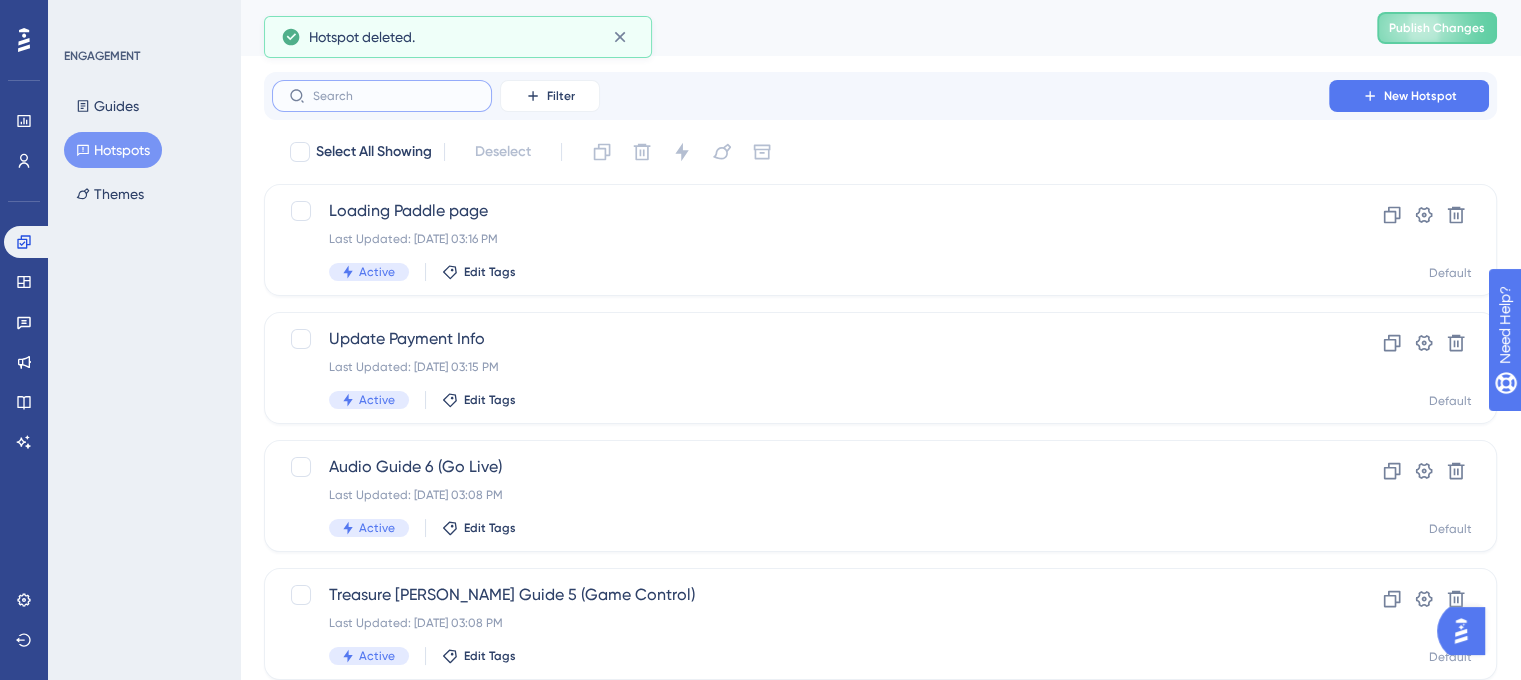 click at bounding box center (394, 96) 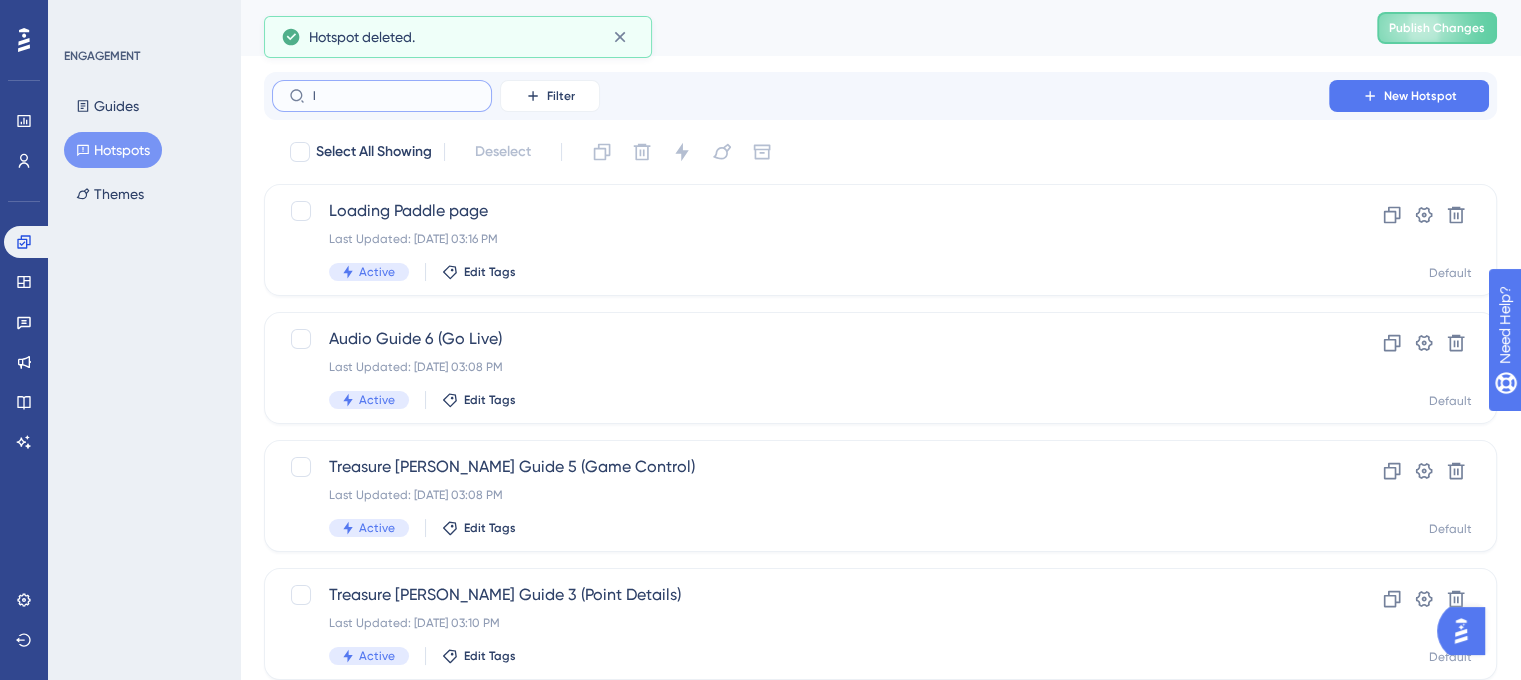 type on "la" 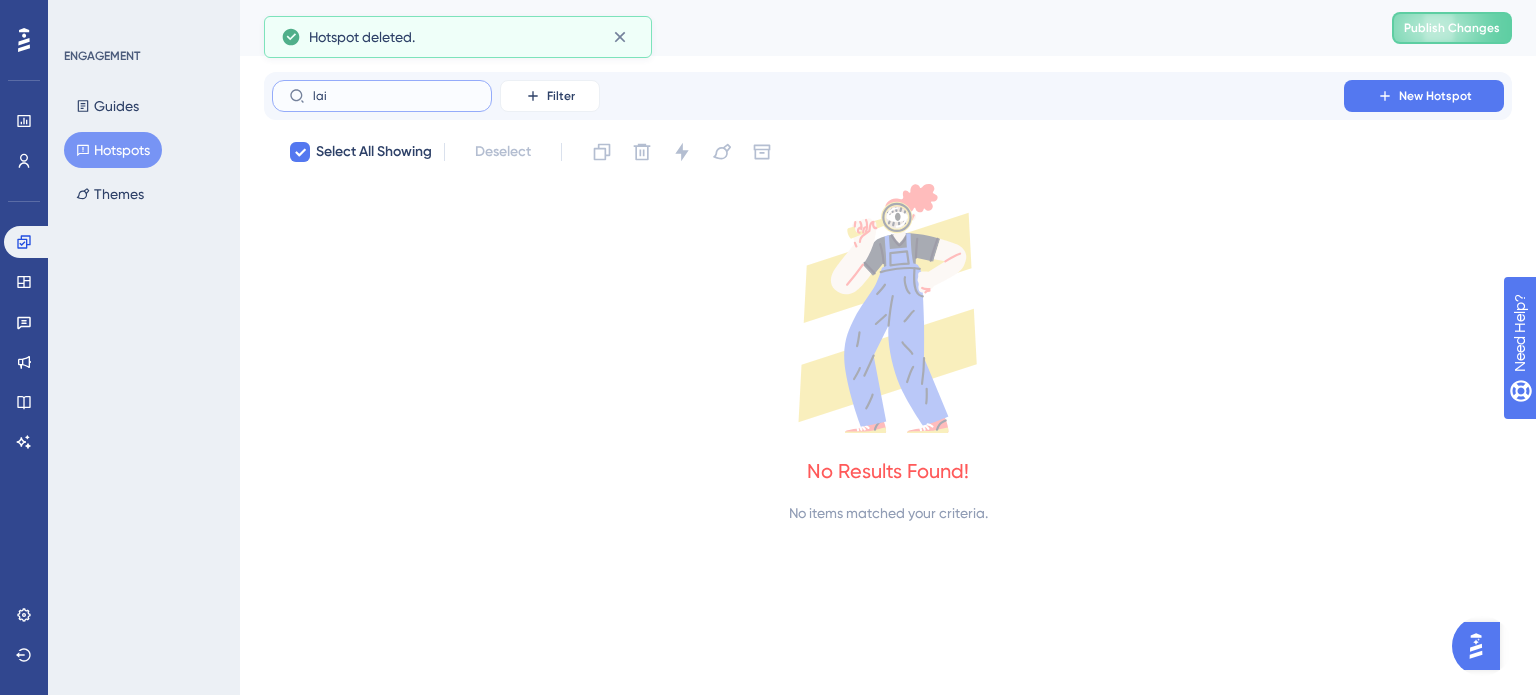 type on "lain" 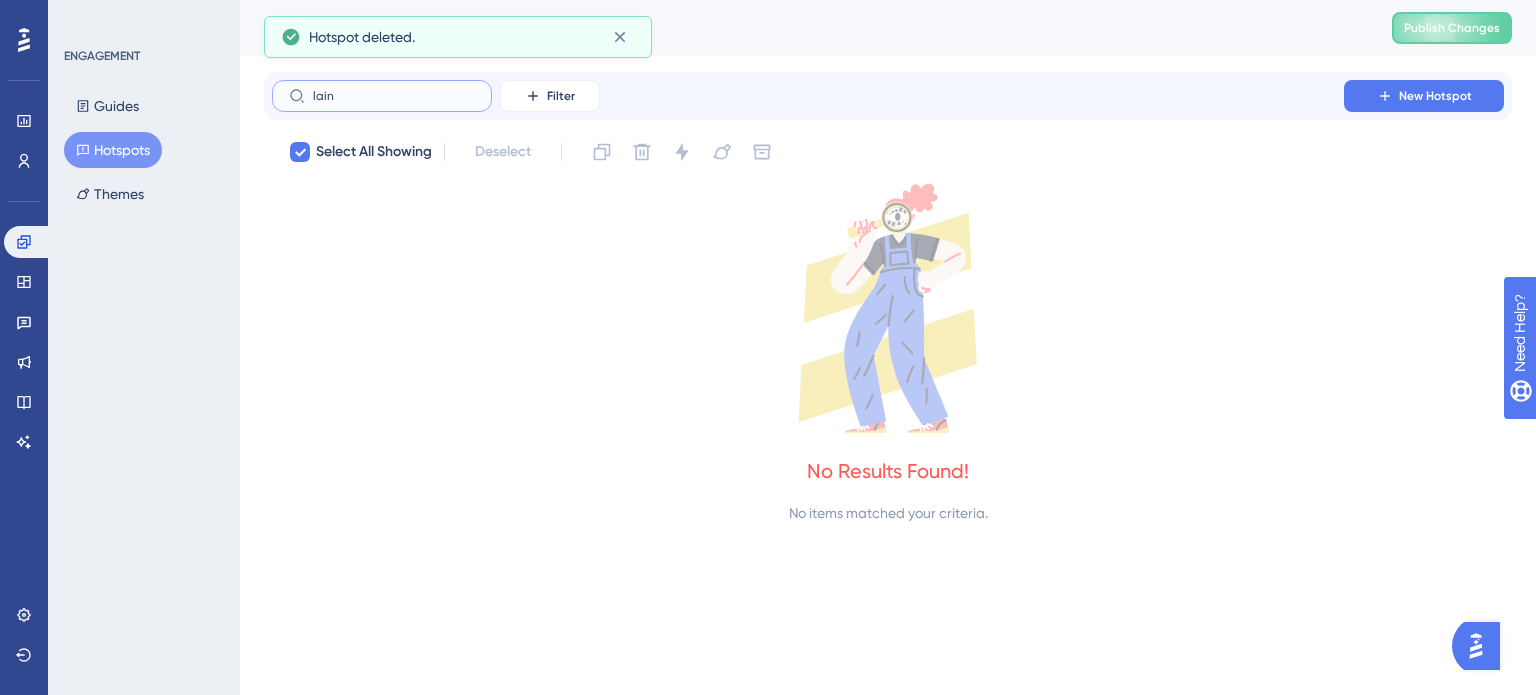 type 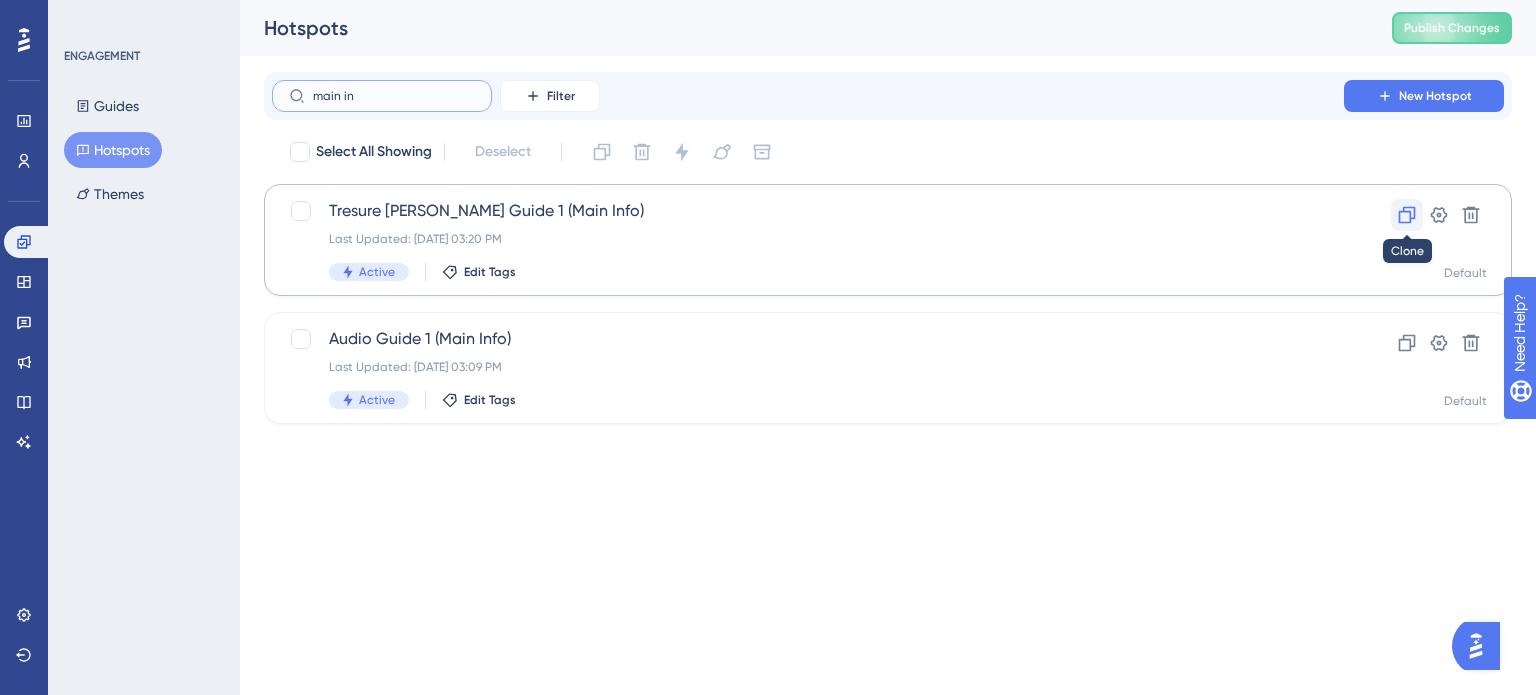 type on "main in" 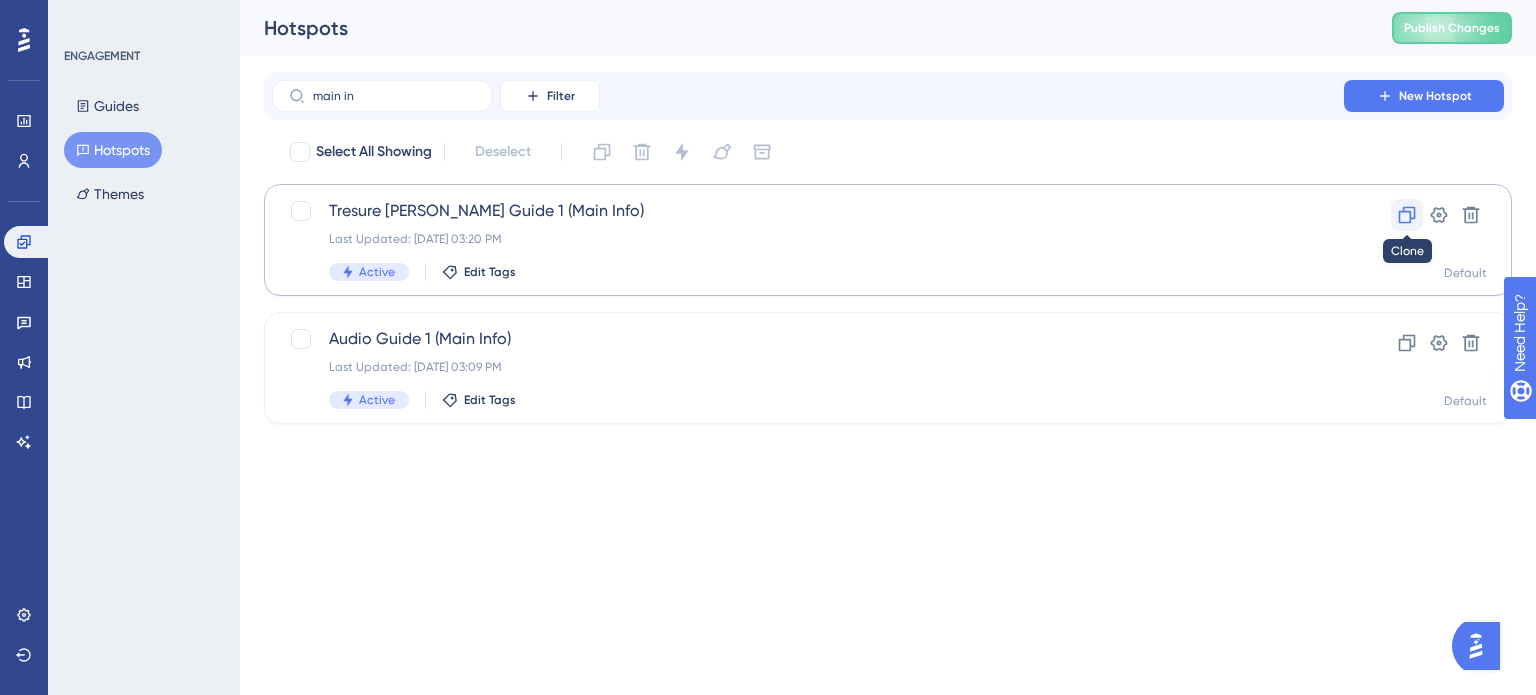 click 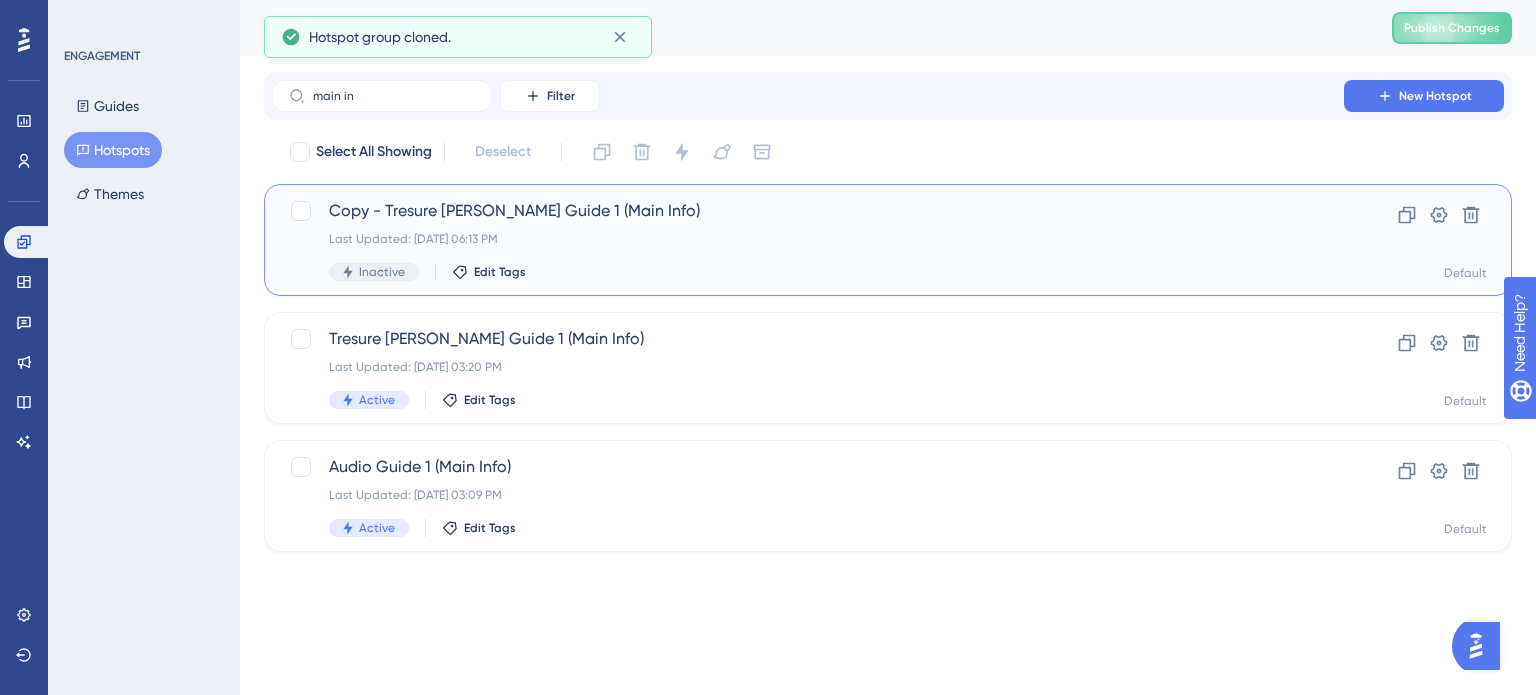 click on "Last Updated: Jul 30 2025, 06:13 PM" at bounding box center (808, 239) 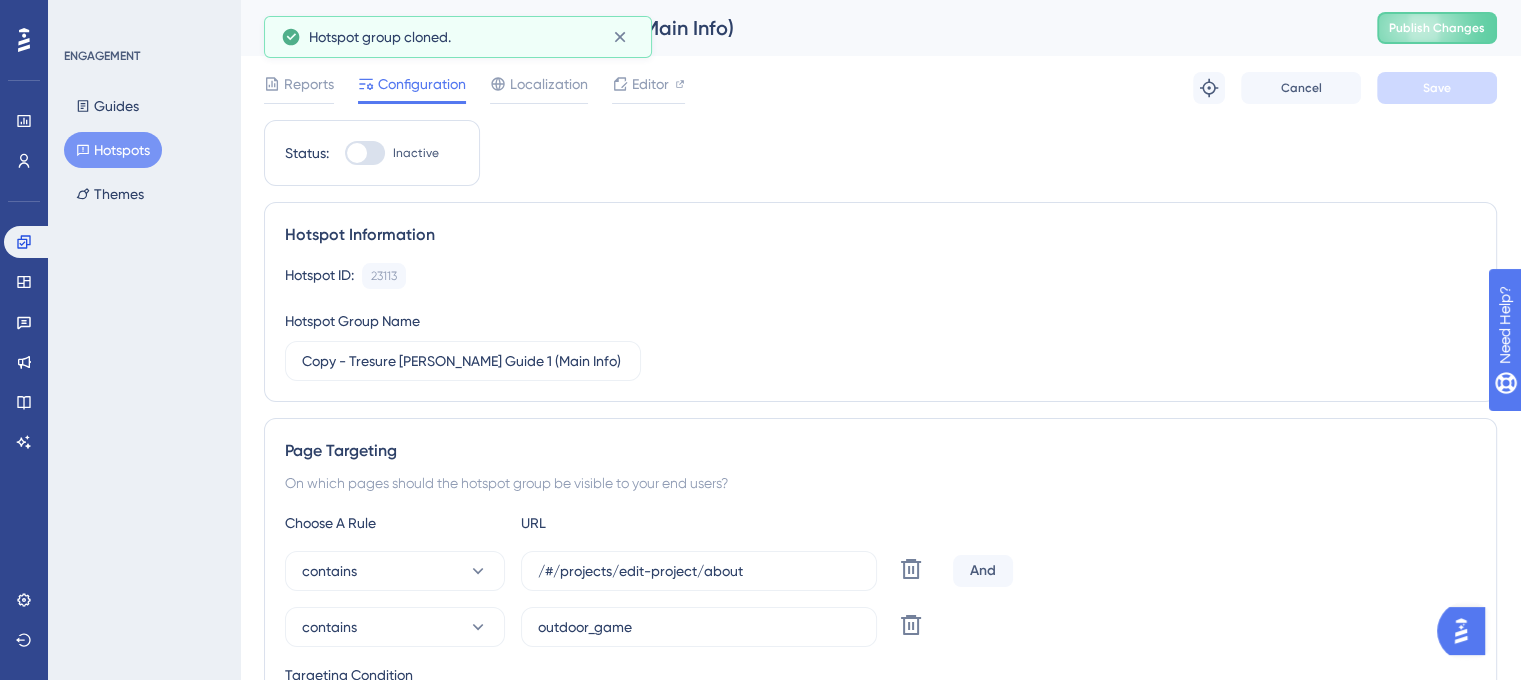 click at bounding box center [357, 153] 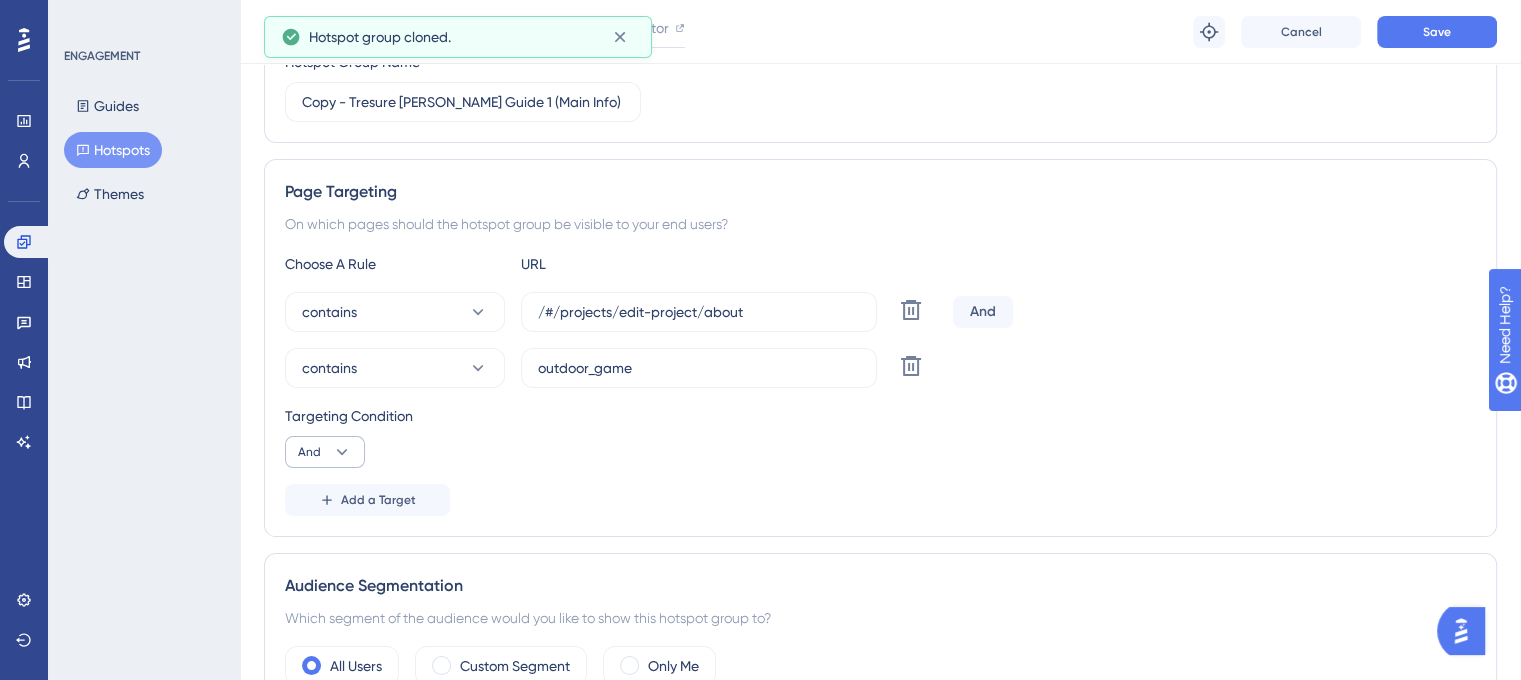 scroll, scrollTop: 268, scrollLeft: 0, axis: vertical 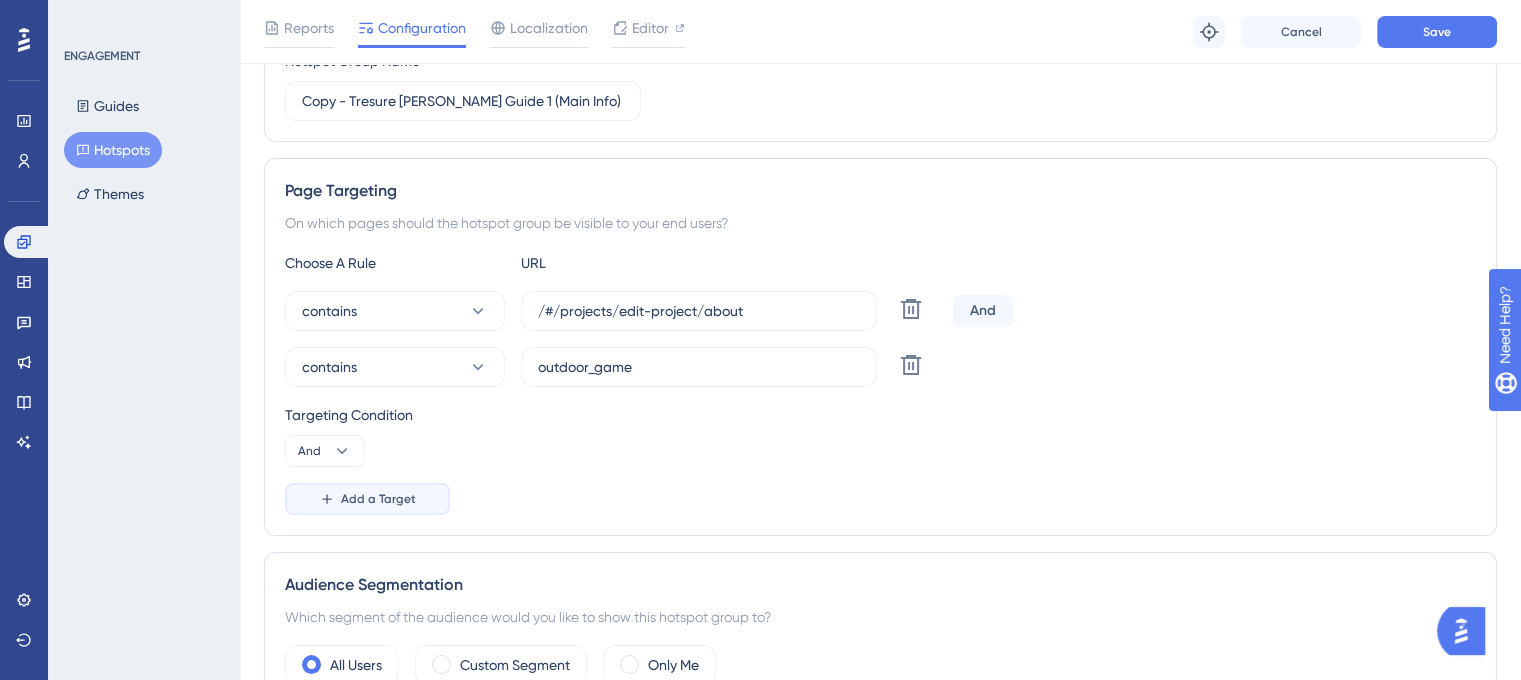 click on "Add a Target" at bounding box center (378, 499) 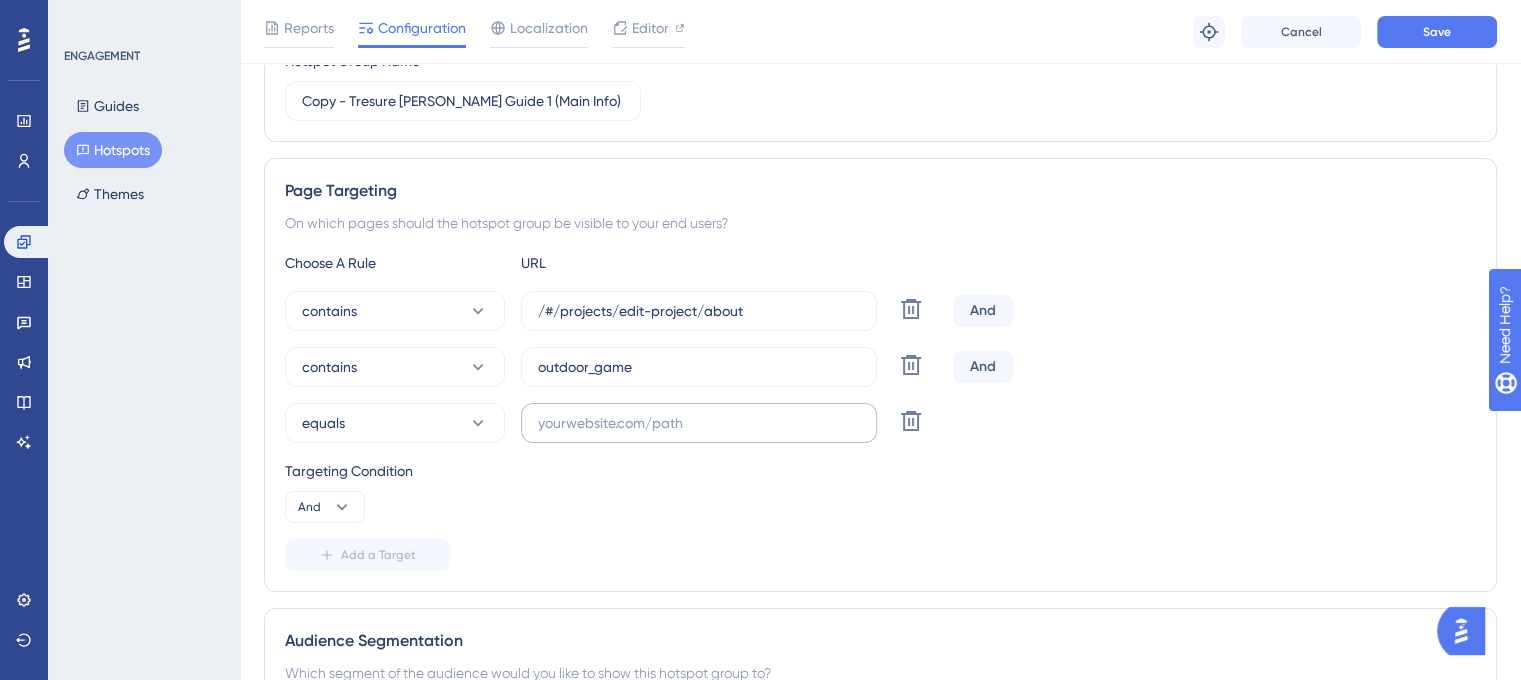 click at bounding box center (699, 423) 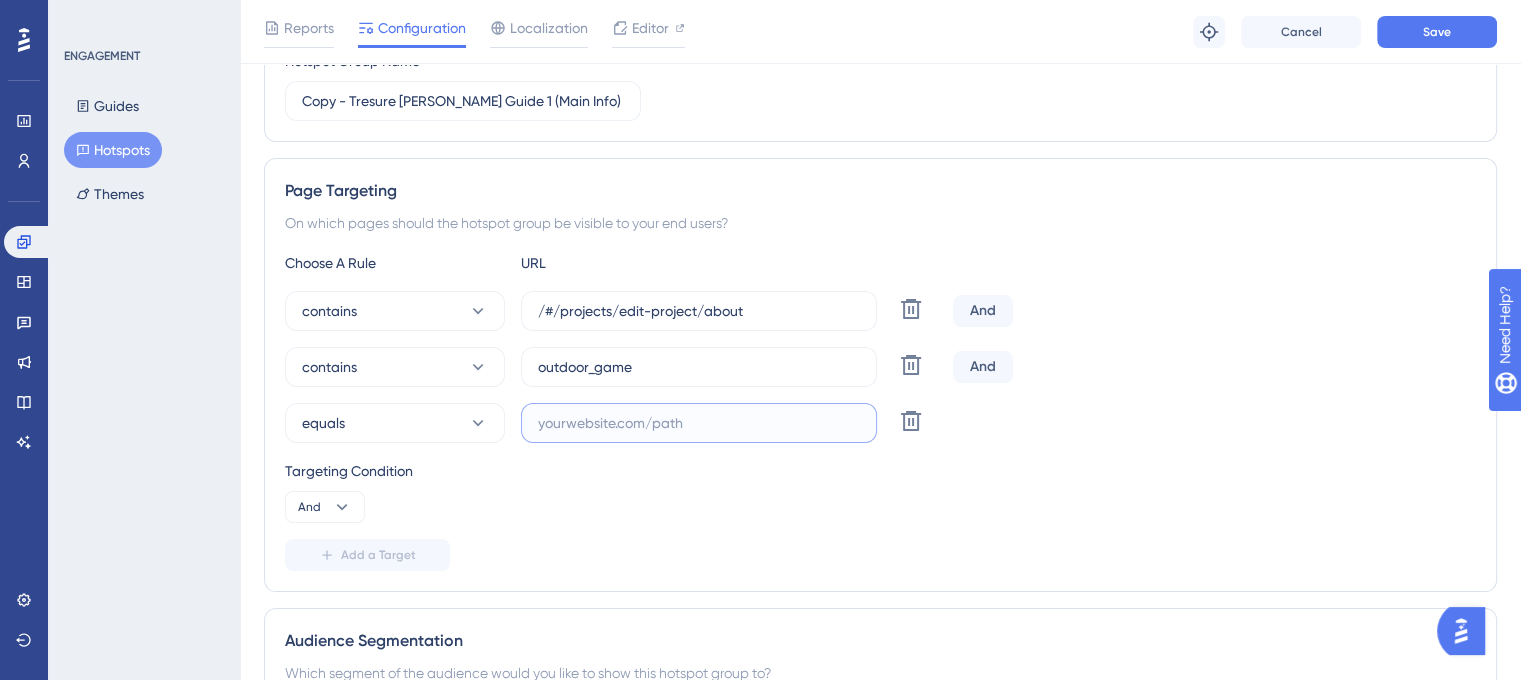 click at bounding box center (699, 423) 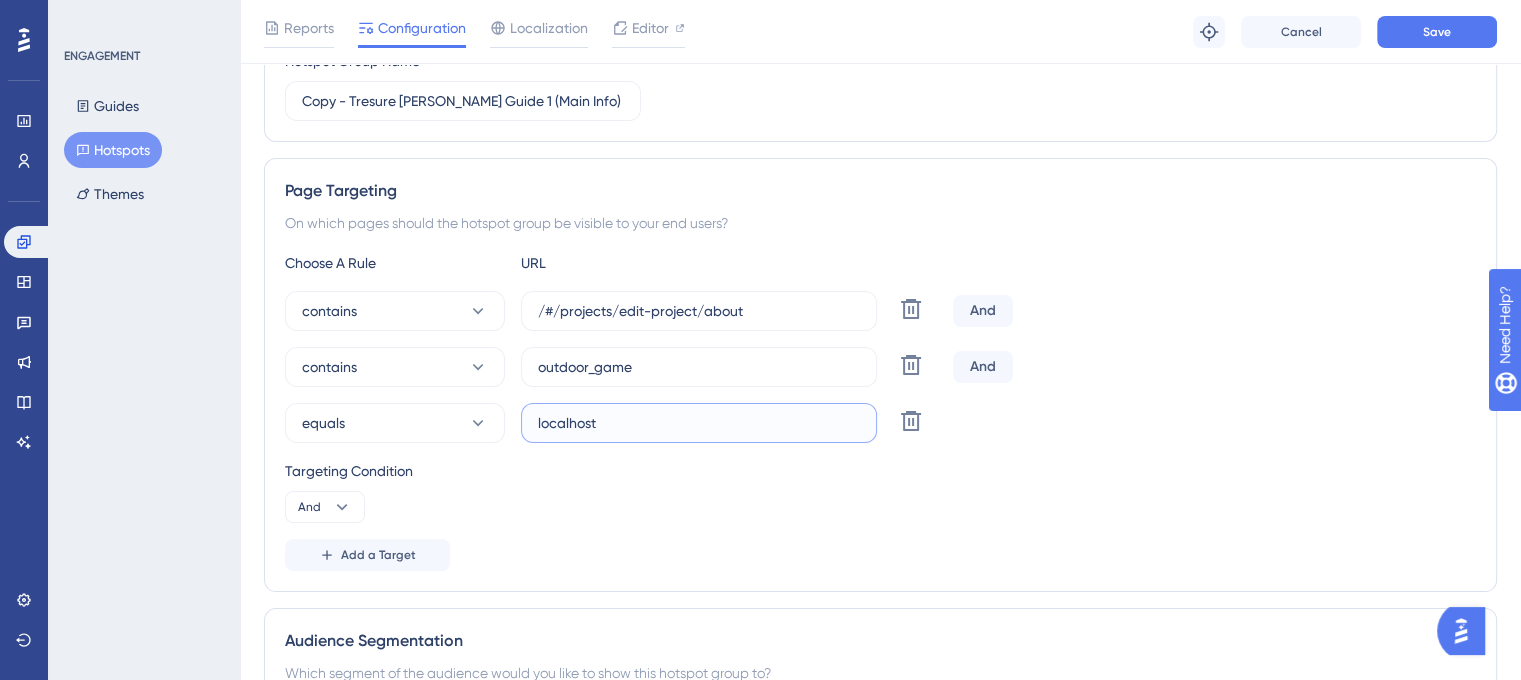 type on "localhost" 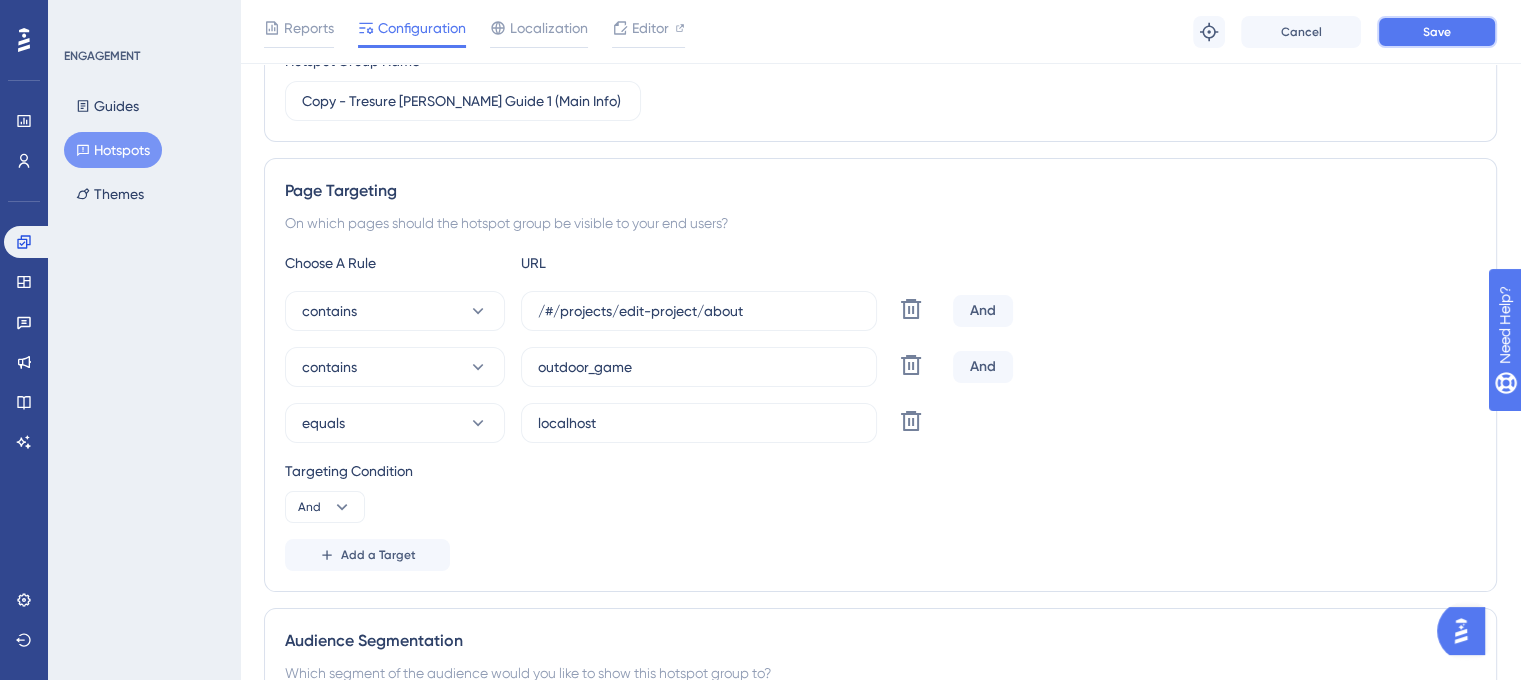 click on "Save" at bounding box center (1437, 32) 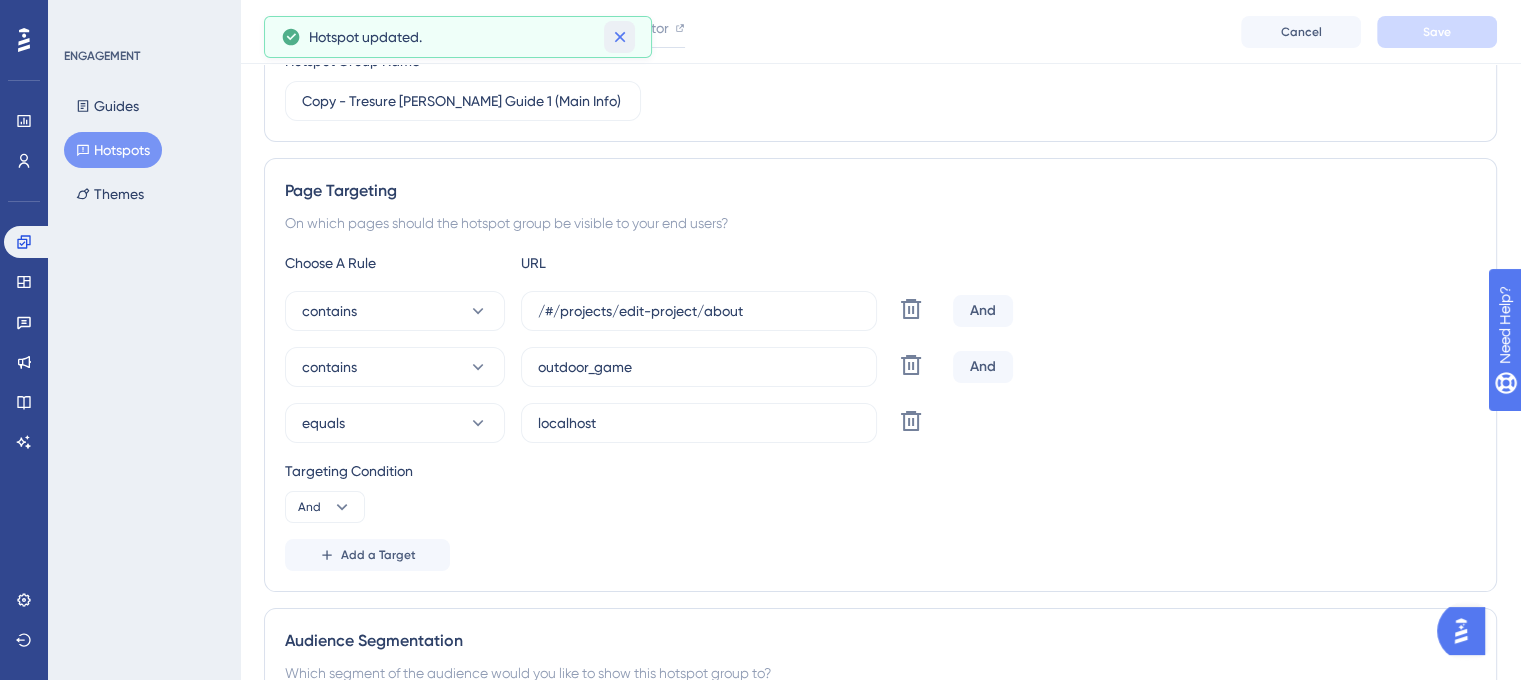 click 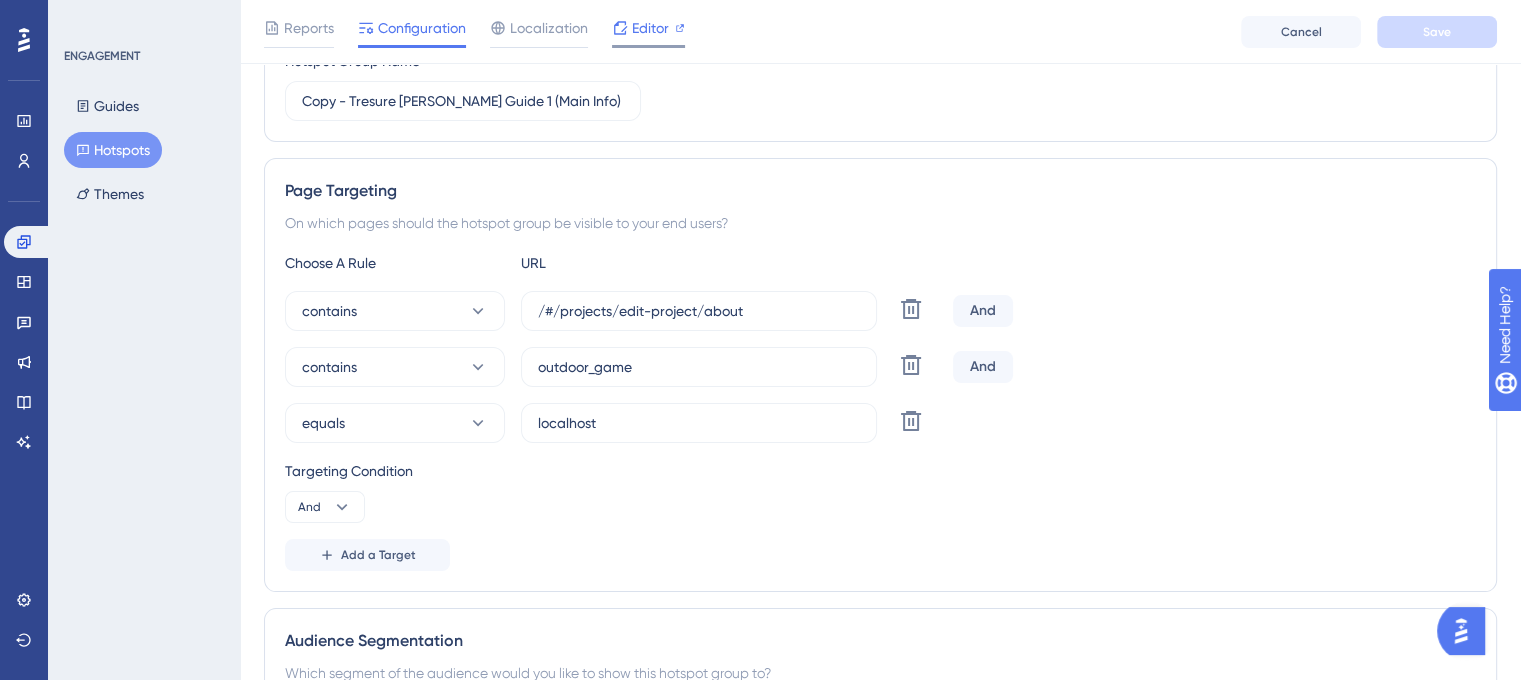 click 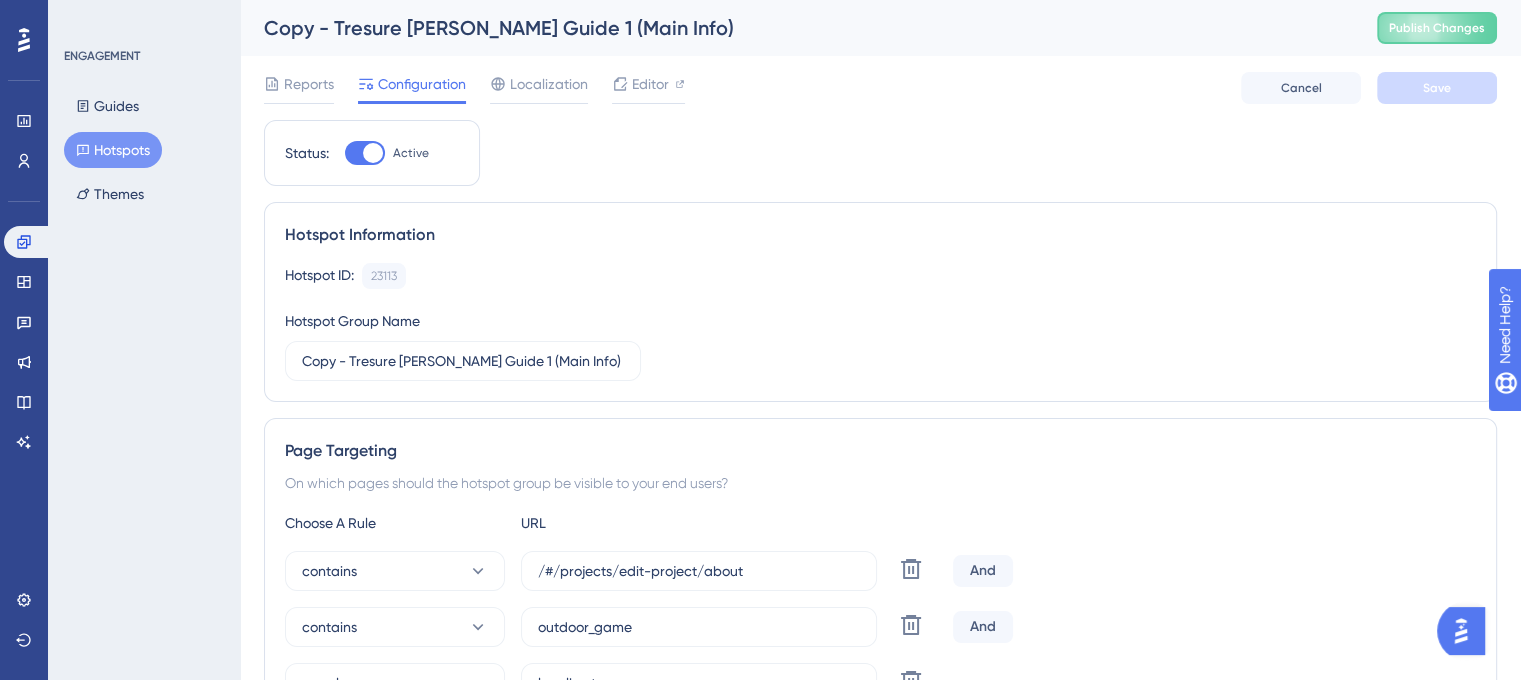 click on "ENGAGEMENT Guides Hotspots Themes" at bounding box center (144, 340) 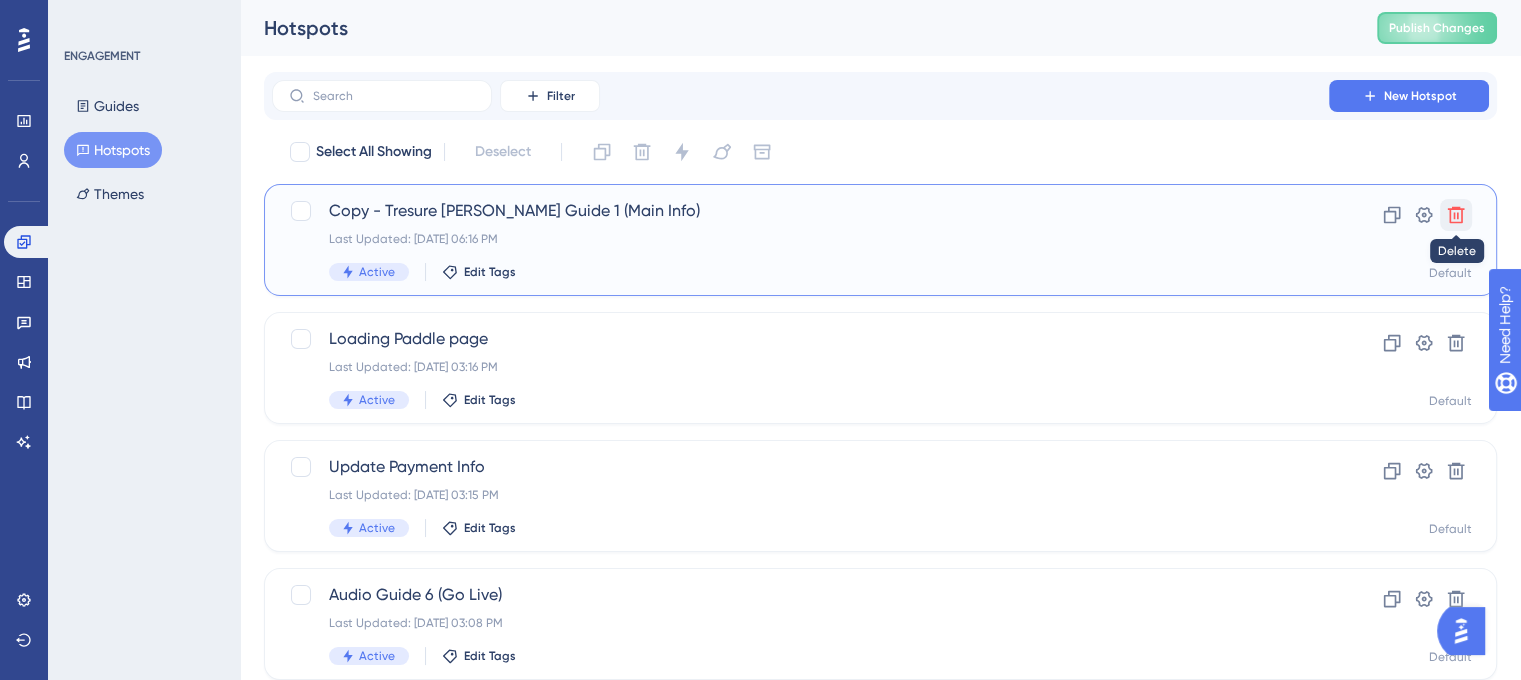 click 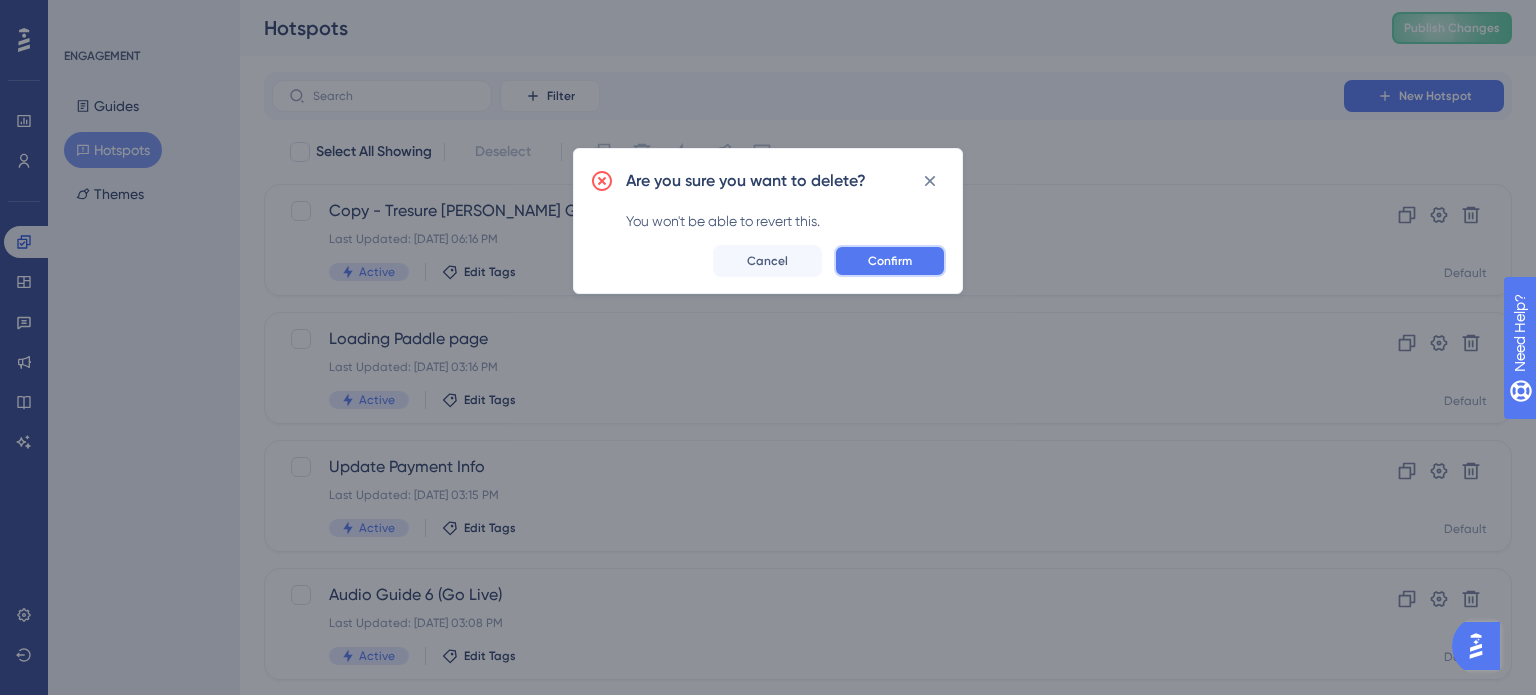 click on "Confirm" at bounding box center (890, 261) 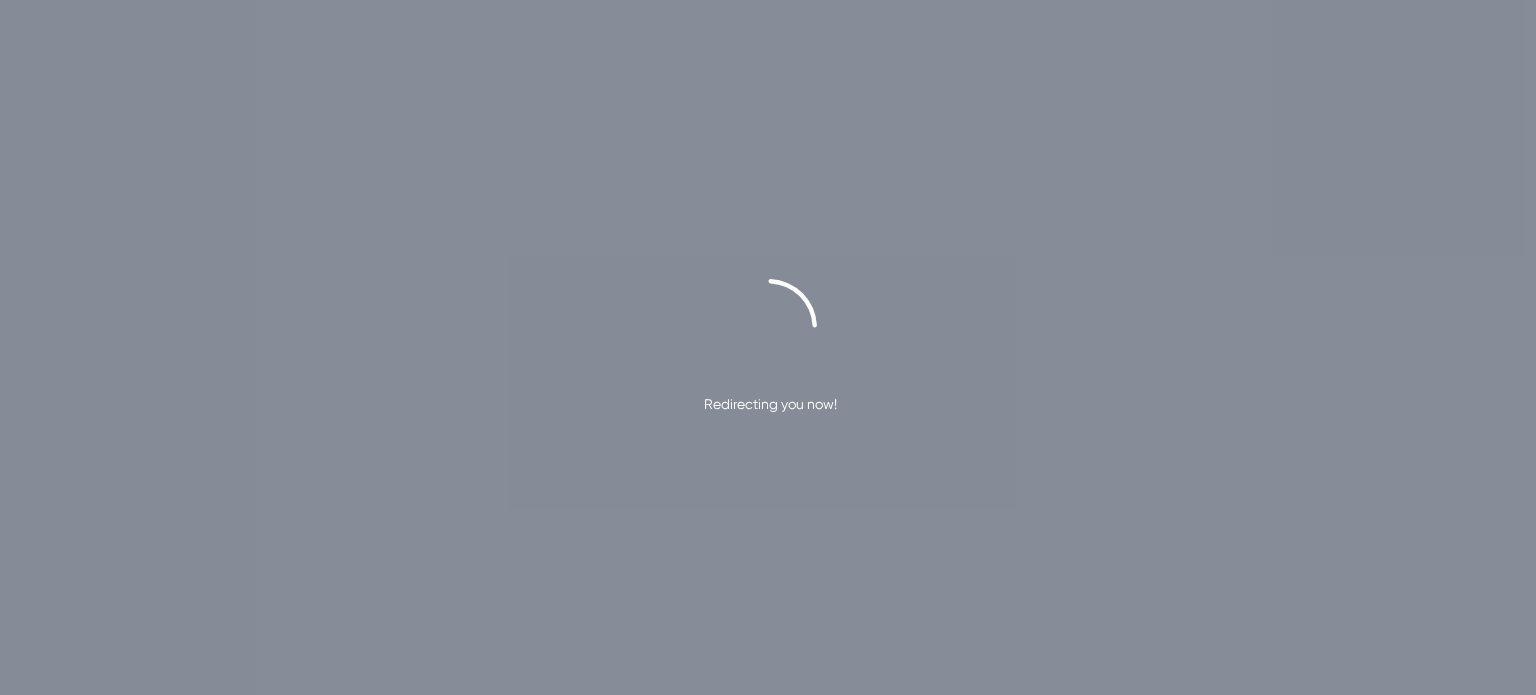 scroll, scrollTop: 0, scrollLeft: 0, axis: both 